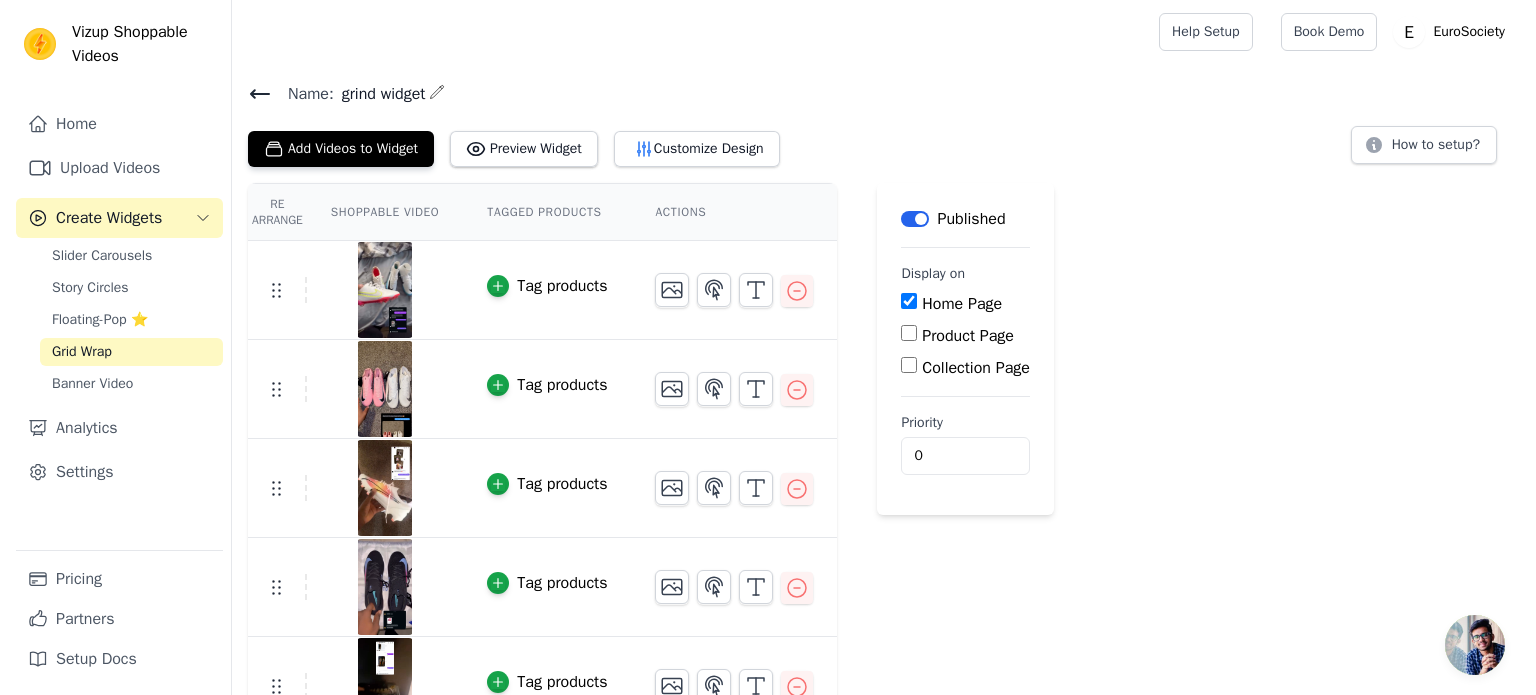 scroll, scrollTop: 0, scrollLeft: 0, axis: both 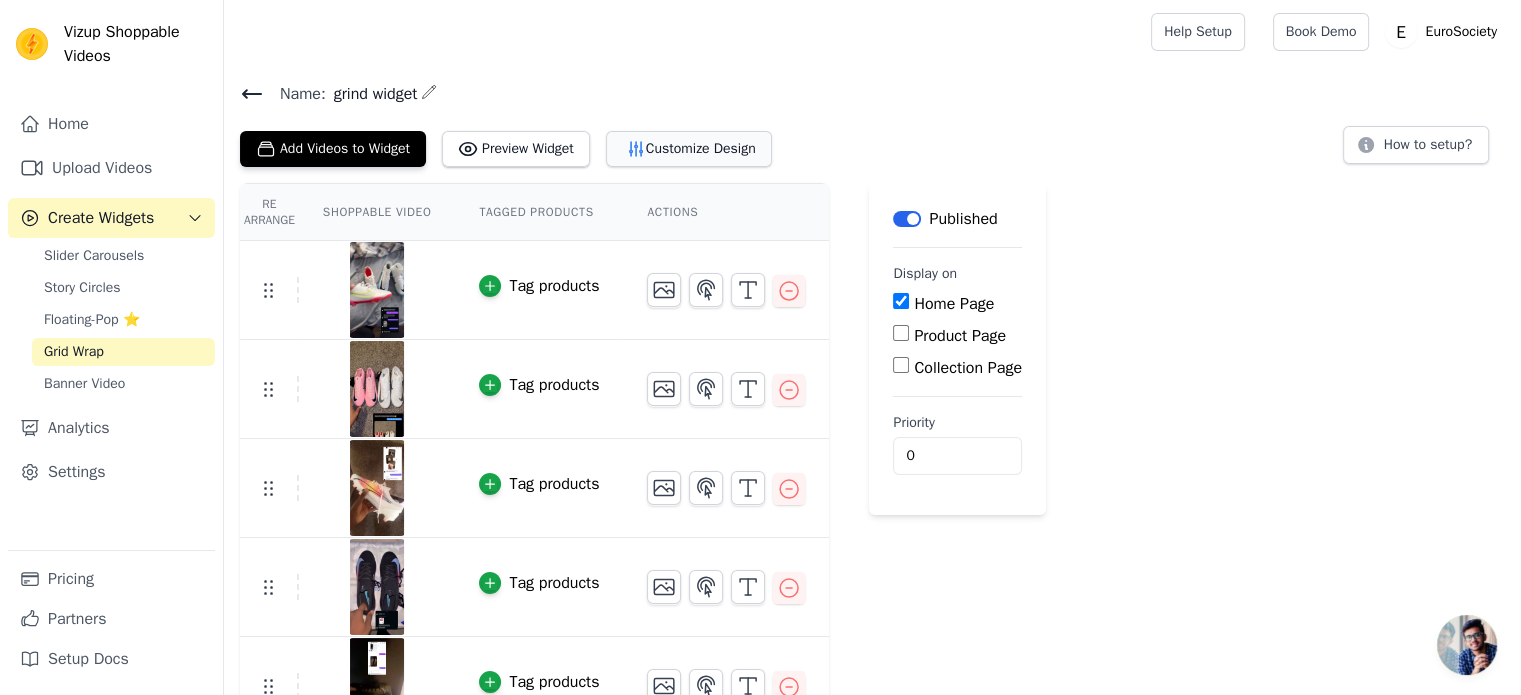 drag, startPoint x: 0, startPoint y: 0, endPoint x: 714, endPoint y: 159, distance: 731.48956 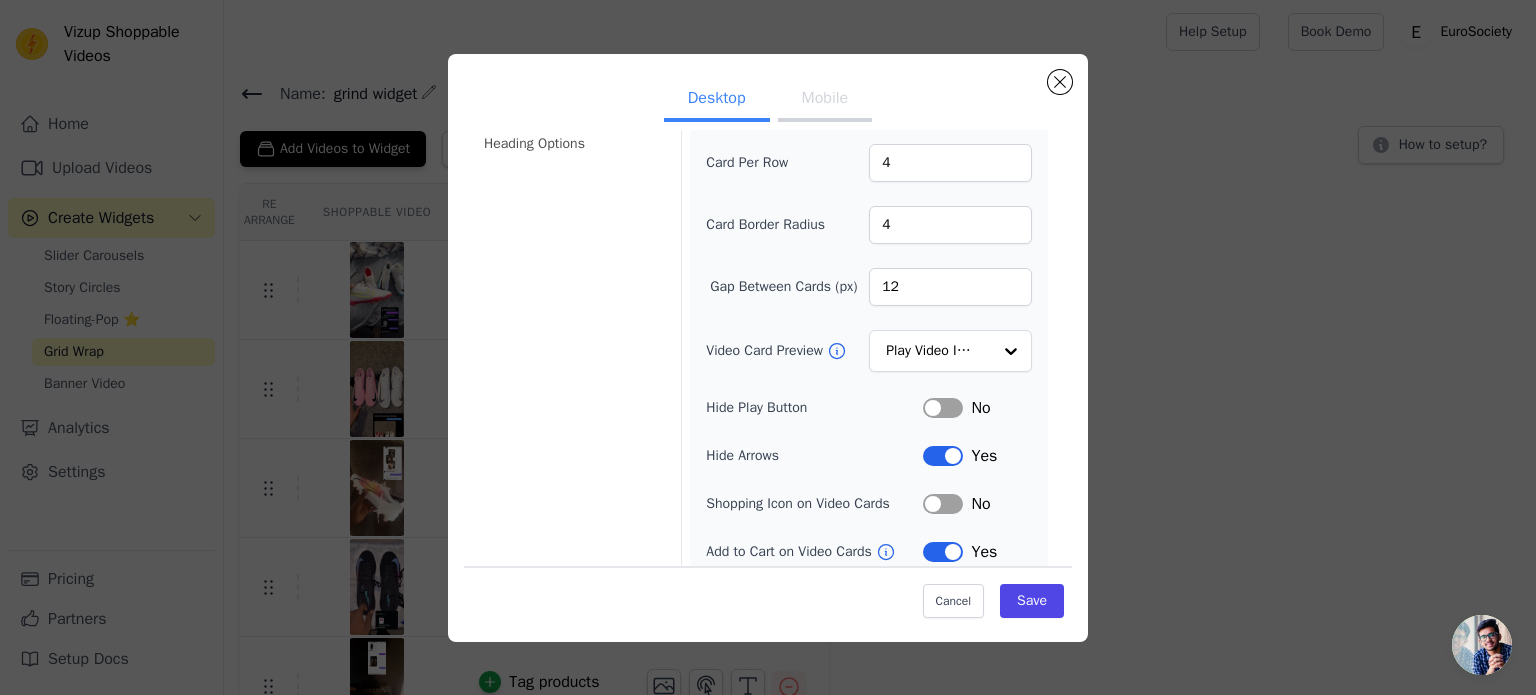 scroll, scrollTop: 149, scrollLeft: 0, axis: vertical 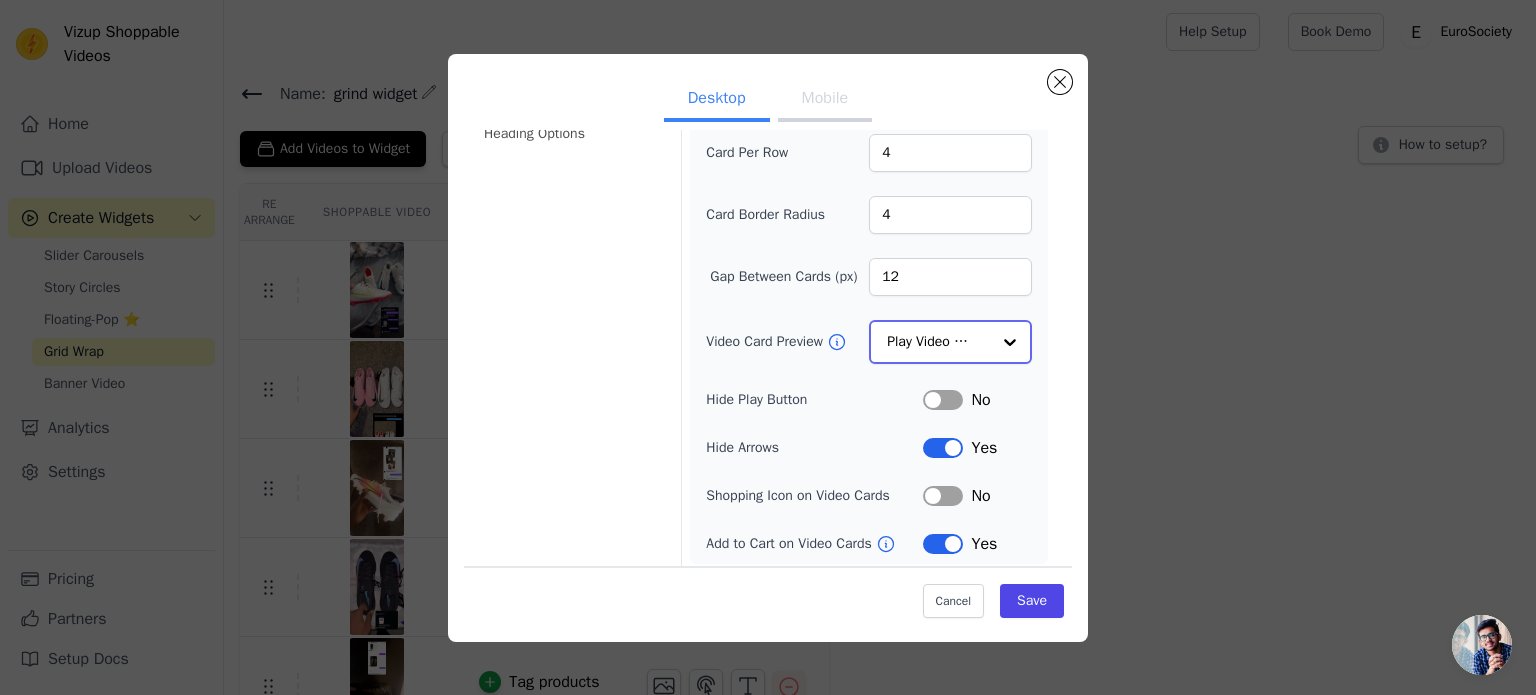 click on "Video Card Preview" 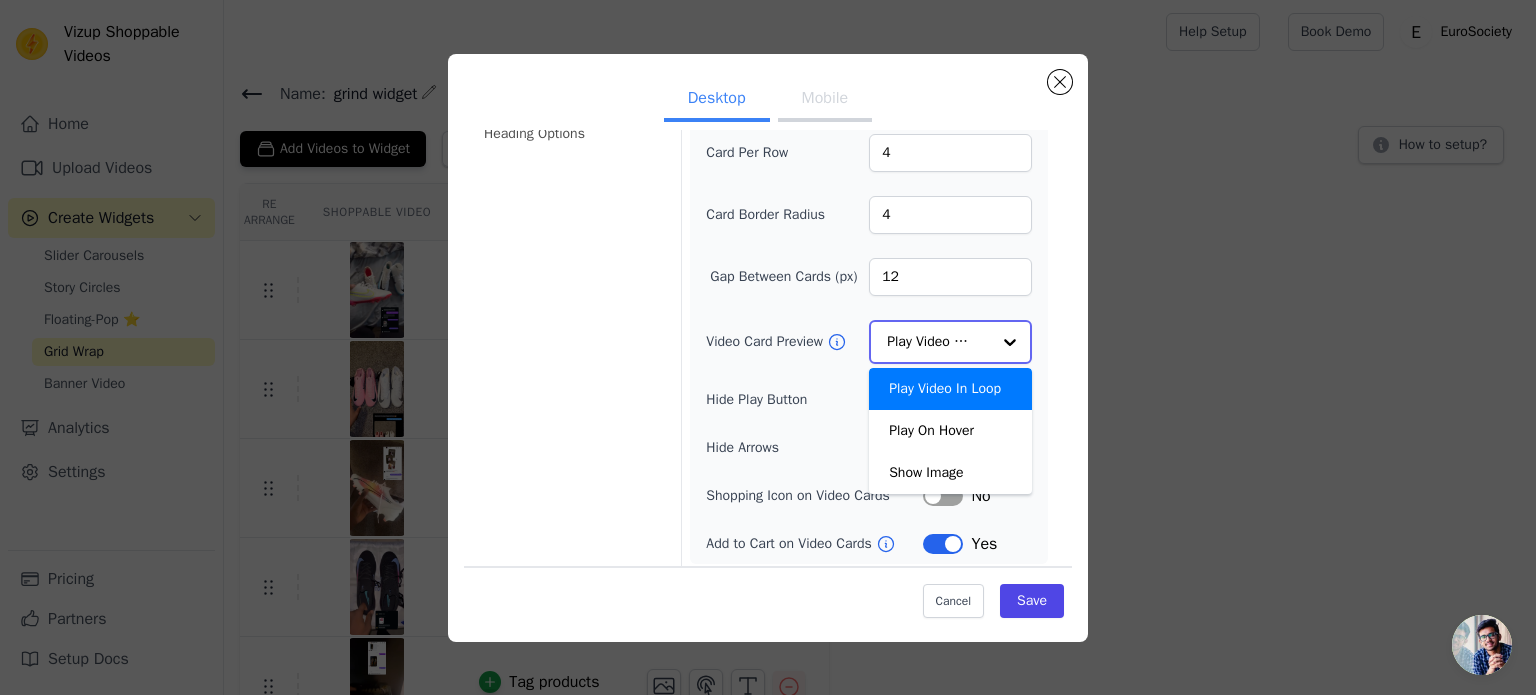 click on "Video Card Preview" 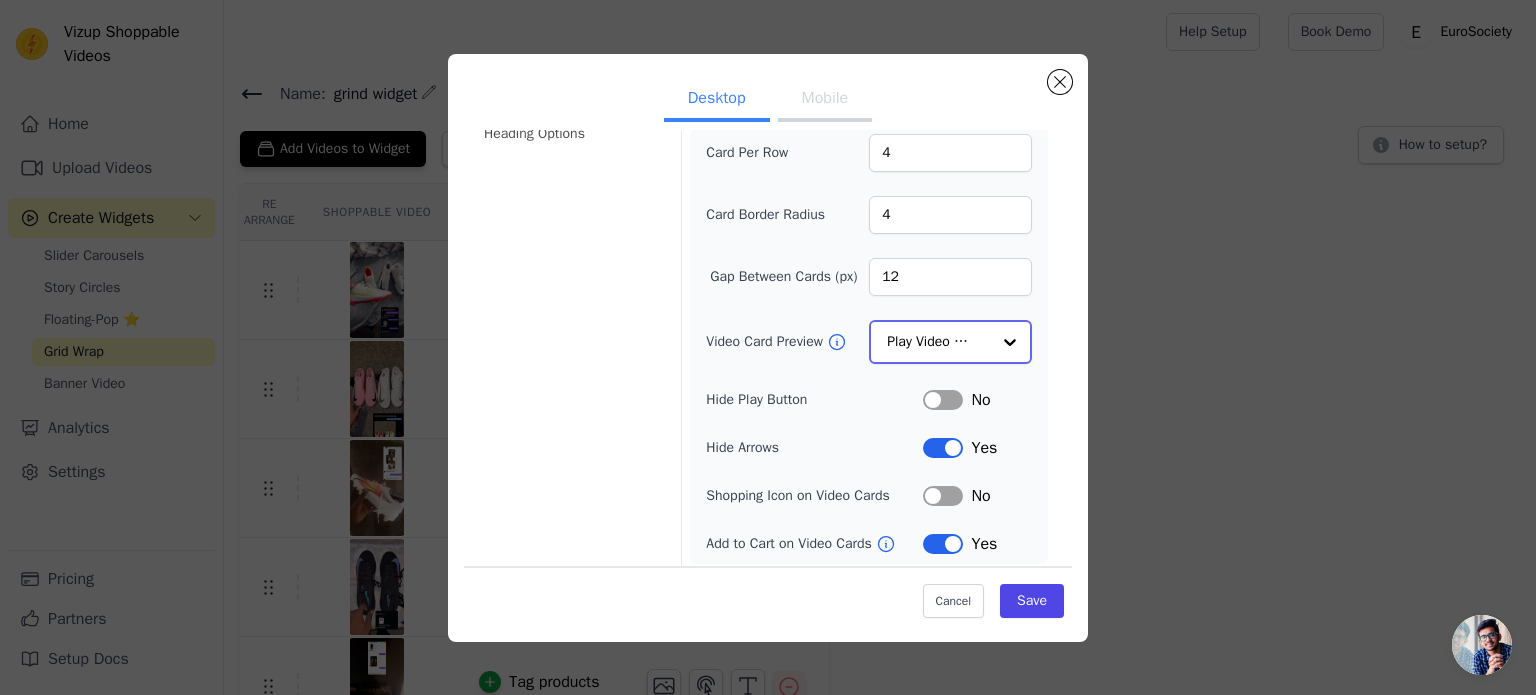click on "Video Card Preview" 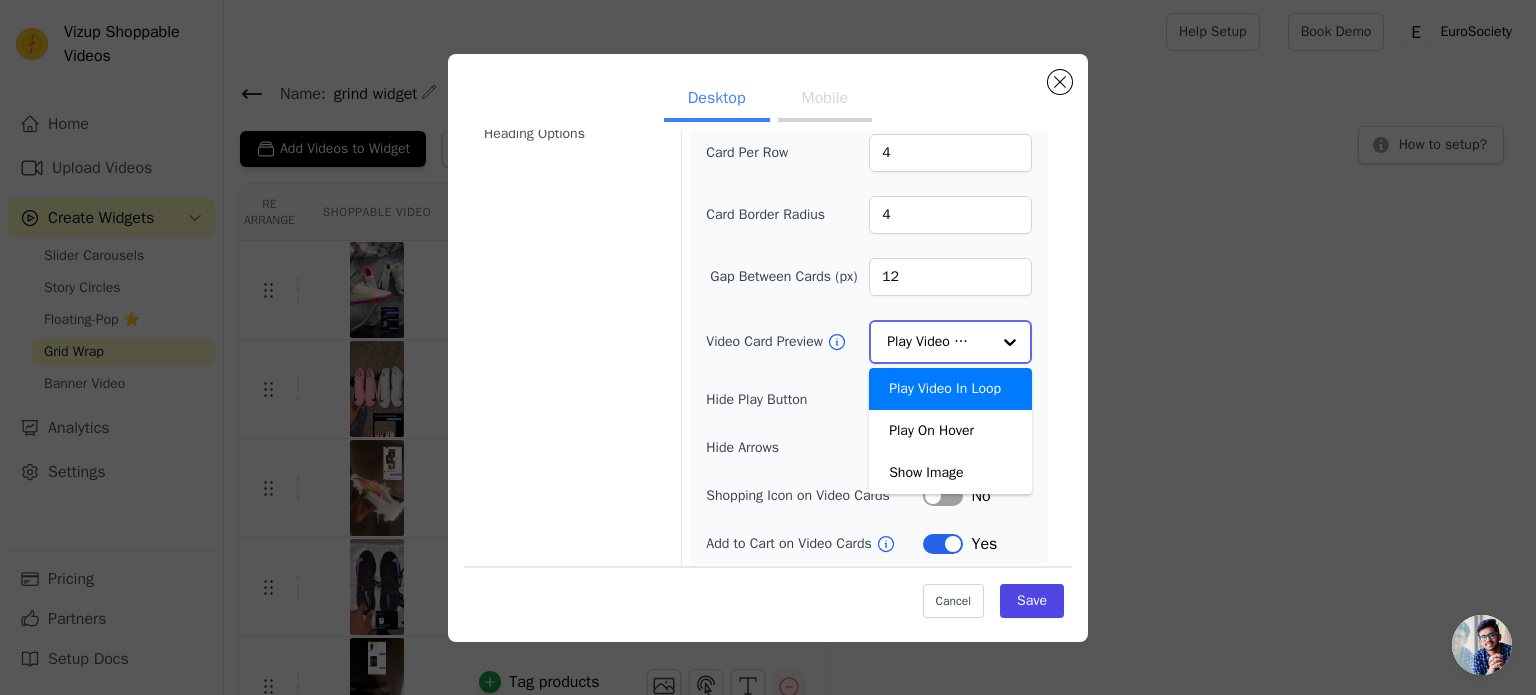 click on "Video Card Preview" 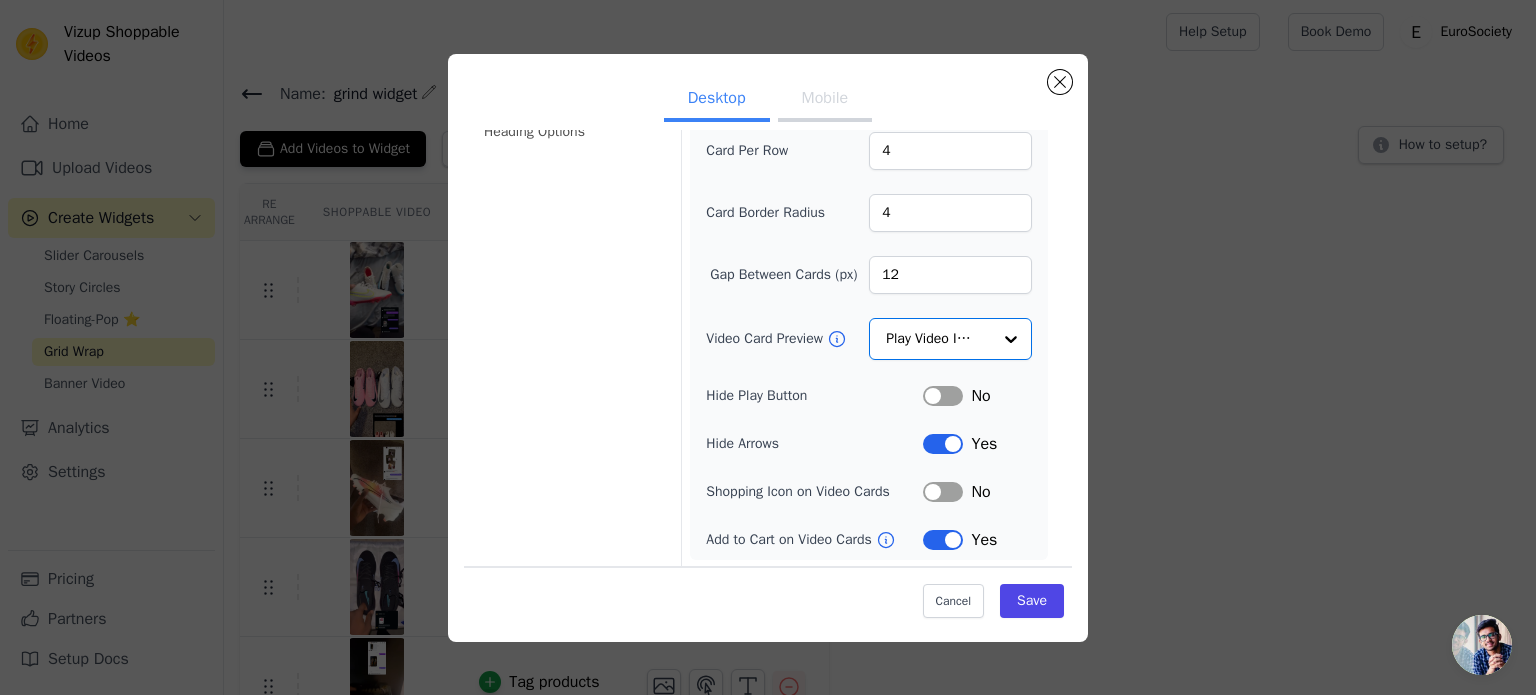 click on "Width (in px)   200   Height (in px)   355   Card Per Row   4   Card Border Radius   4   Gap Between Cards (px)   12   Video Card Preview       Option Play Video In Loop, selected.   Select is focused, type to refine list, press down to open the menu.     Play Video In Loop               Hide Play Button   Label     No   Hide Arrows   Label     Yes   Shopping Icon on Video Cards   Label     No   Add to Cart on Video Cards     Label     Yes" at bounding box center (868, 276) 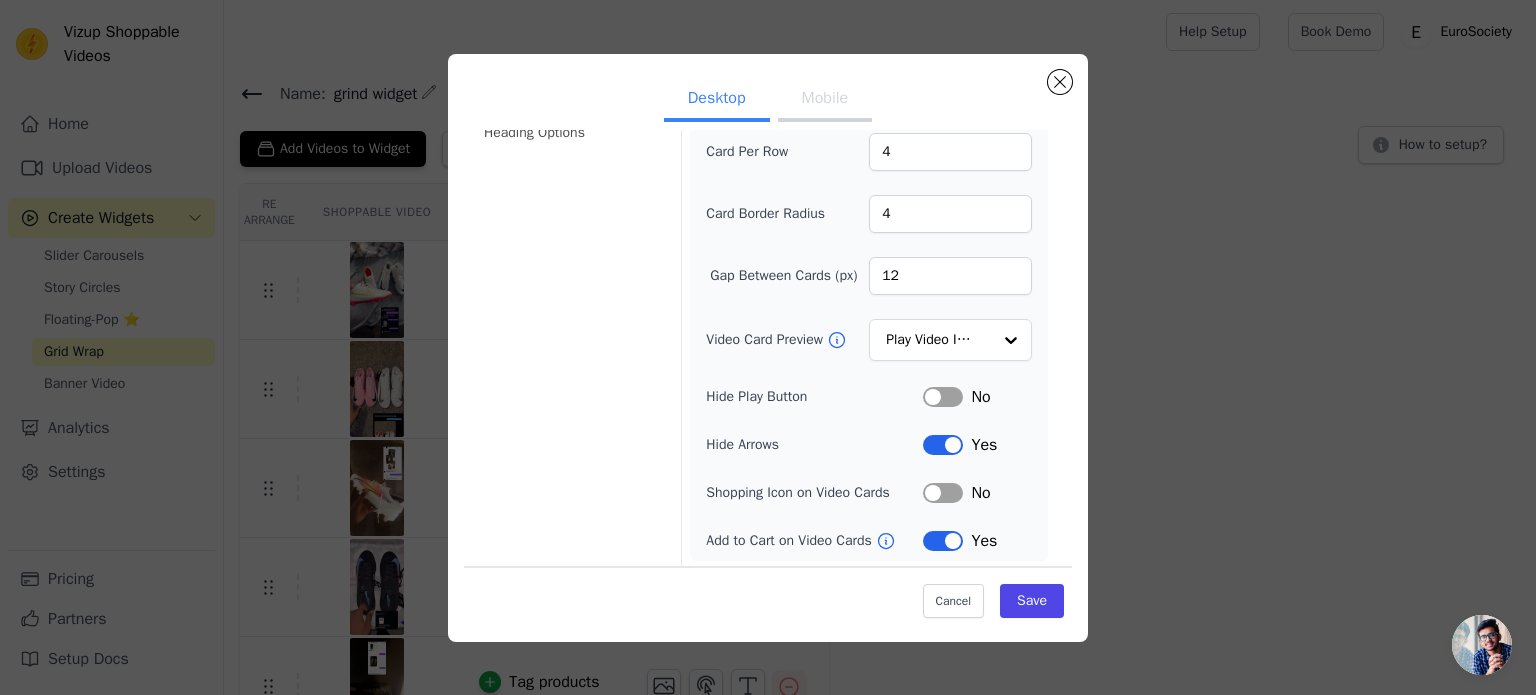 click on "Mobile" at bounding box center (825, 100) 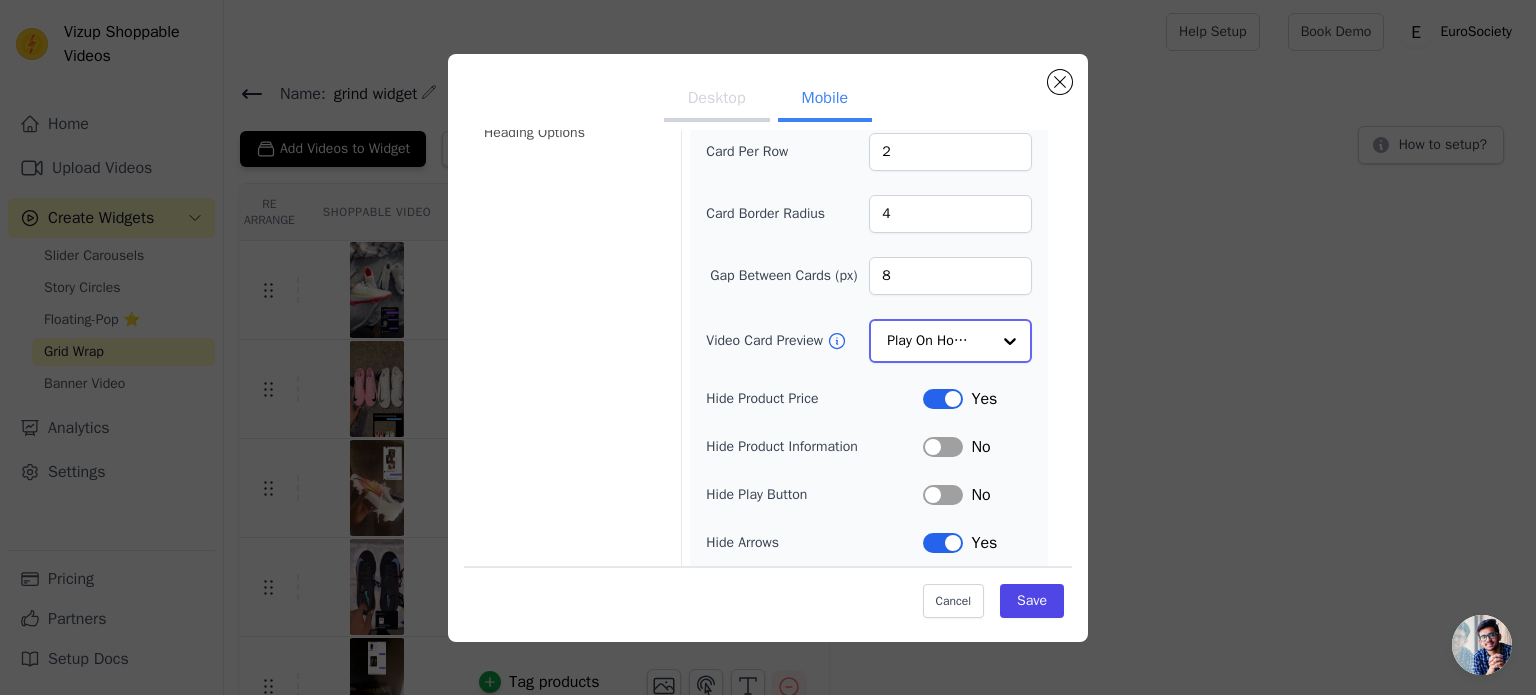 click on "Video Card Preview" 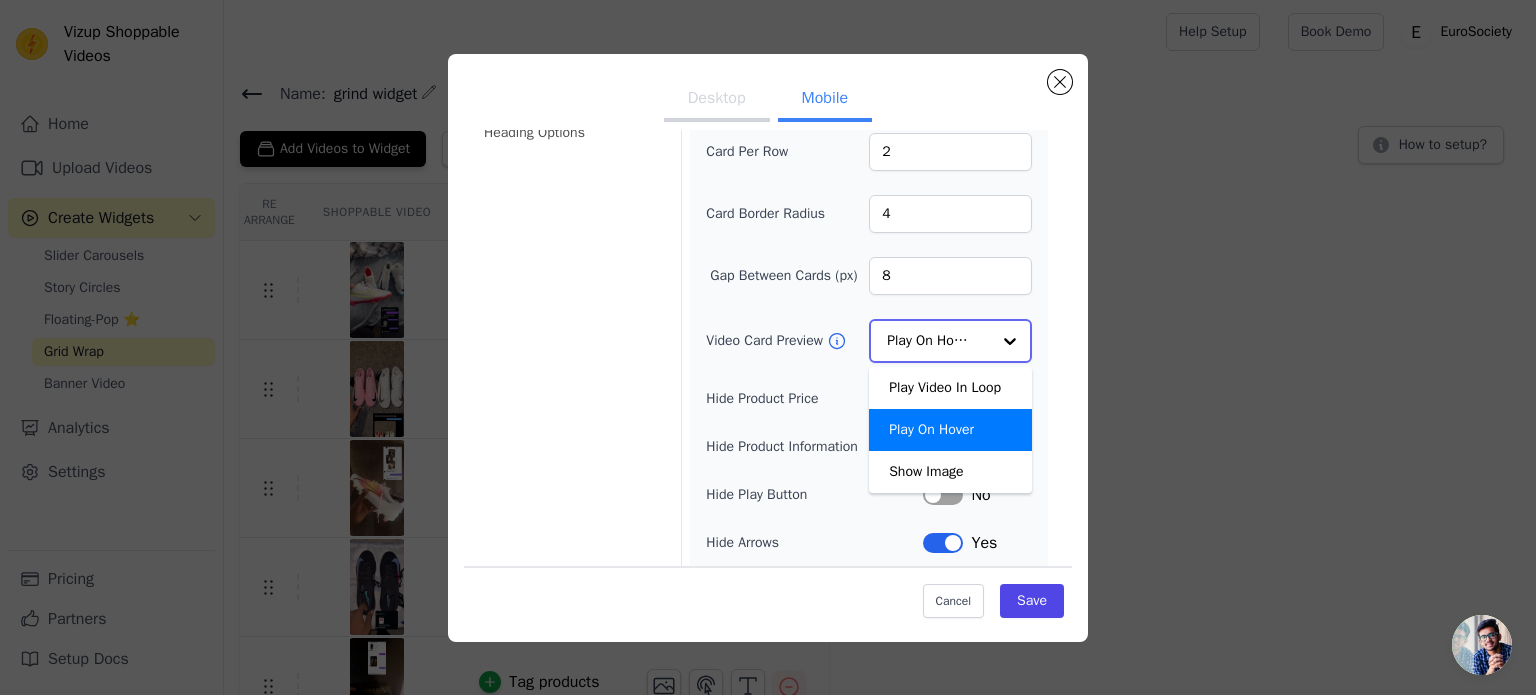 click on "Video Card Preview" 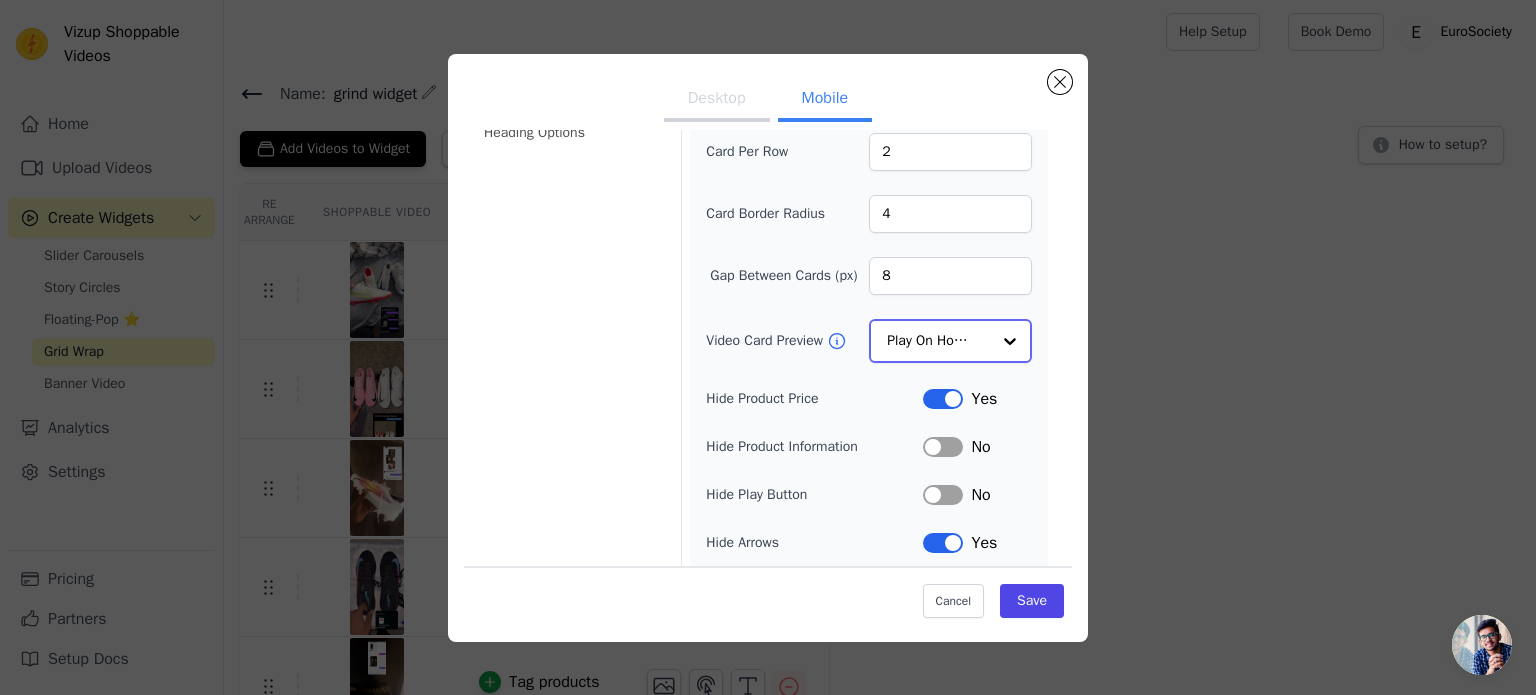click at bounding box center (1010, 341) 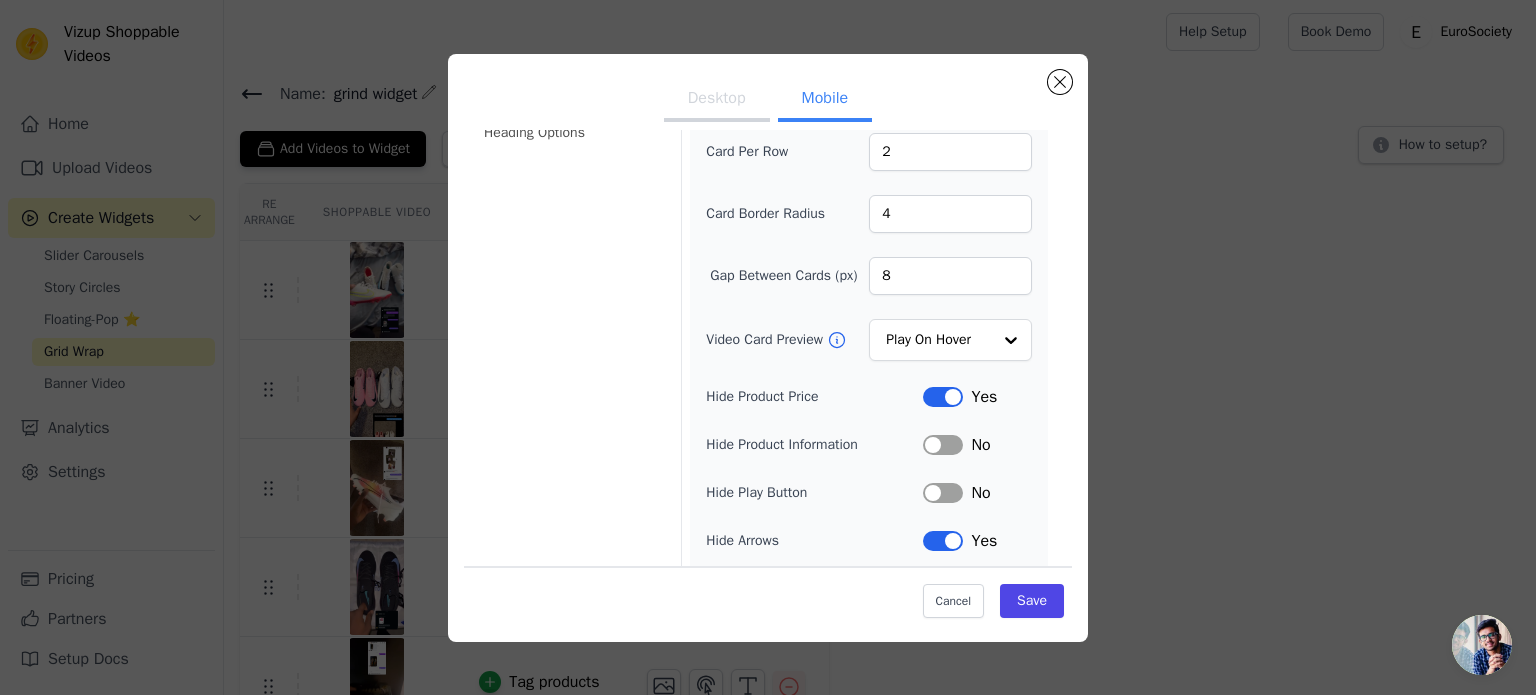 click on "Video Card Options Tagged Product Options Heading Options   Width (in px)   150   Height (in px)   260   Card Per Row   2   Card Border Radius   4   Gap Between Cards (px)   8   Video Card Preview           Play On Hover               Hide Product Price   Label     Yes   Hide Product Information   Label     No   Hide Play Button   Label     No   Hide Arrows   Label     Yes   Shopping Icon on Video Cards   Label     No   Add to Cart on Video Cards     Label     Yes" at bounding box center (768, 324) 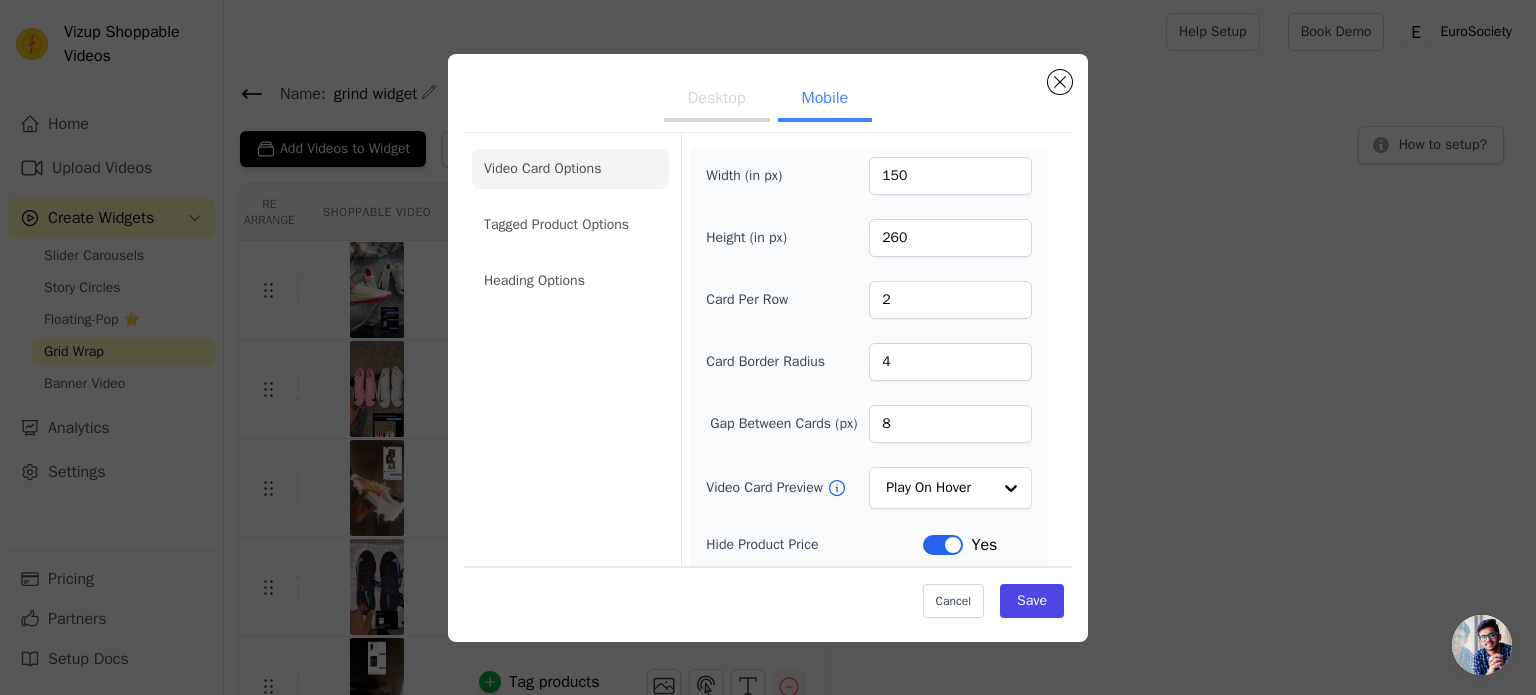 scroll, scrollTop: 0, scrollLeft: 0, axis: both 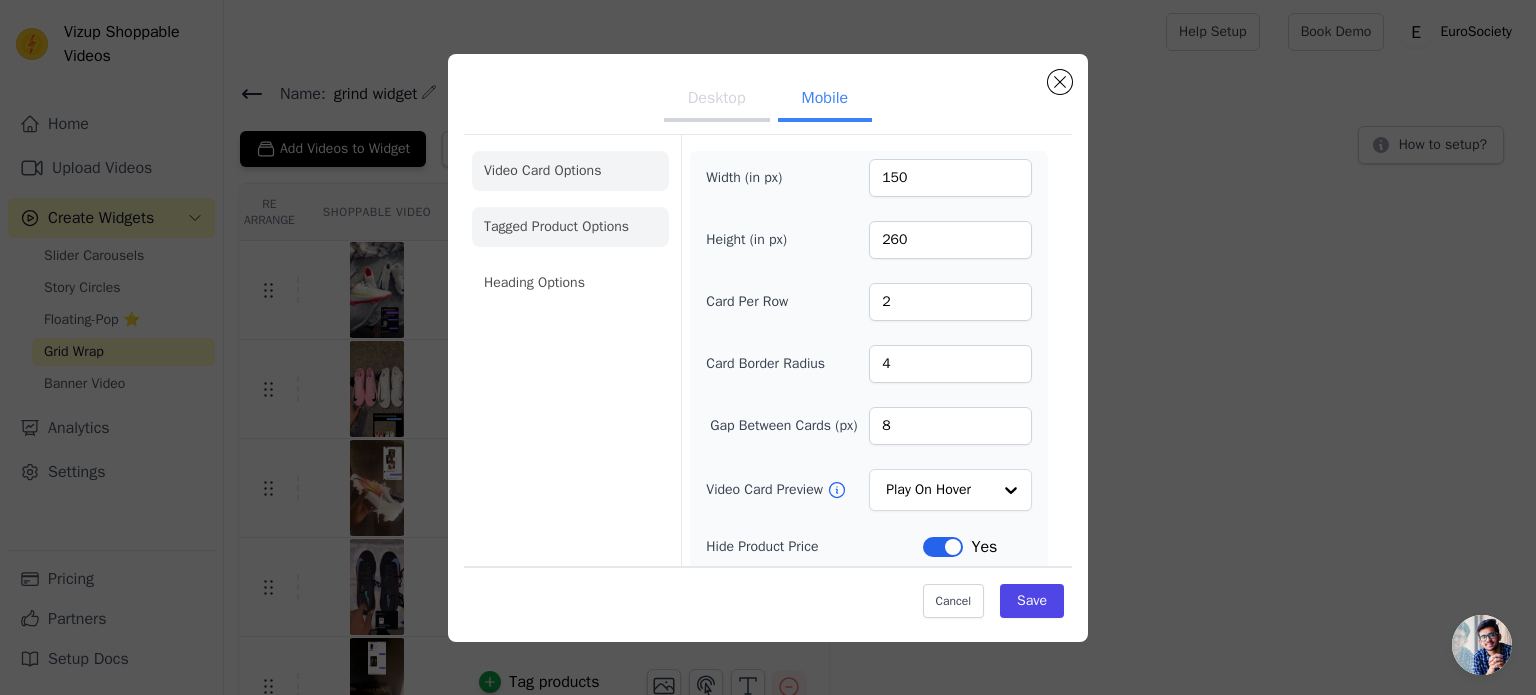 click on "Tagged Product Options" 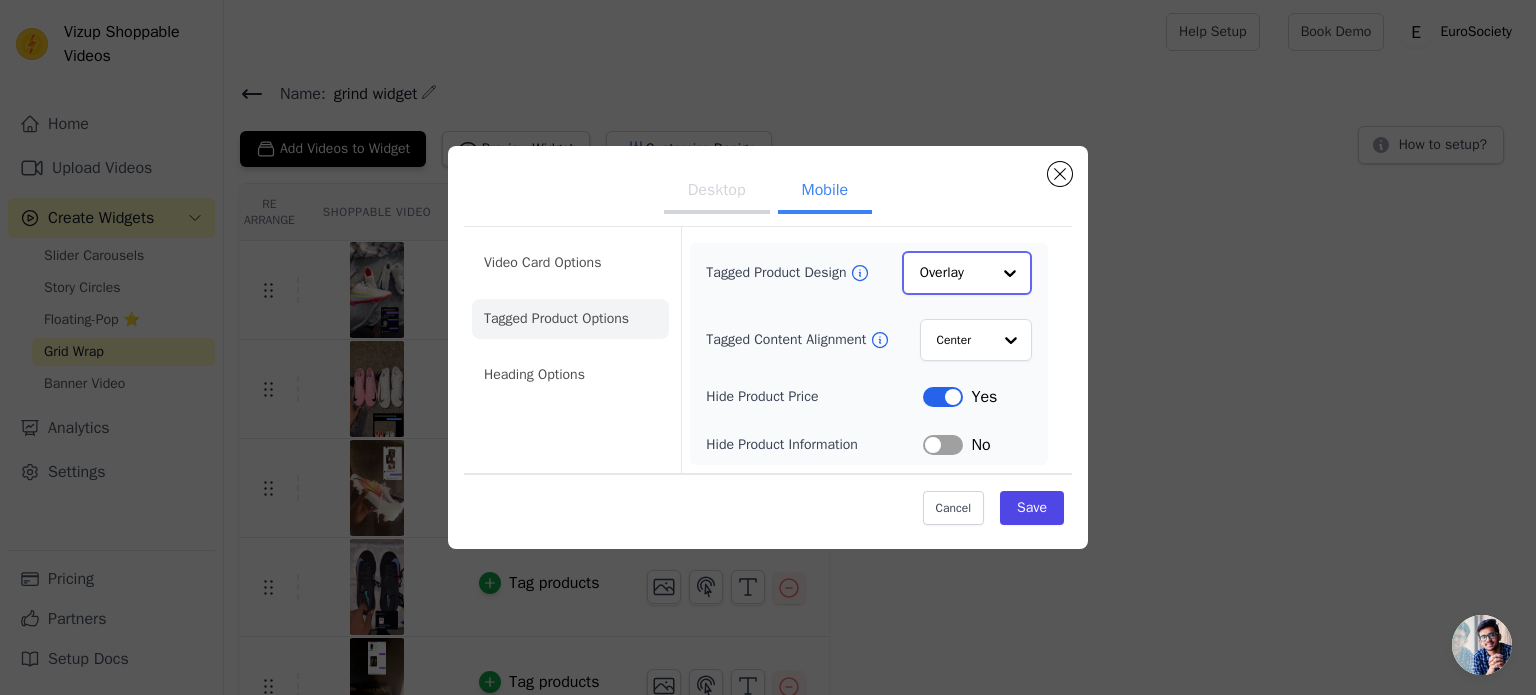 click on "Tagged Product Design" 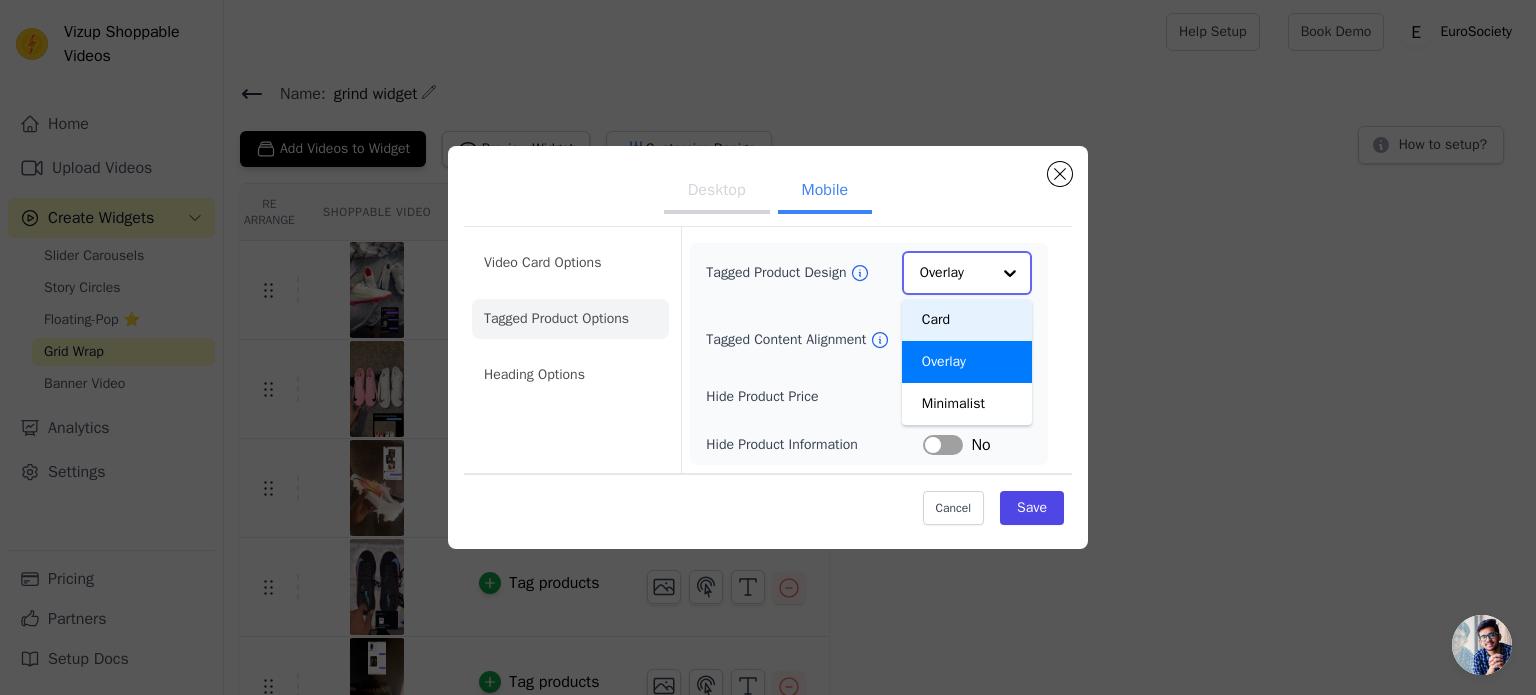 click on "Card" at bounding box center (967, 320) 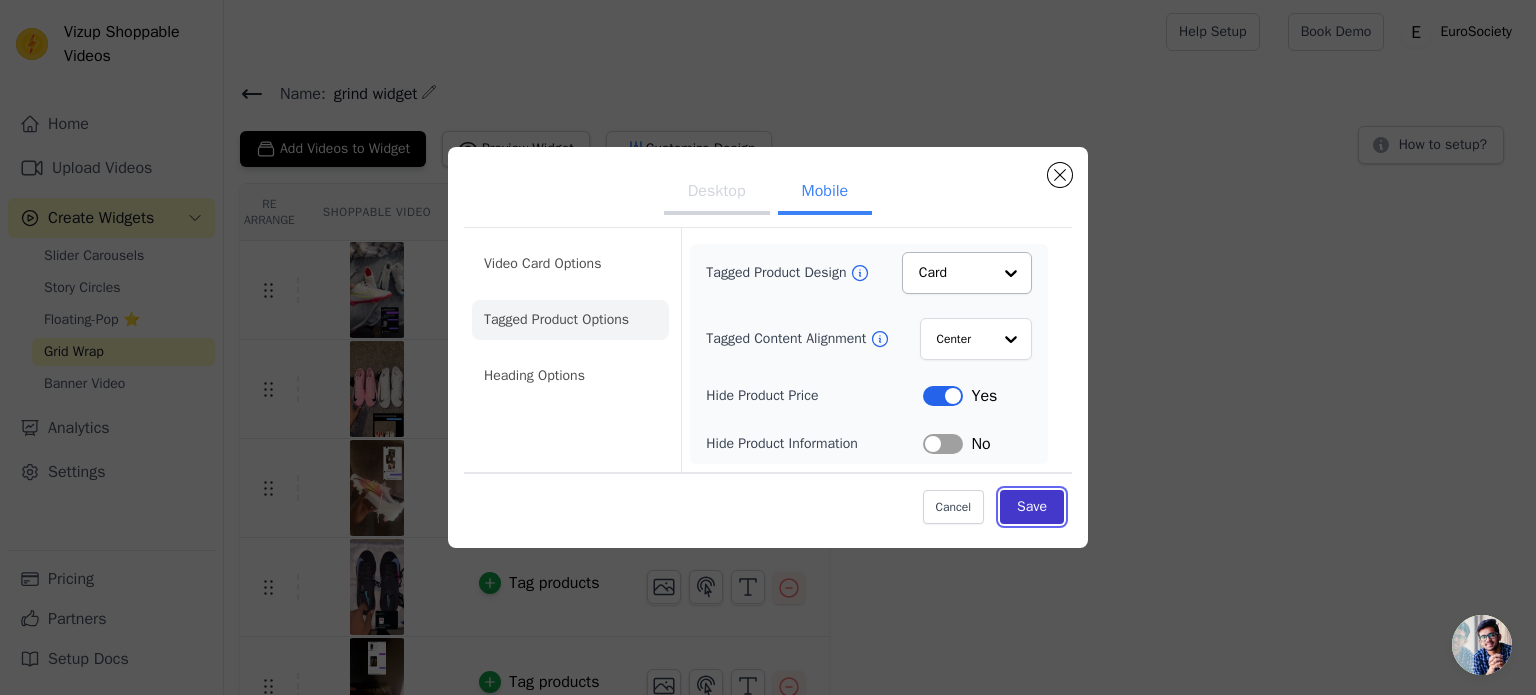 click on "Save" at bounding box center [1032, 507] 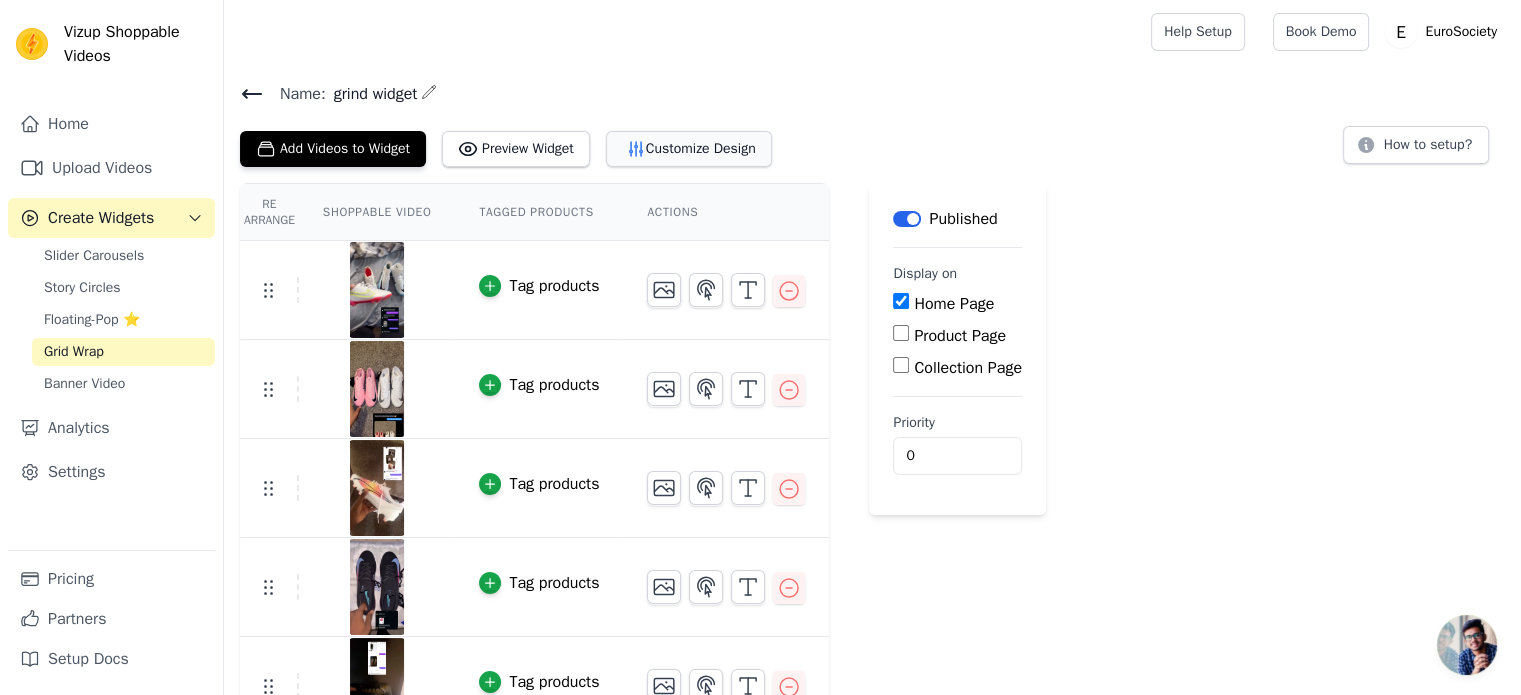click on "Customize Design" at bounding box center (689, 149) 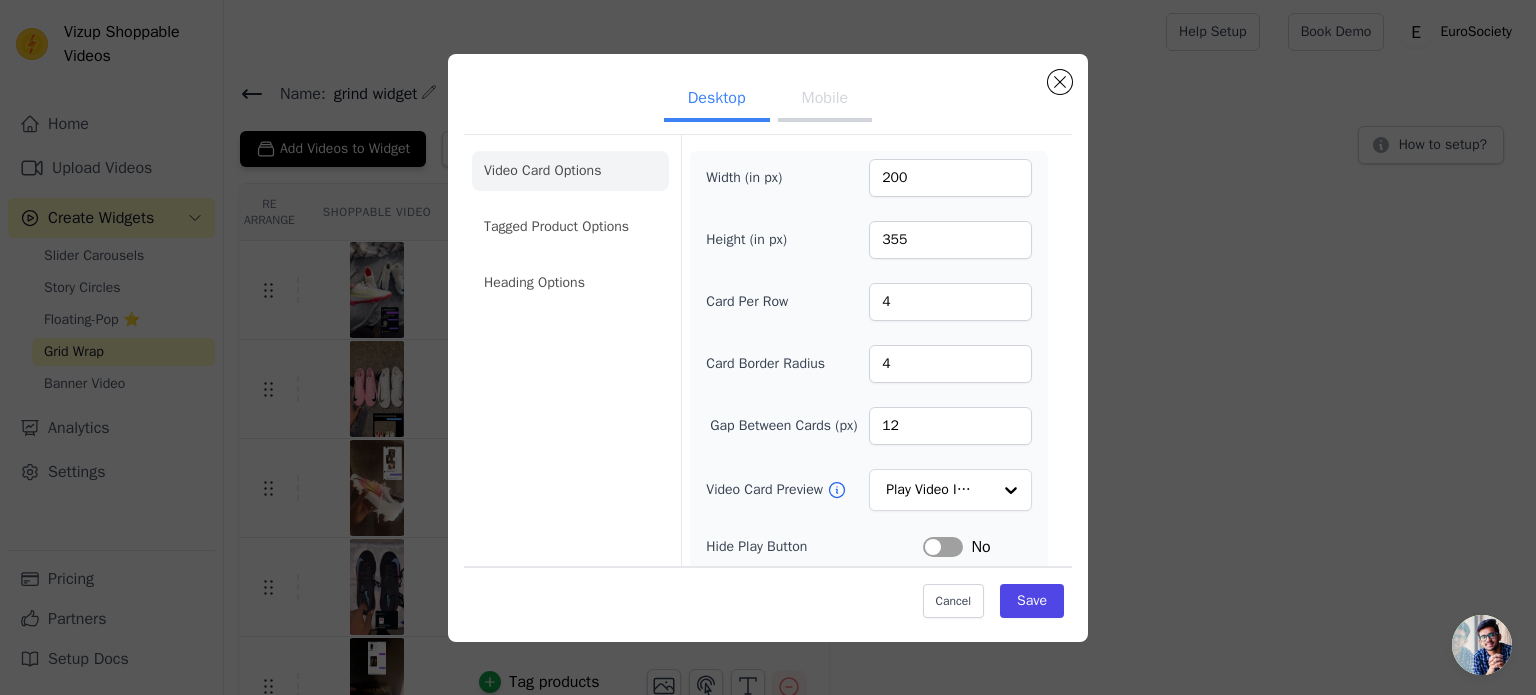 click on "Mobile" at bounding box center [825, 100] 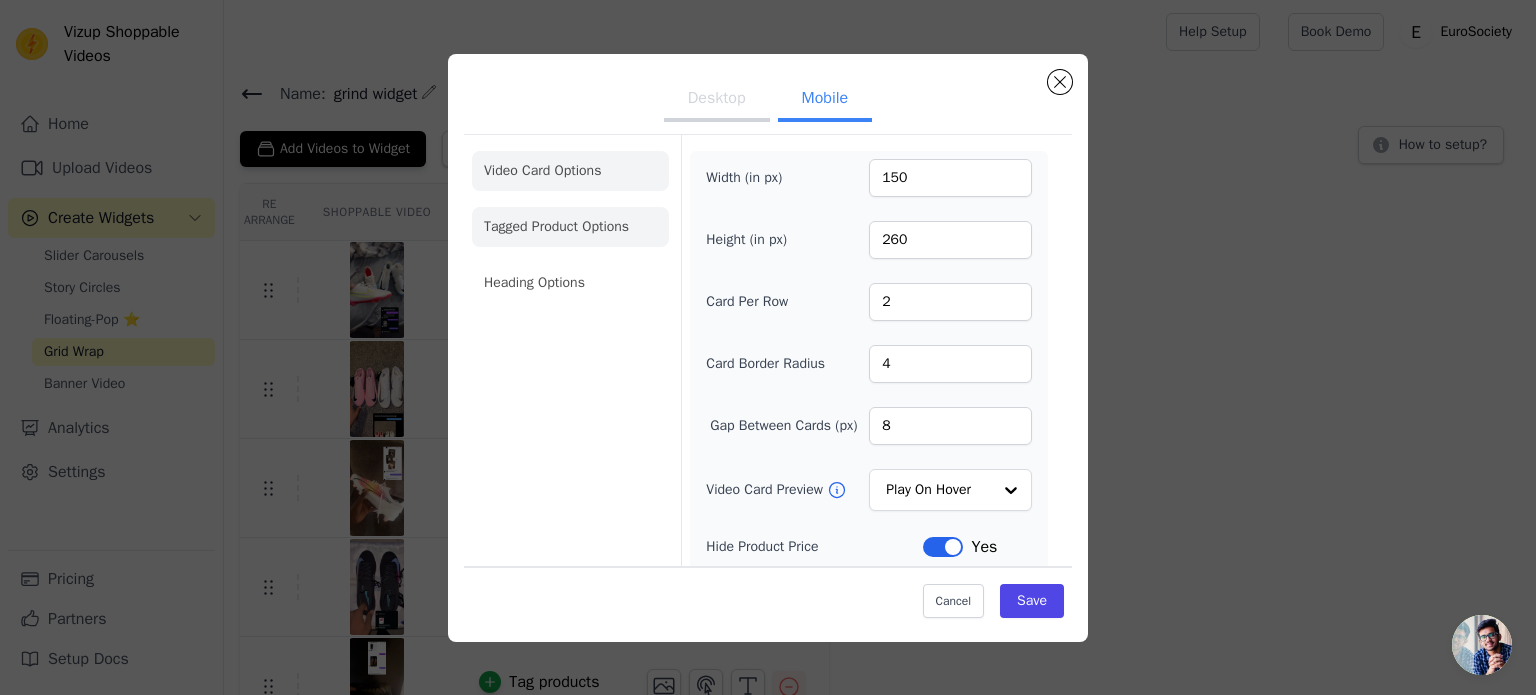 click on "Tagged Product Options" 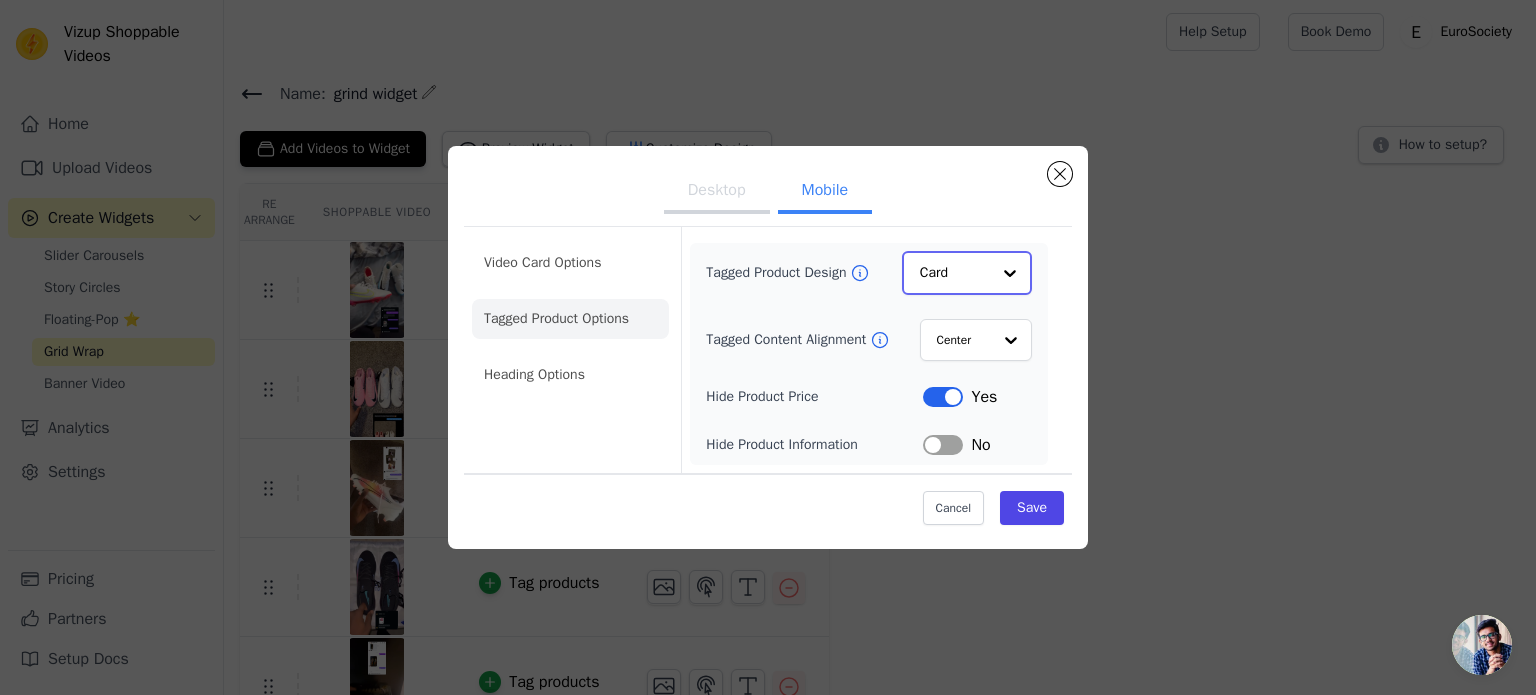 click on "Tagged Product Design" 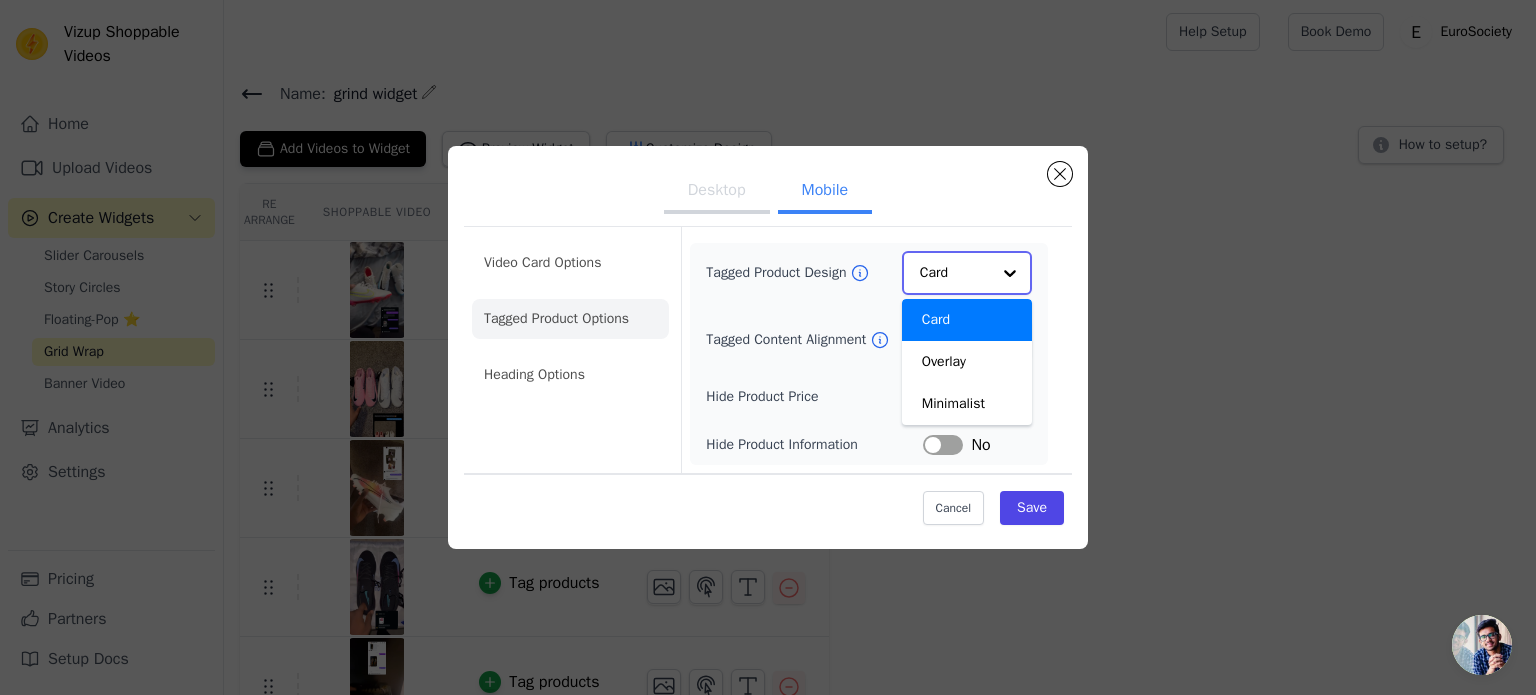 click on "Tagged Product Design" 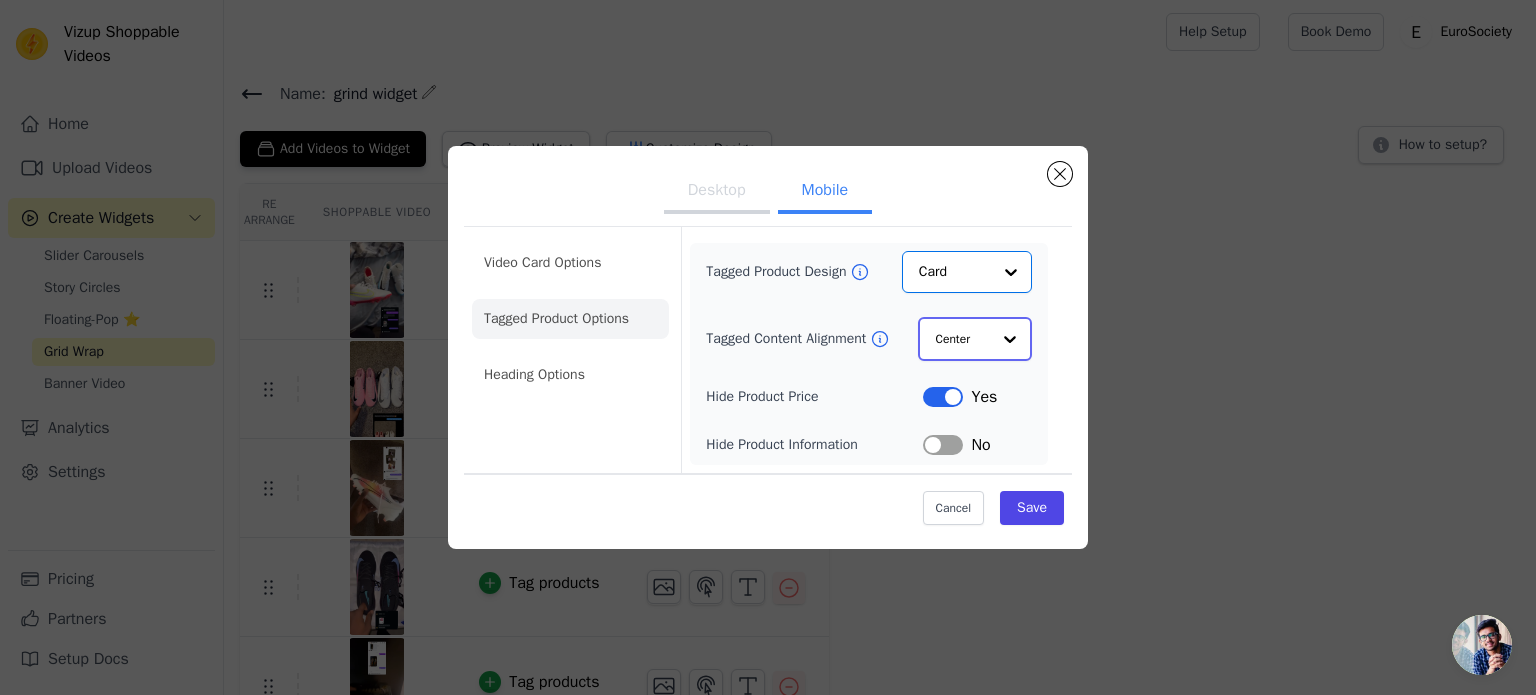 click on "Tagged Content Alignment" 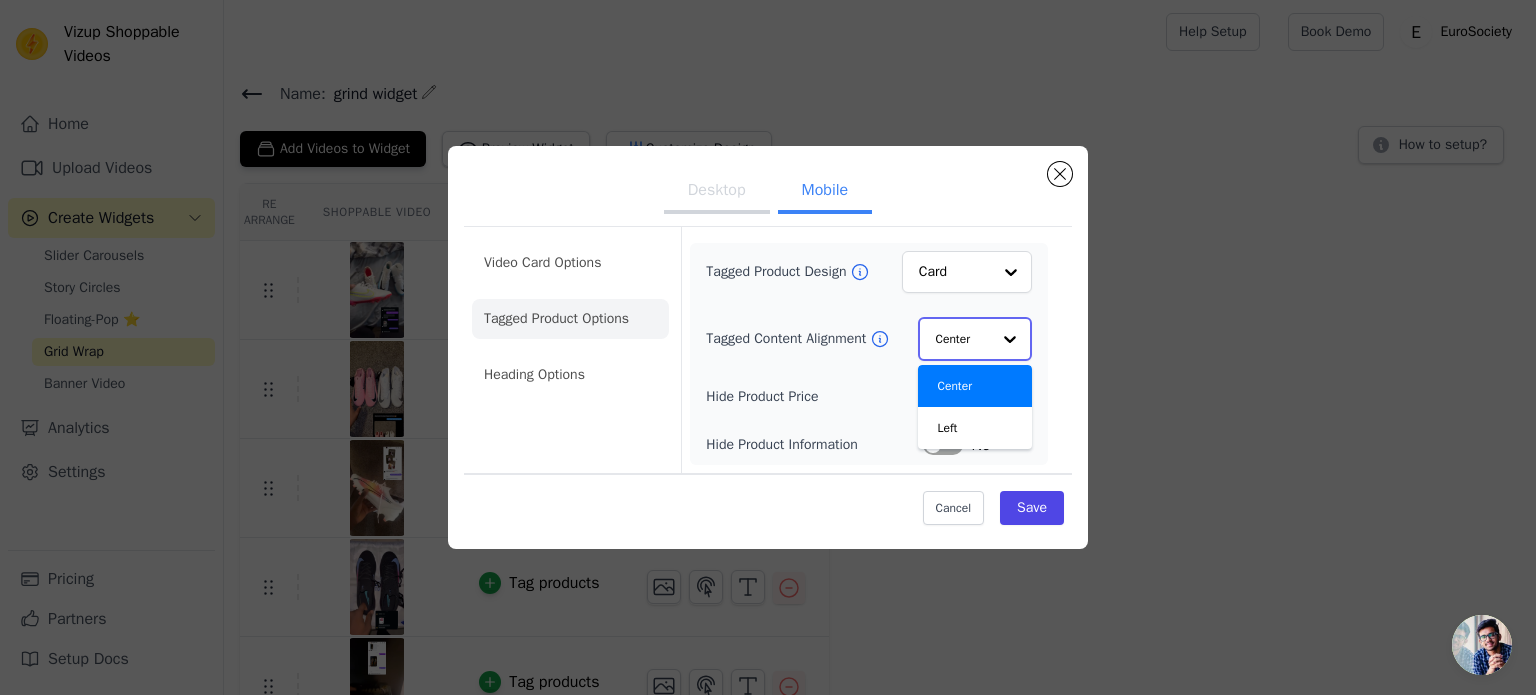 click on "Tagged Content Alignment" 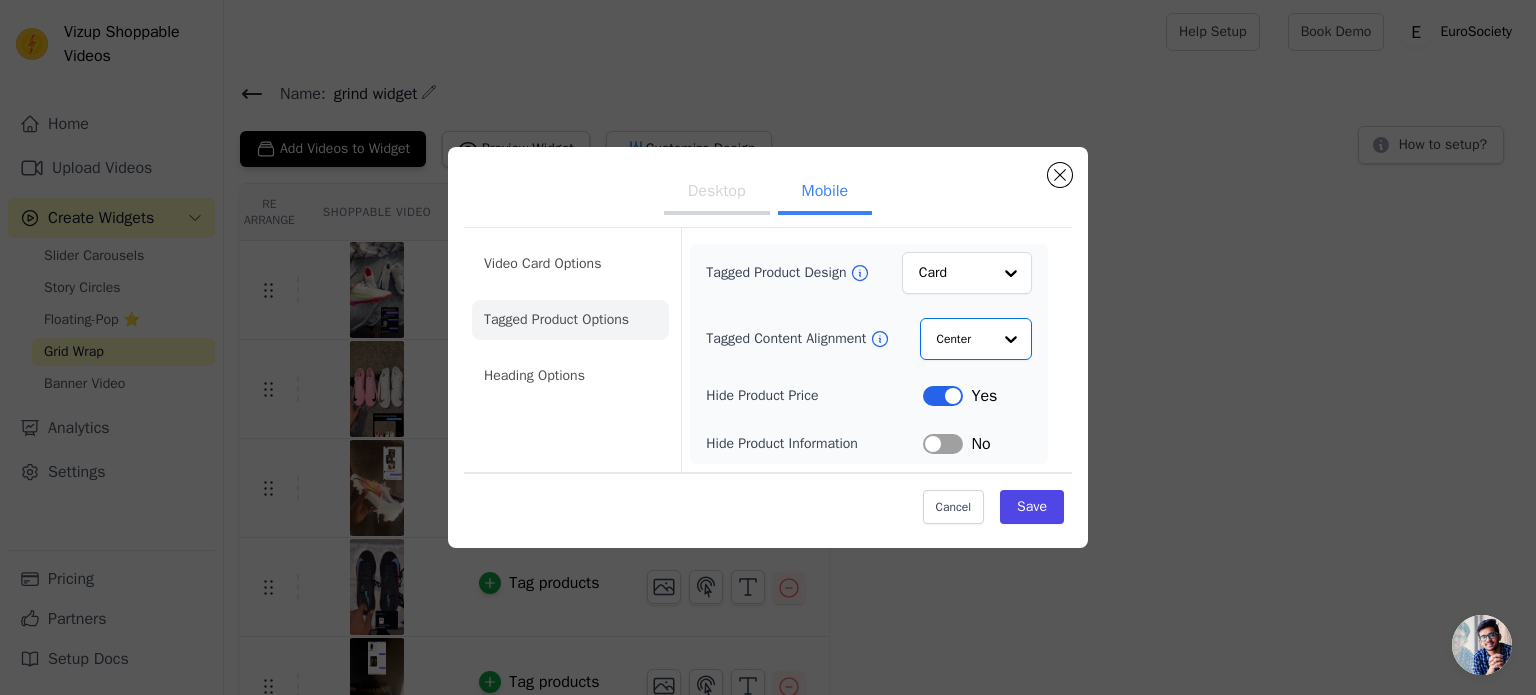 click on "Tagged Product Design           Card               Tagged Content Alignment       Option Center, selected.   Select is focused, type to refine list, press down to open the menu.     Center               Hide Product Price   Label     Yes   Hide Product Information   Label     No" at bounding box center (869, 354) 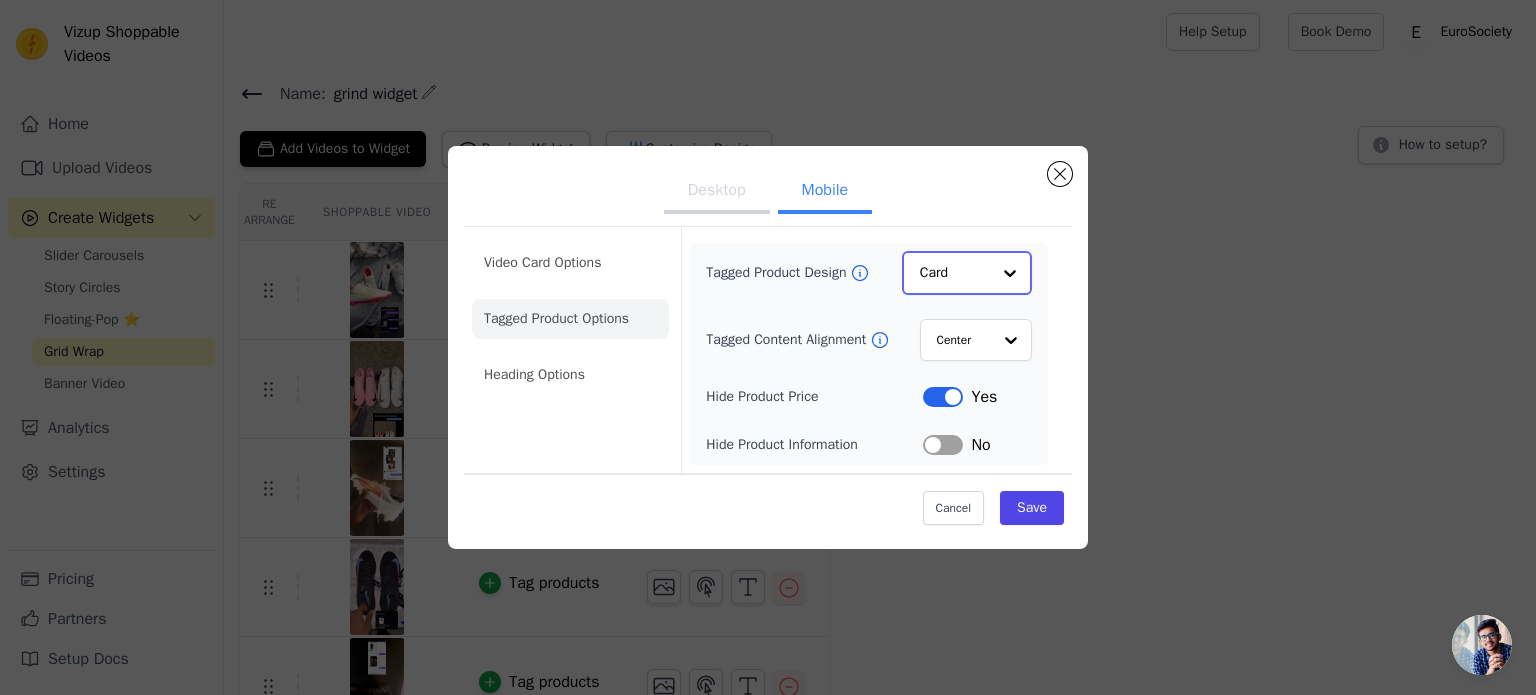 click on "Tagged Product Design" 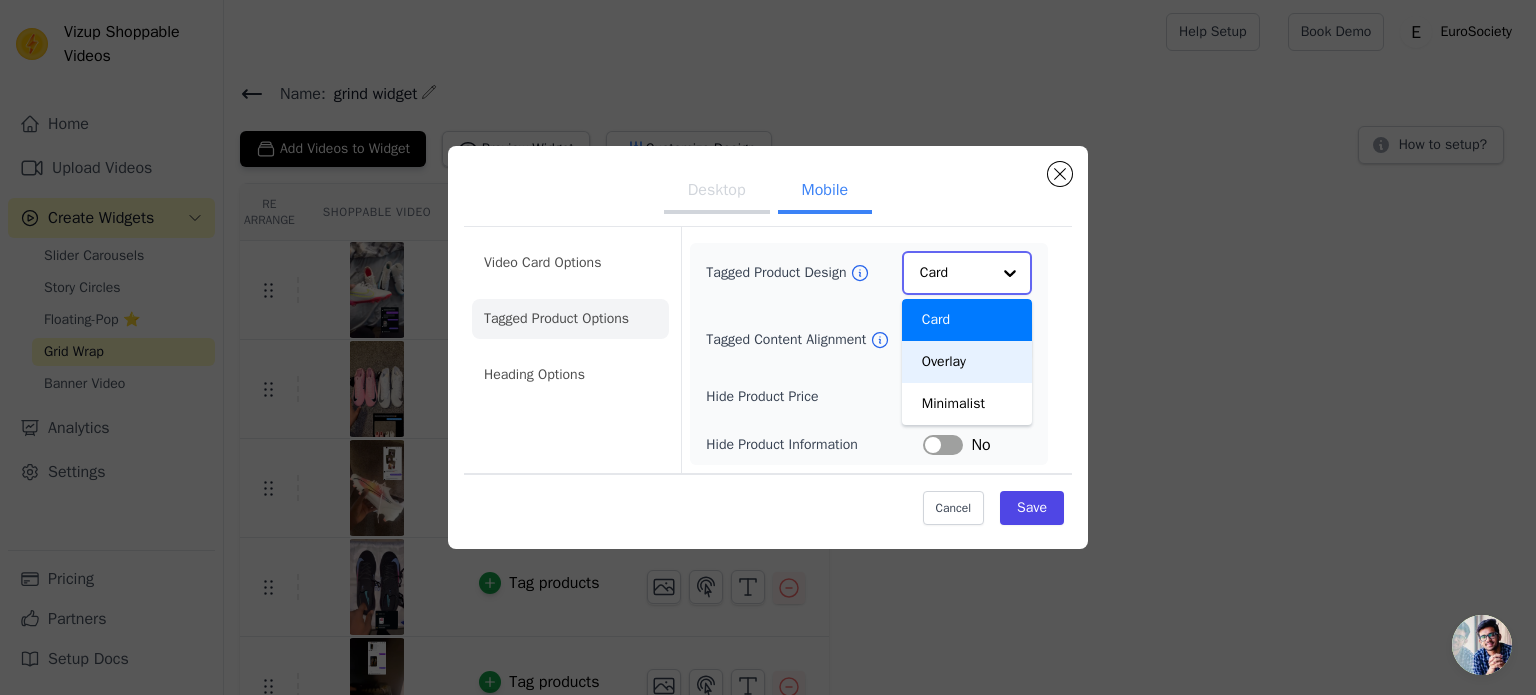 click on "Overlay" at bounding box center [967, 362] 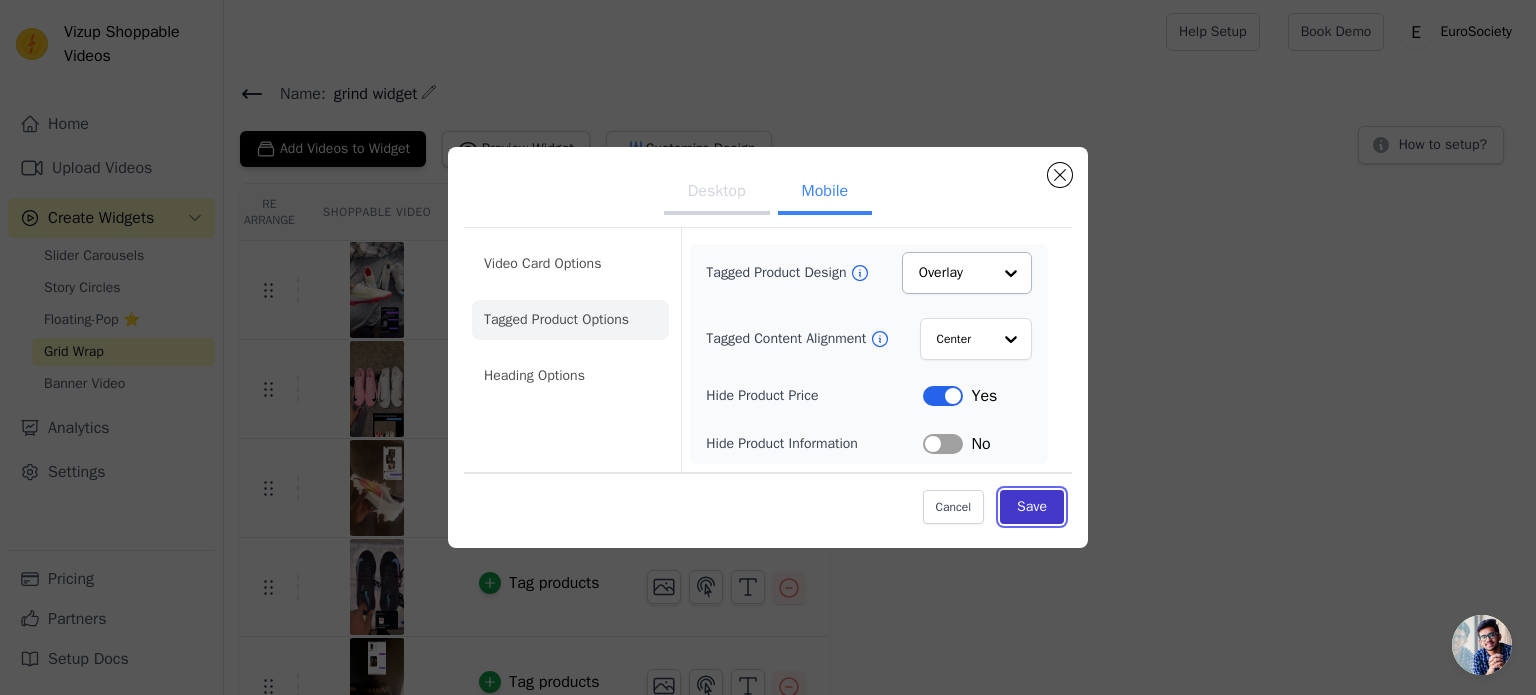 click on "Save" at bounding box center [1032, 507] 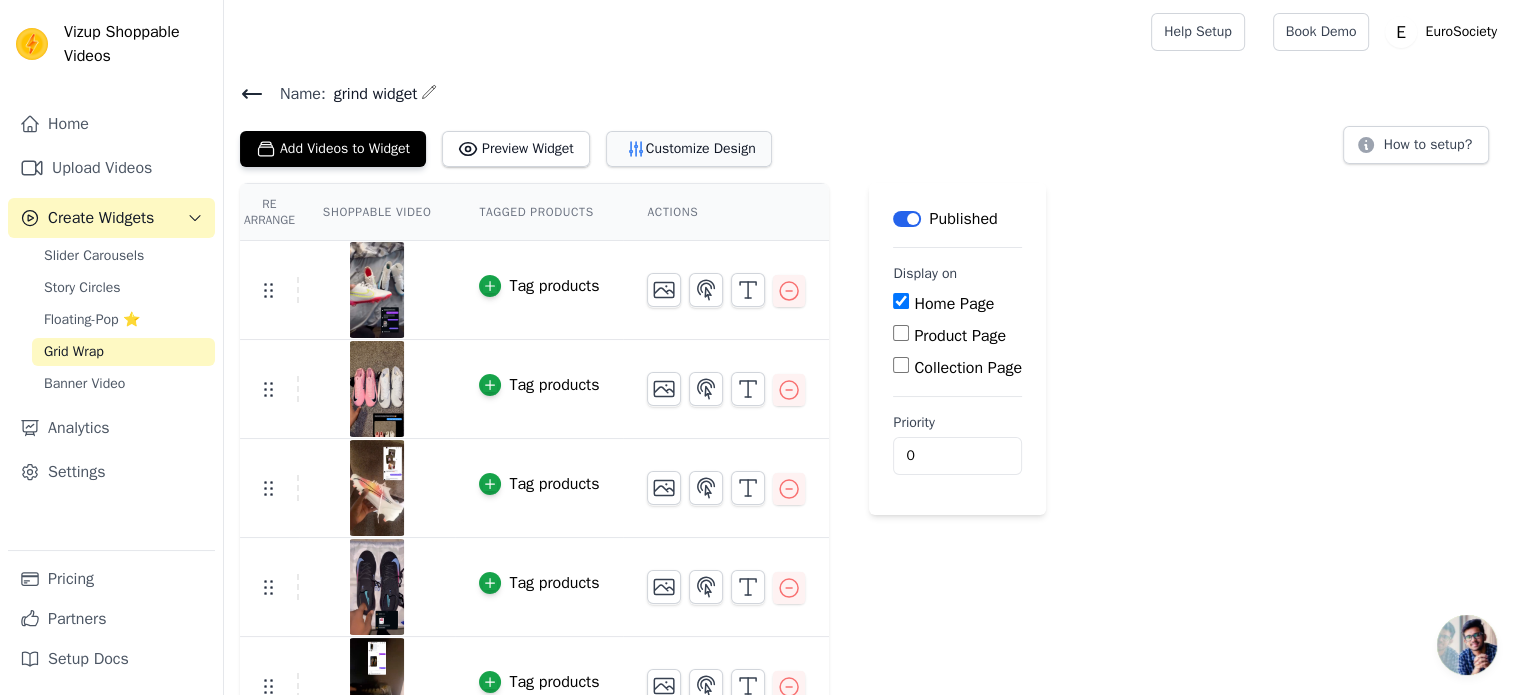 click on "Customize Design" at bounding box center (689, 149) 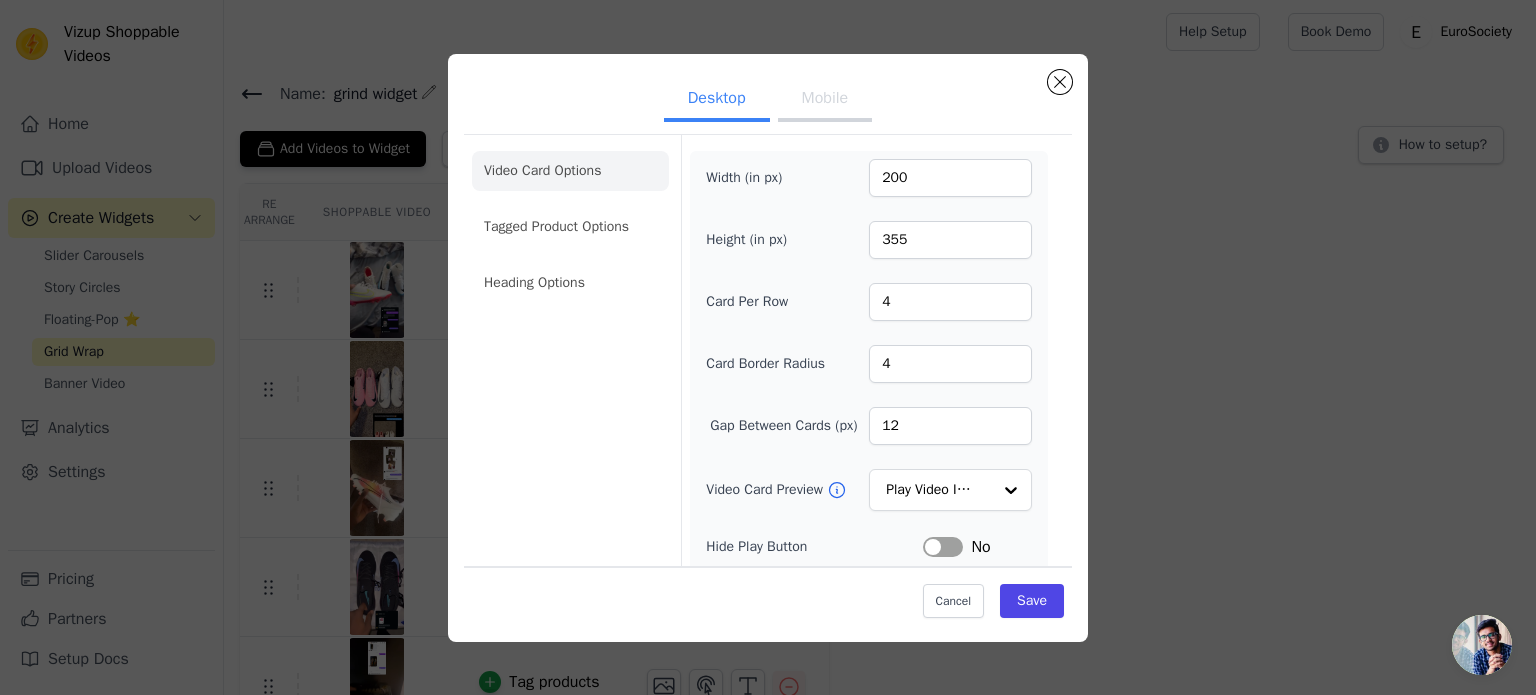 click on "Mobile" at bounding box center (825, 100) 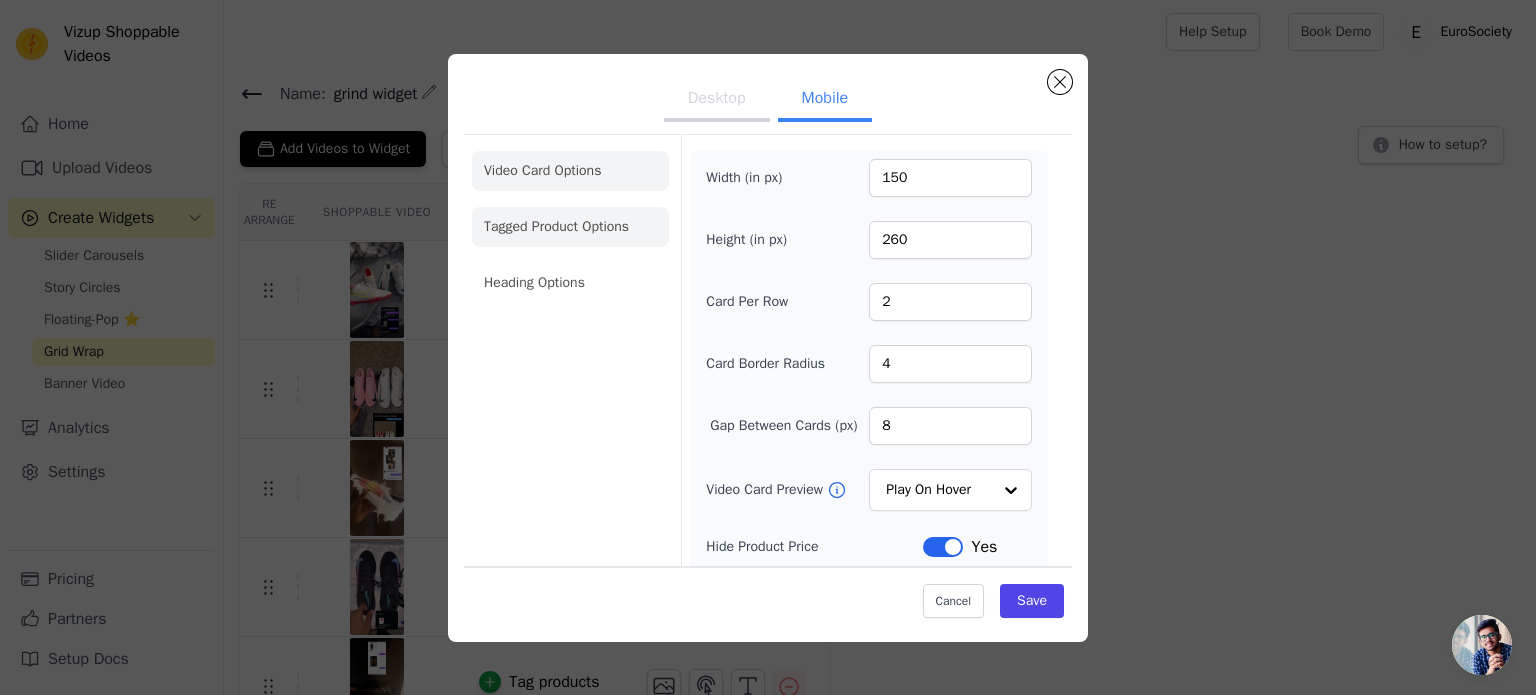 click on "Tagged Product Options" 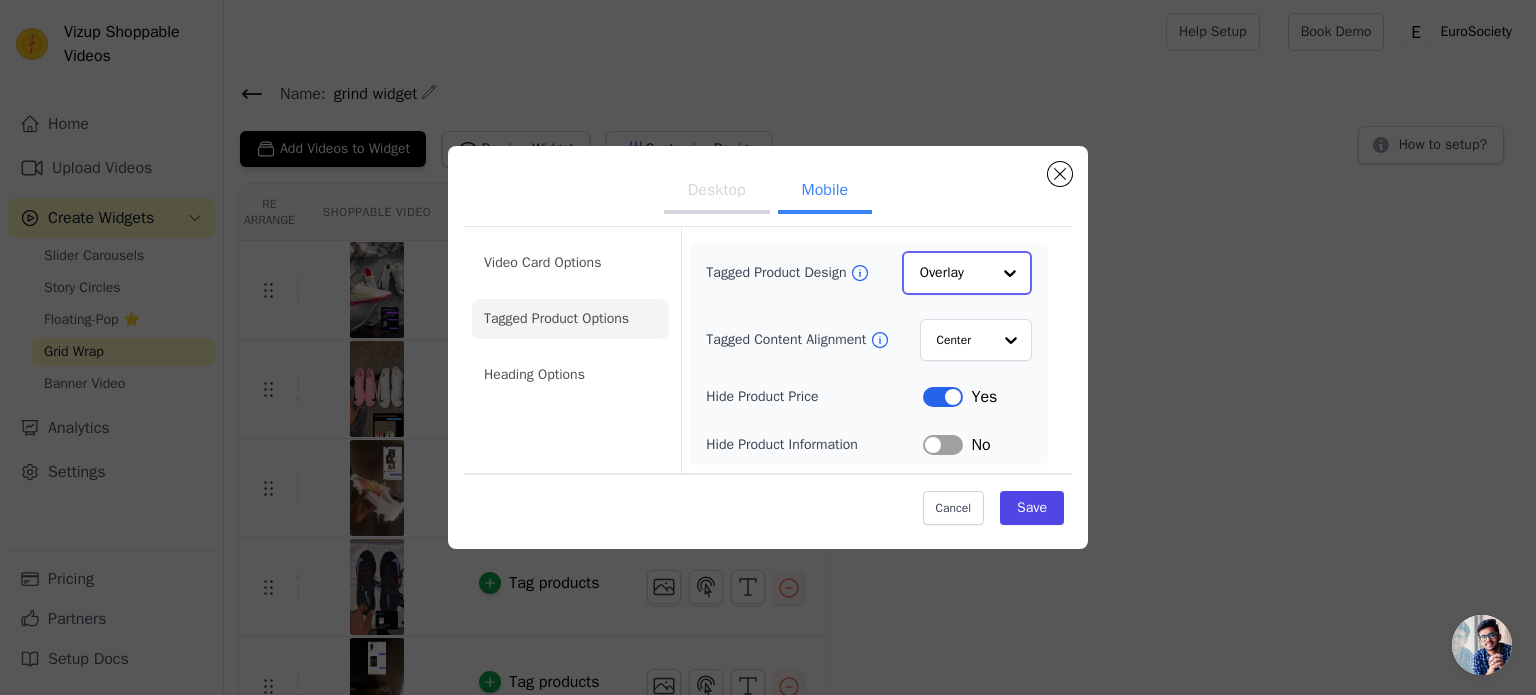 click on "Tagged Product Design" 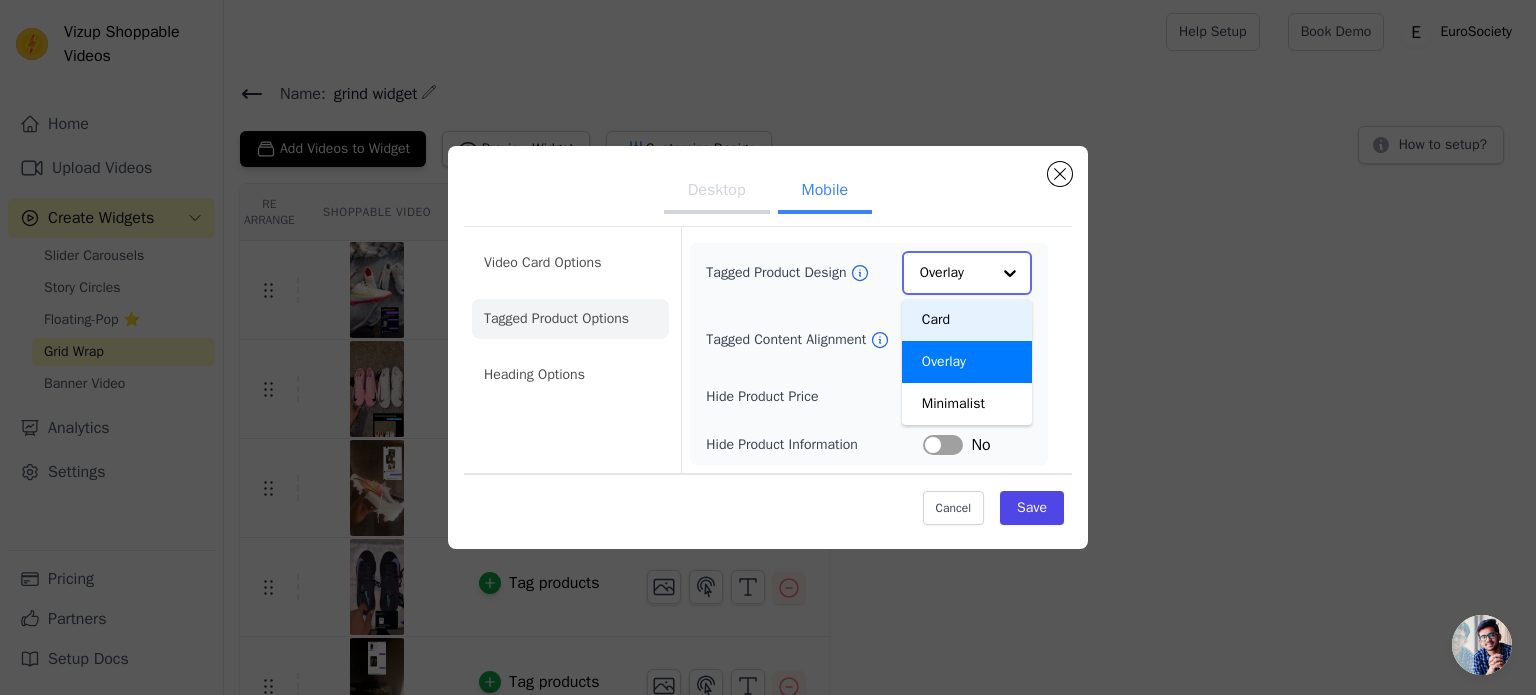 click on "Card" at bounding box center [967, 320] 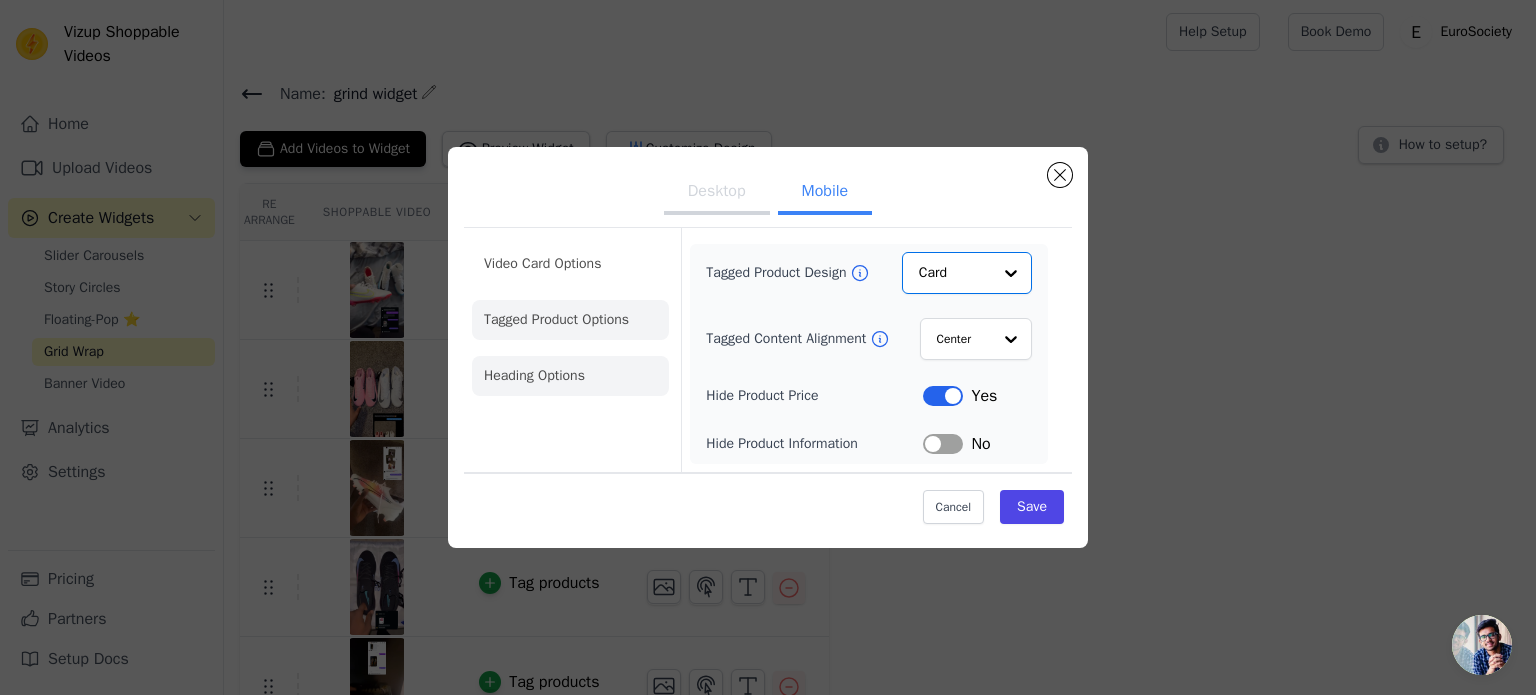 click on "Heading Options" 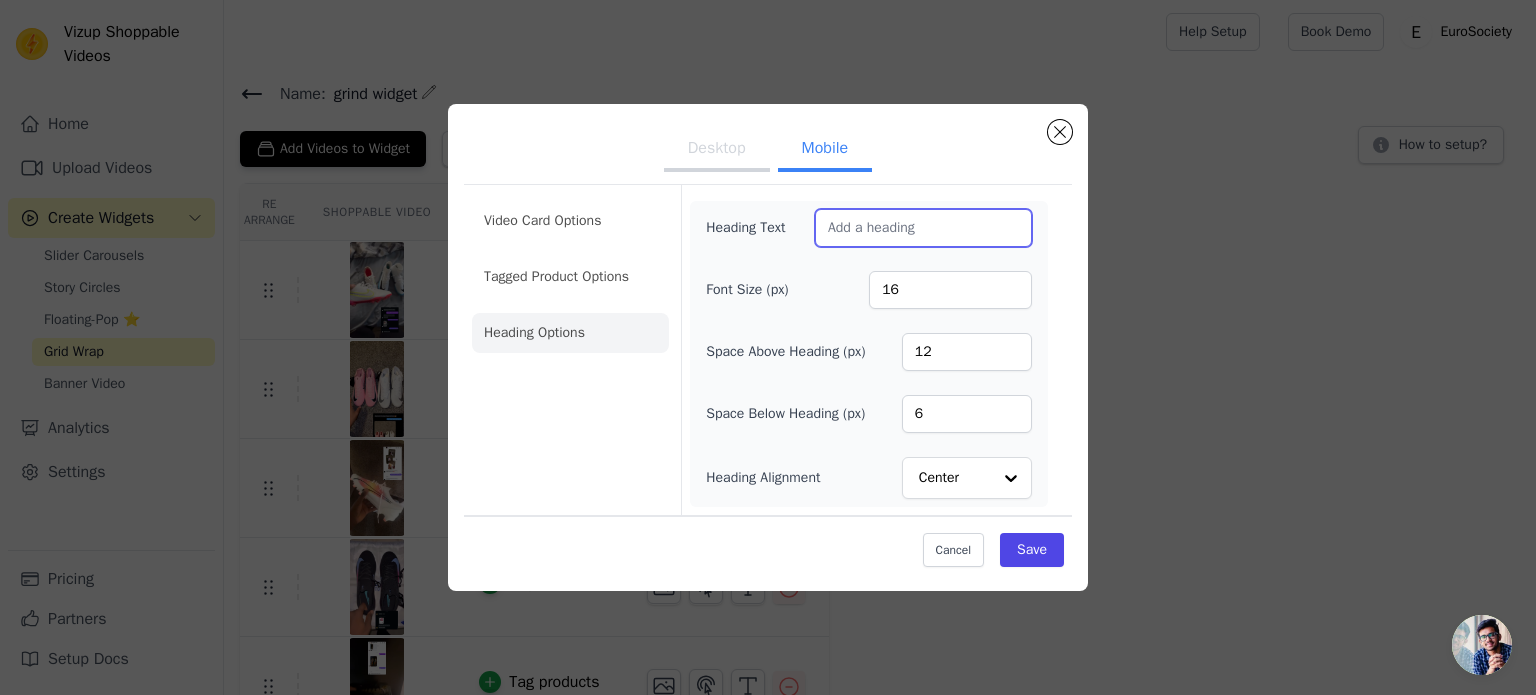 click on "Heading Text" at bounding box center (923, 228) 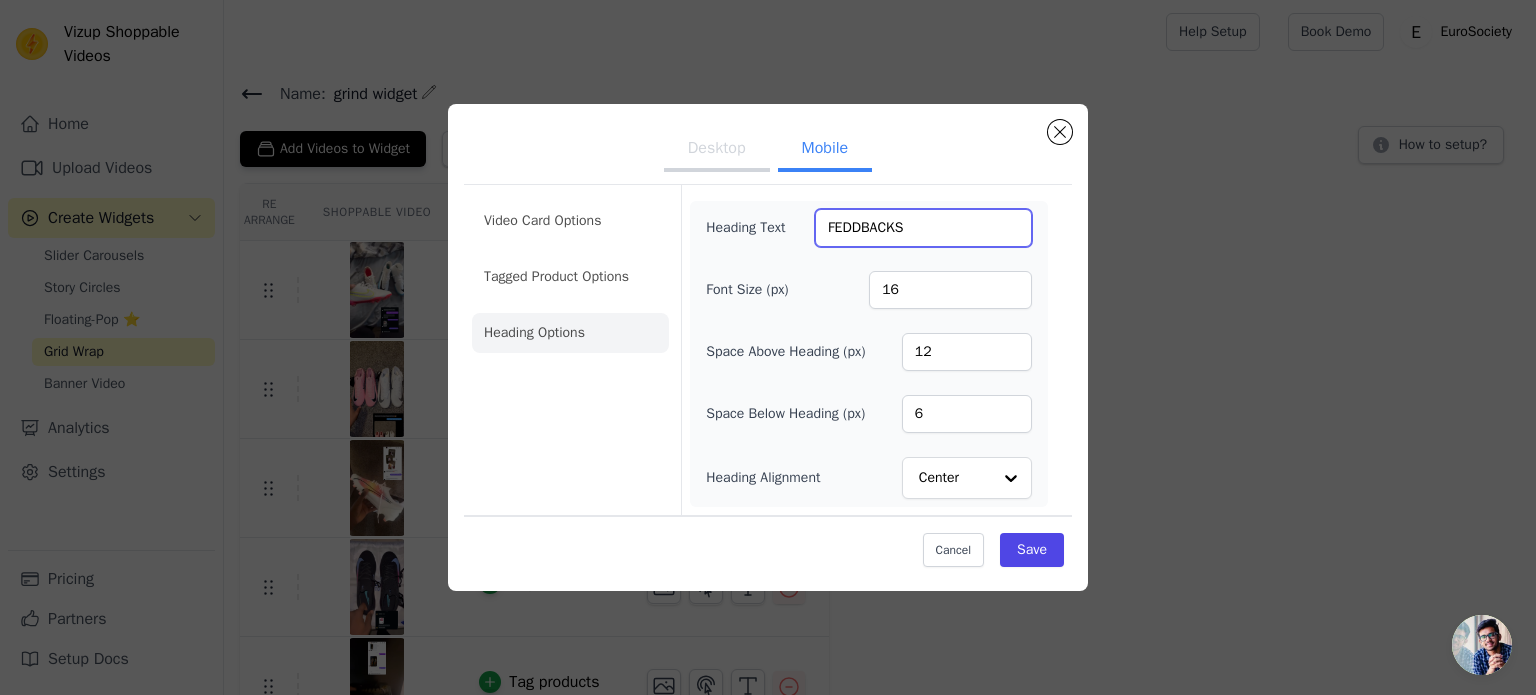 click on "FEDDBACKS" at bounding box center [923, 228] 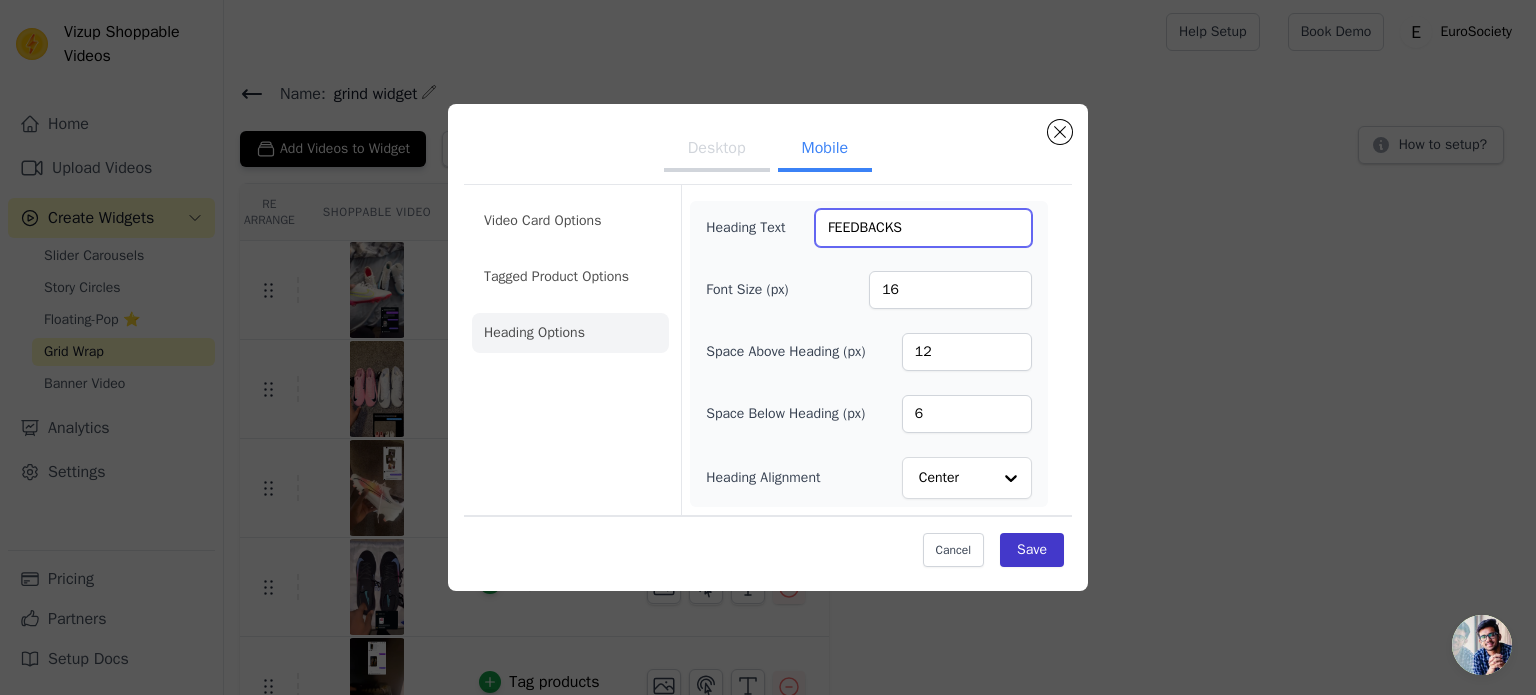 type on "FEEDBACKS" 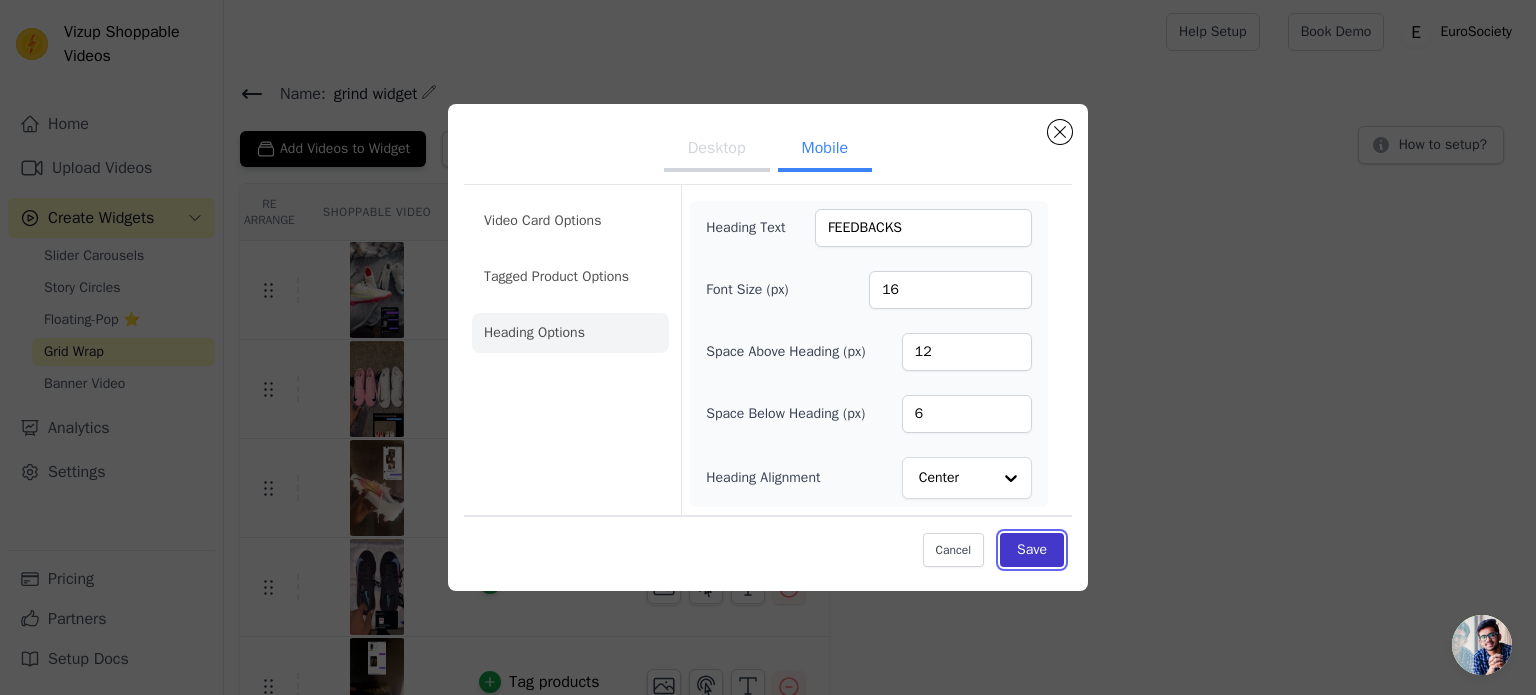 click on "Save" at bounding box center [1032, 550] 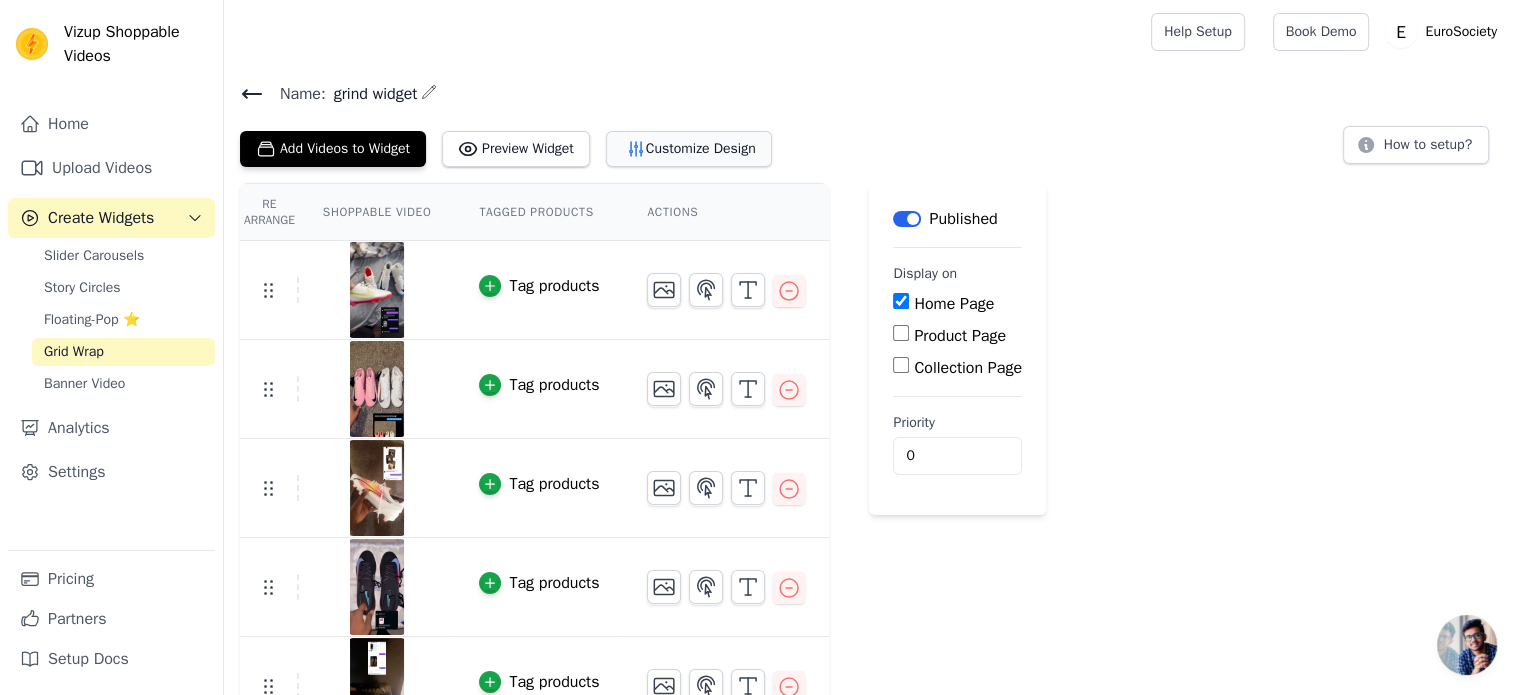 click on "Customize Design" at bounding box center [689, 149] 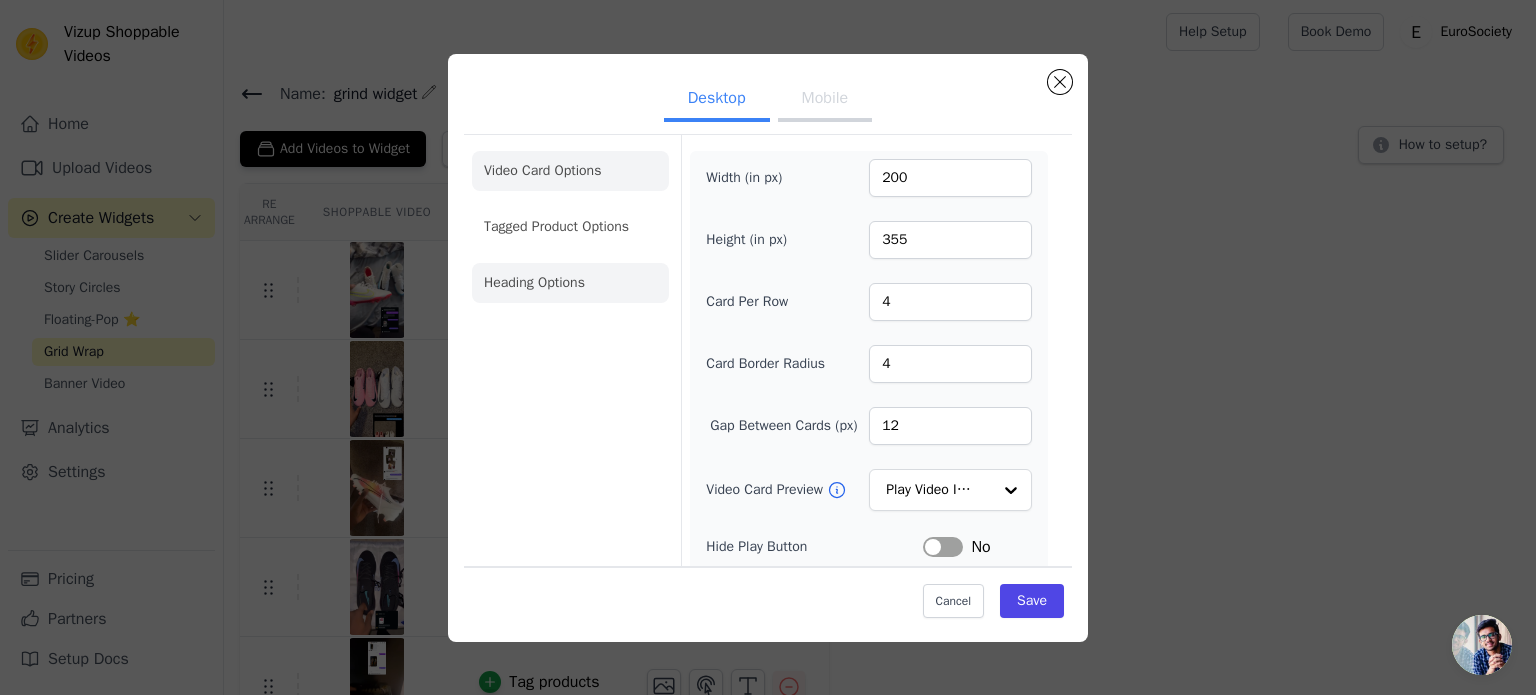 click on "Heading Options" 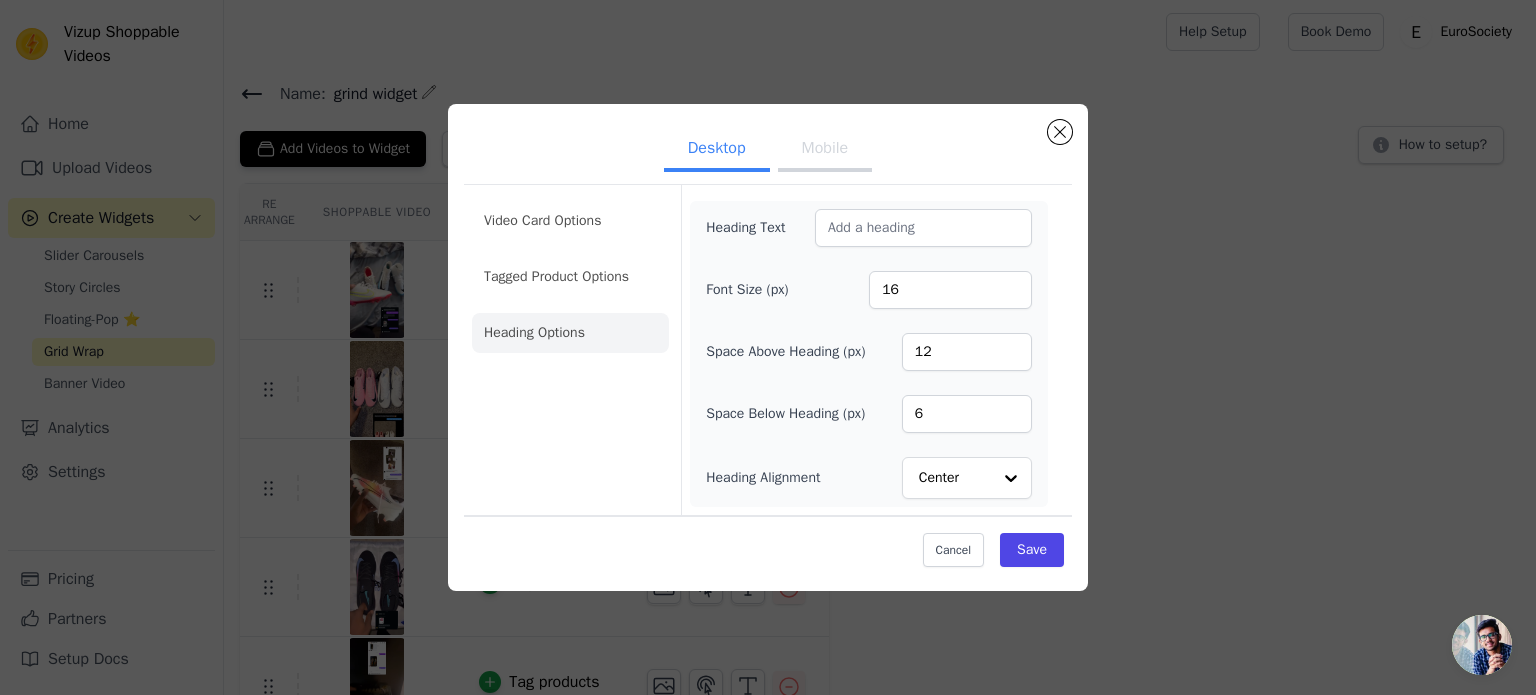 click on "Mobile" at bounding box center [825, 150] 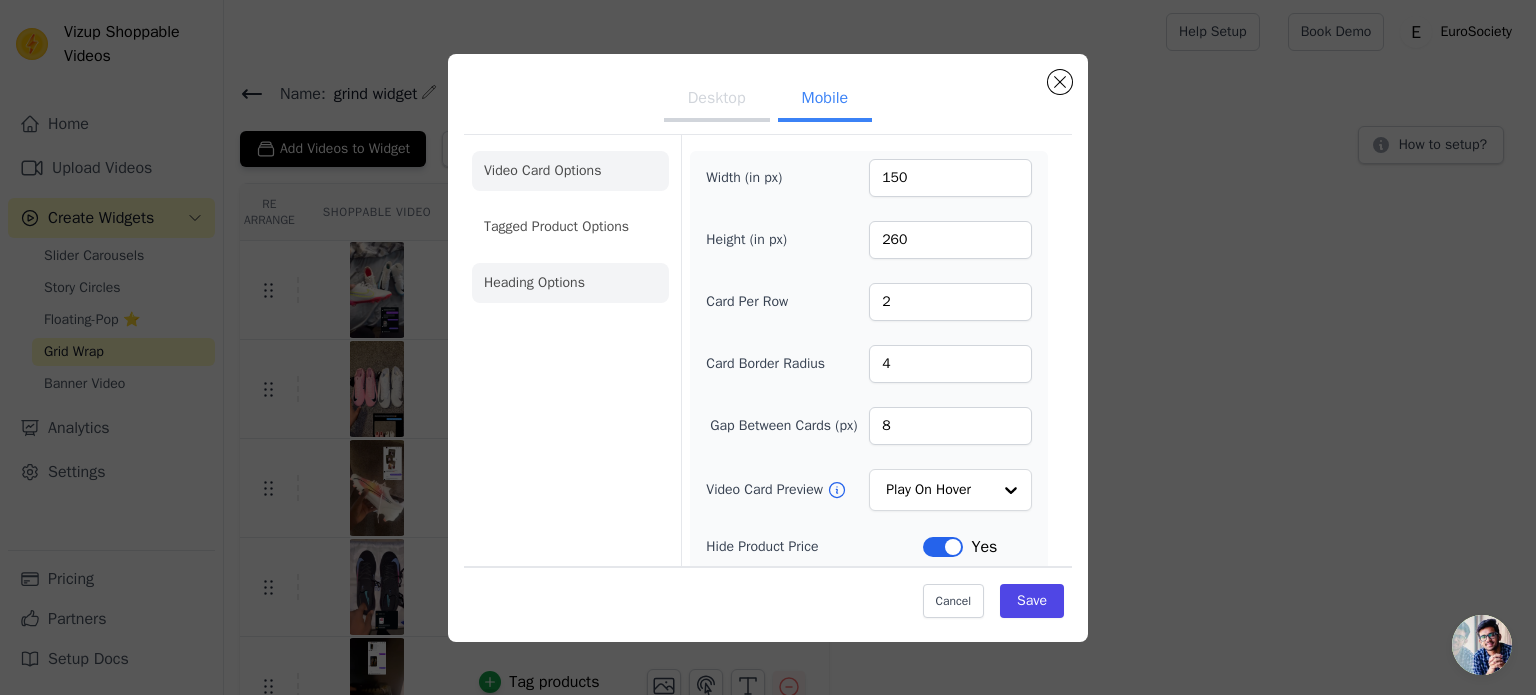 click on "Heading Options" 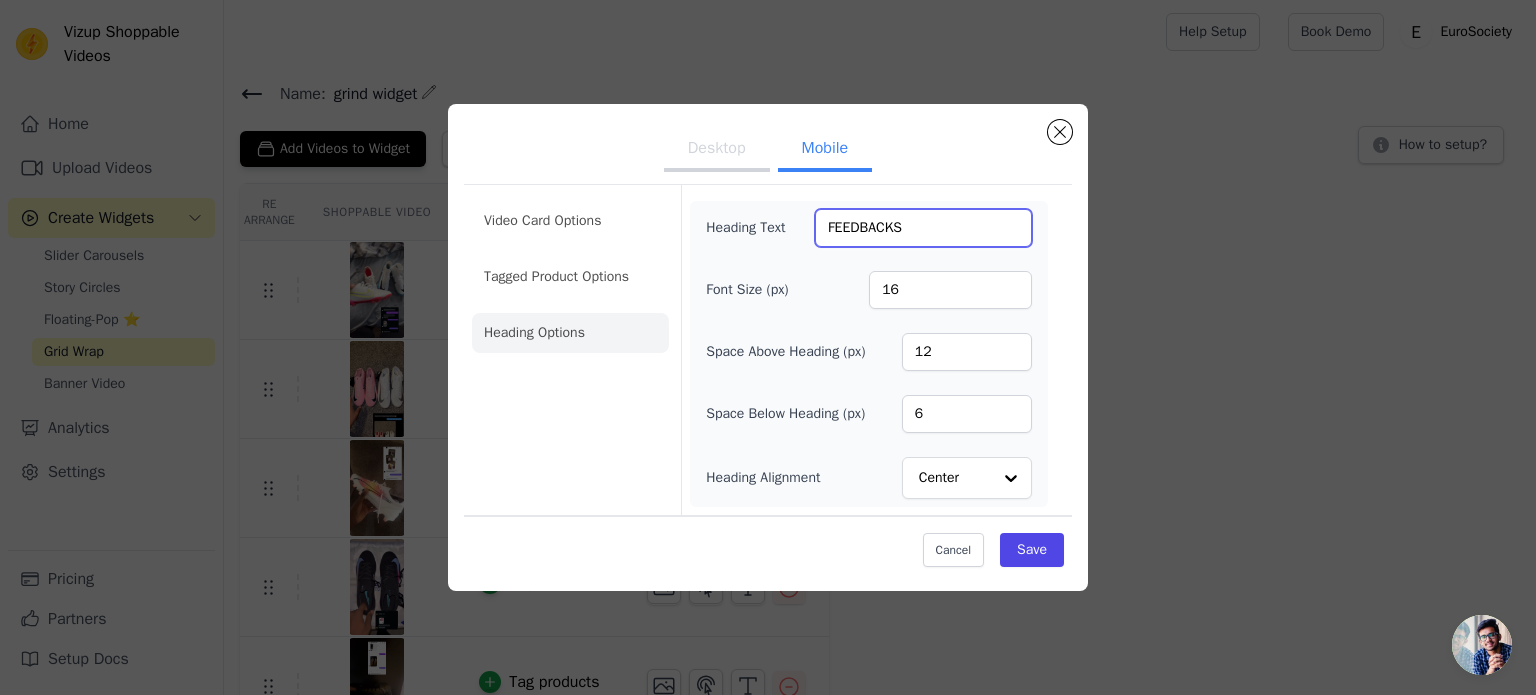 click on "FEEDBACKS" at bounding box center [923, 228] 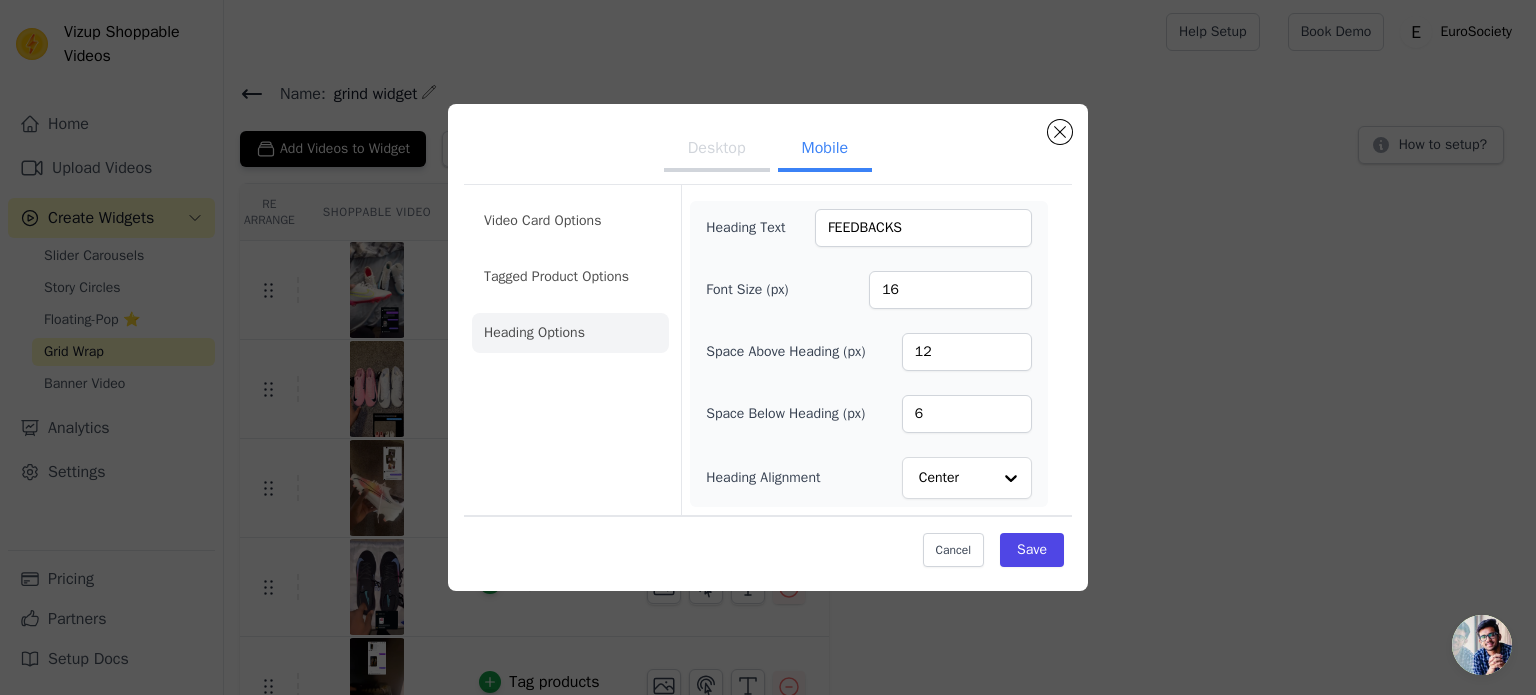 click on "Desktop" at bounding box center [717, 150] 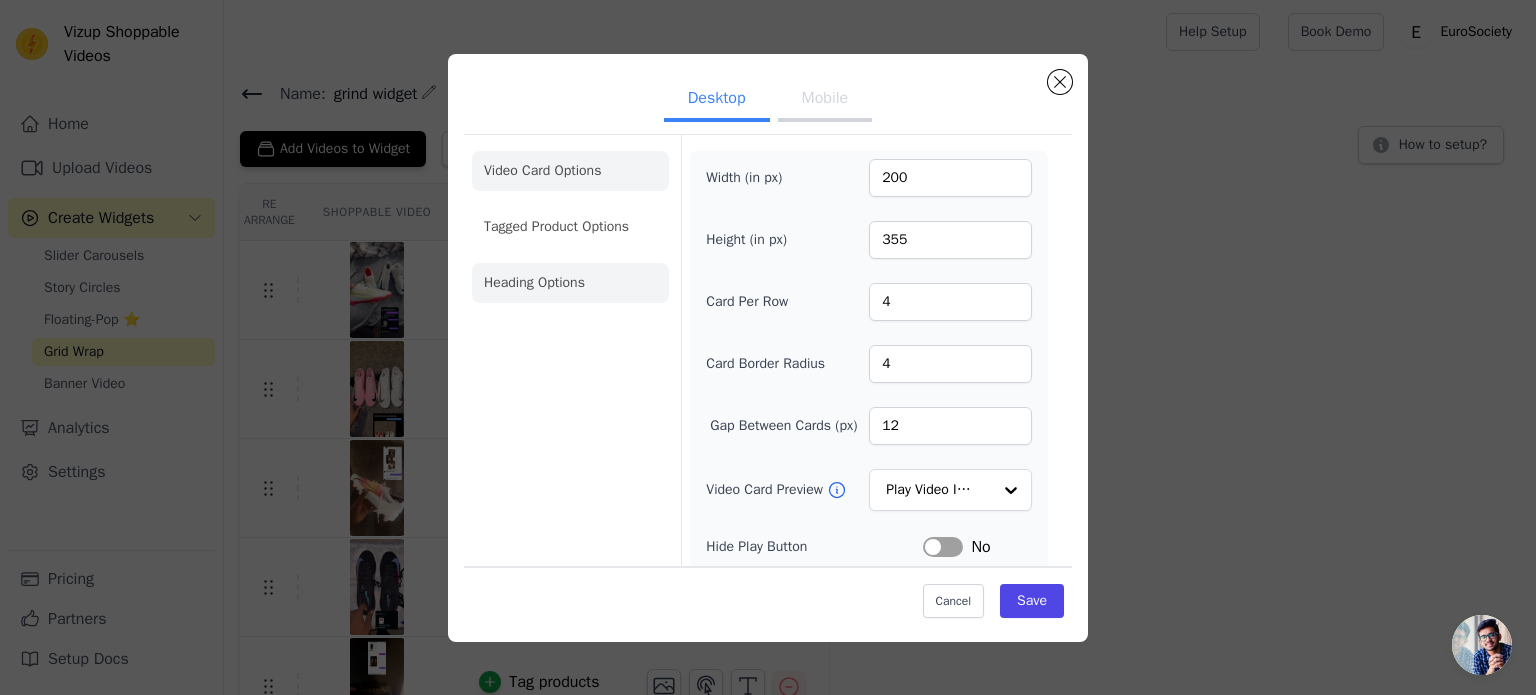 click on "Heading Options" 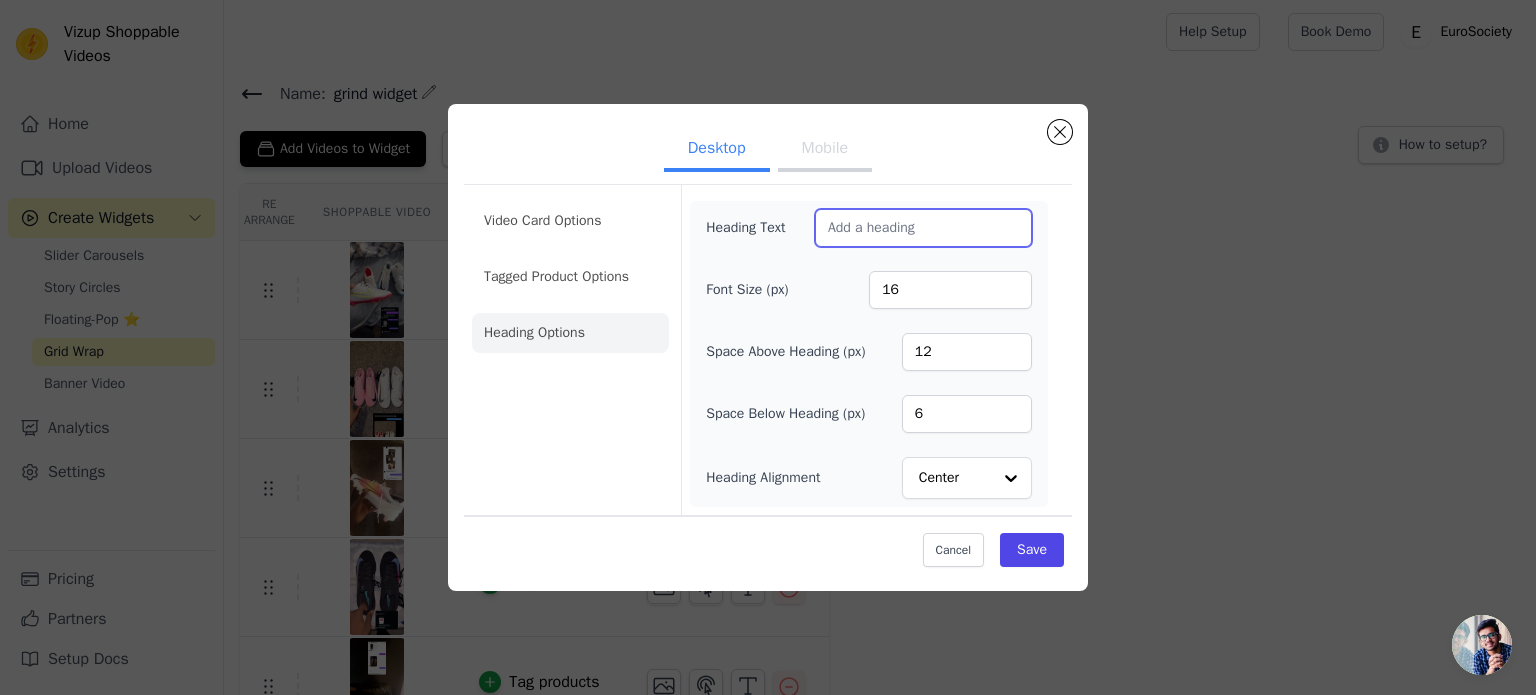 click on "Heading Text" at bounding box center (923, 228) 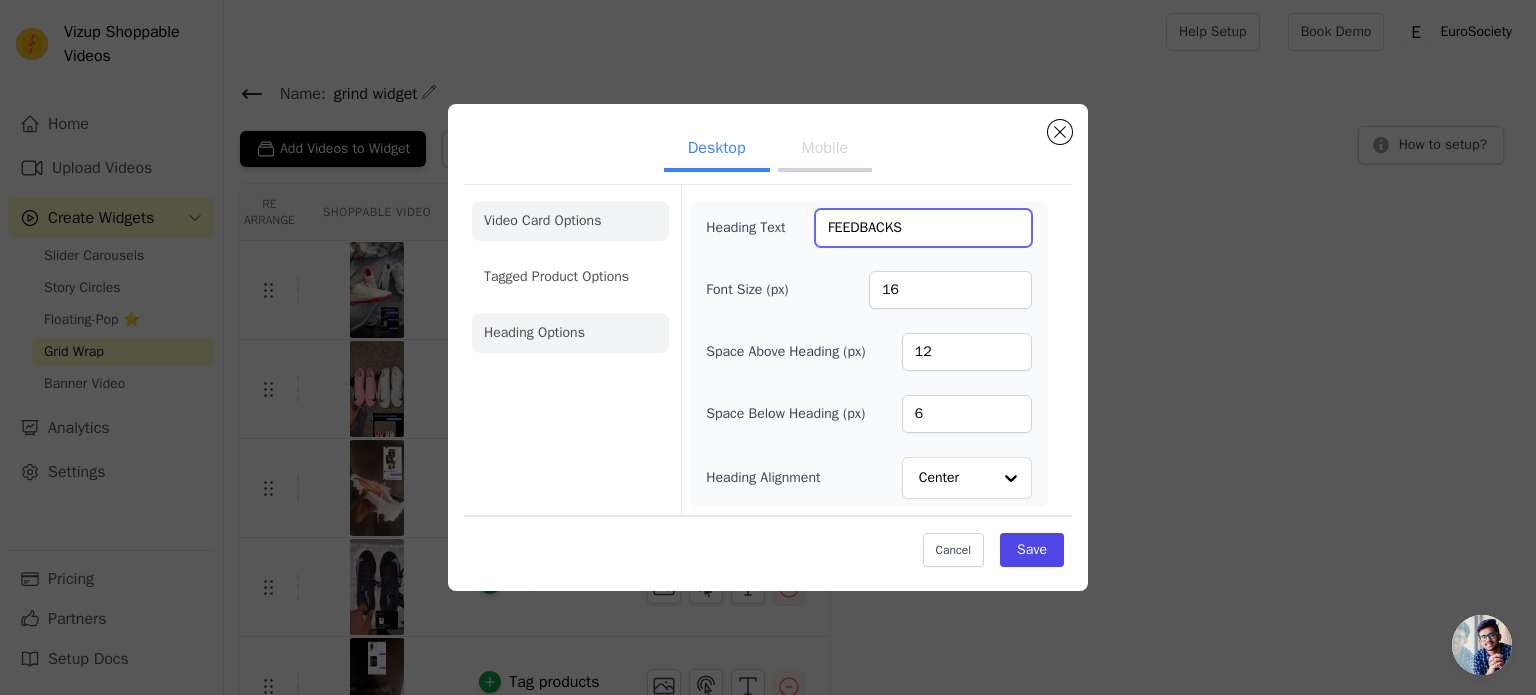 type on "FEEDBACKS" 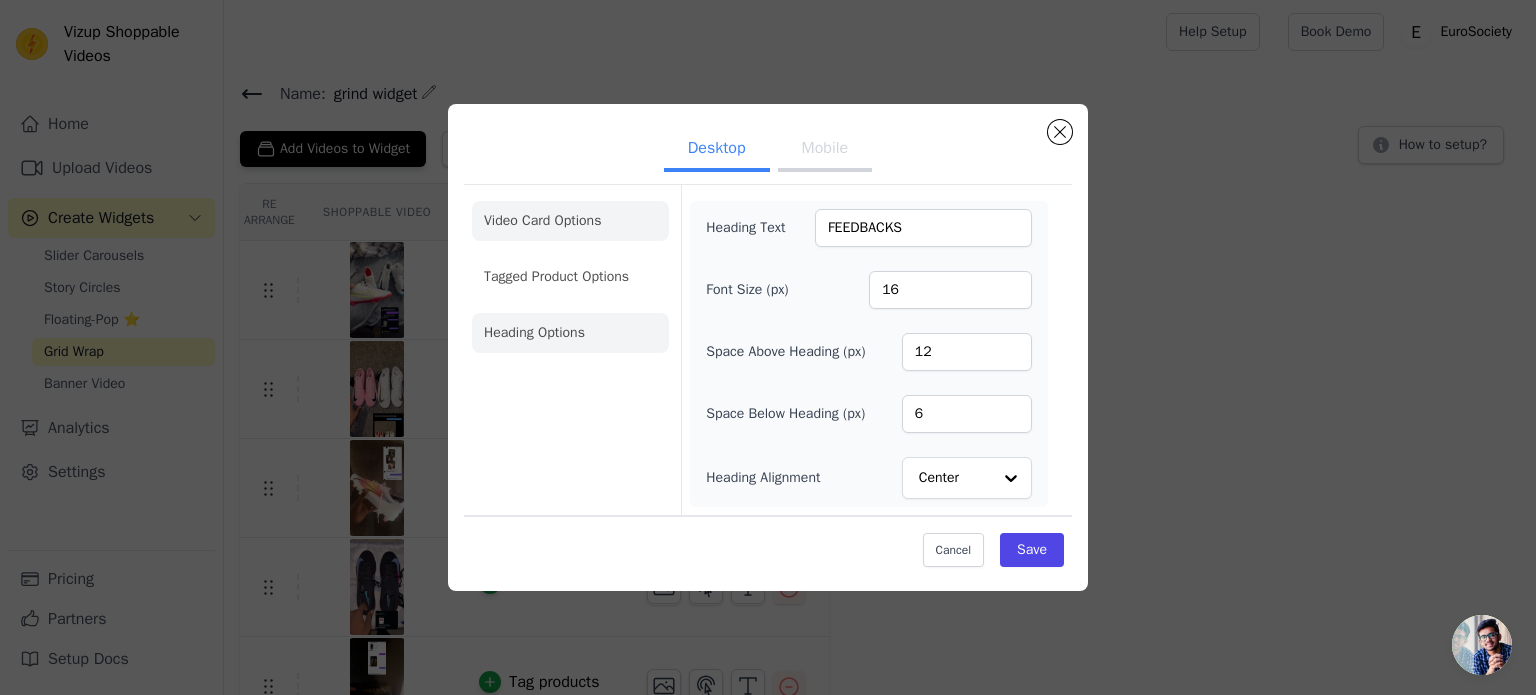 click on "Video Card Options" 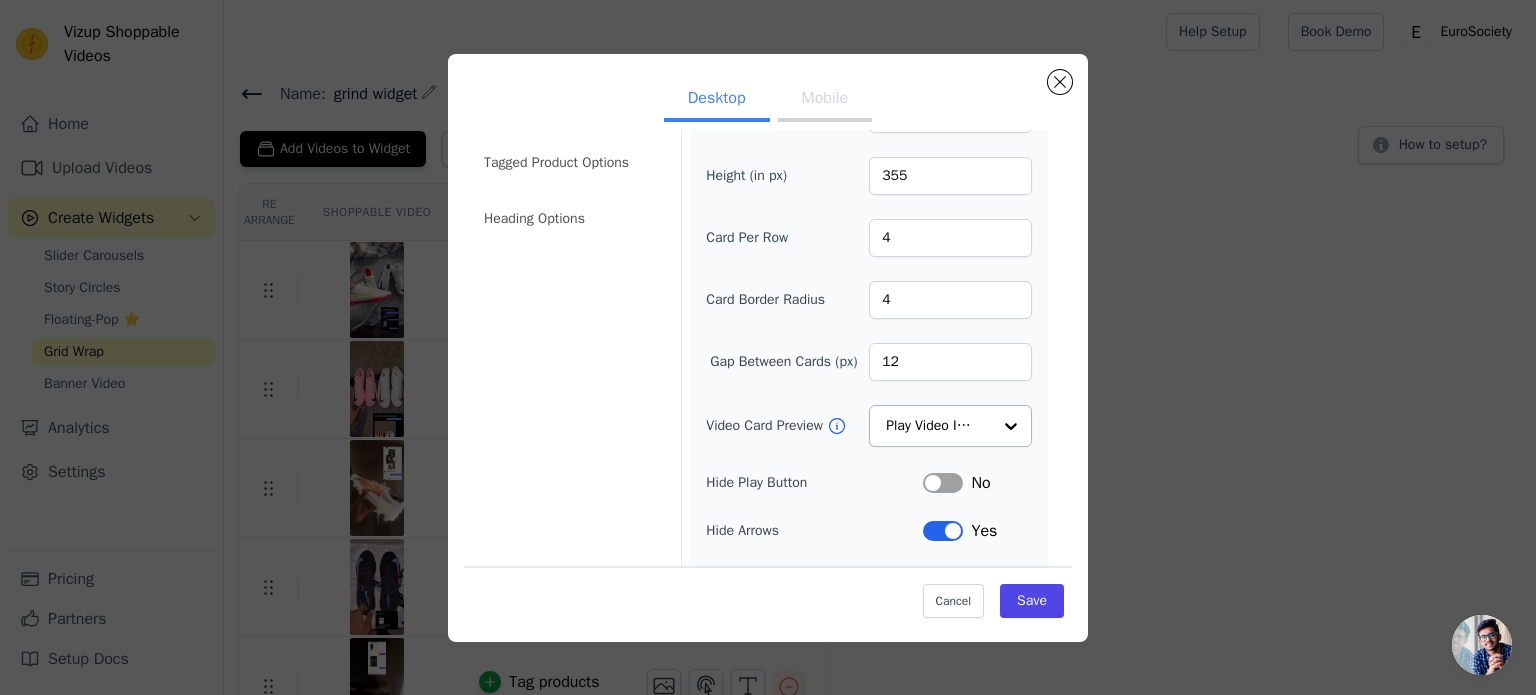 scroll, scrollTop: 100, scrollLeft: 0, axis: vertical 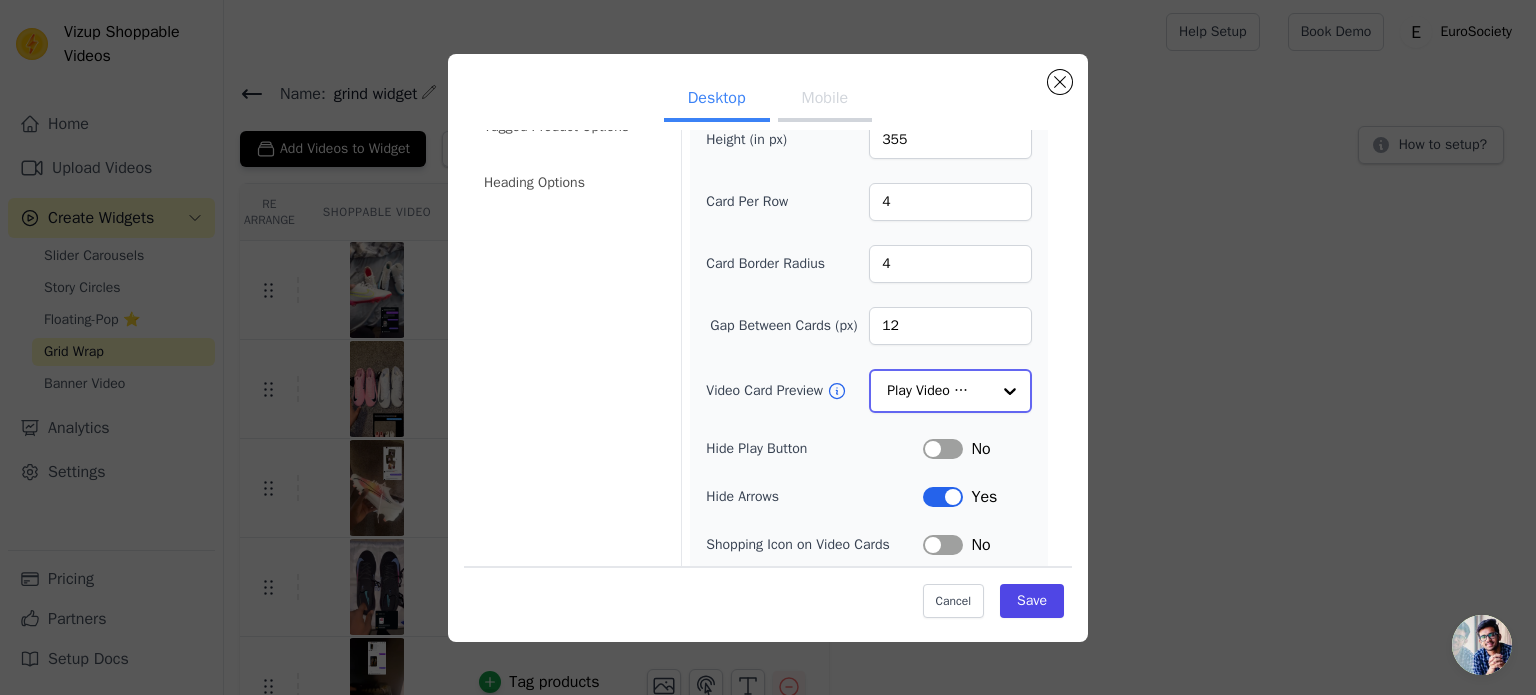 click on "Video Card Preview" 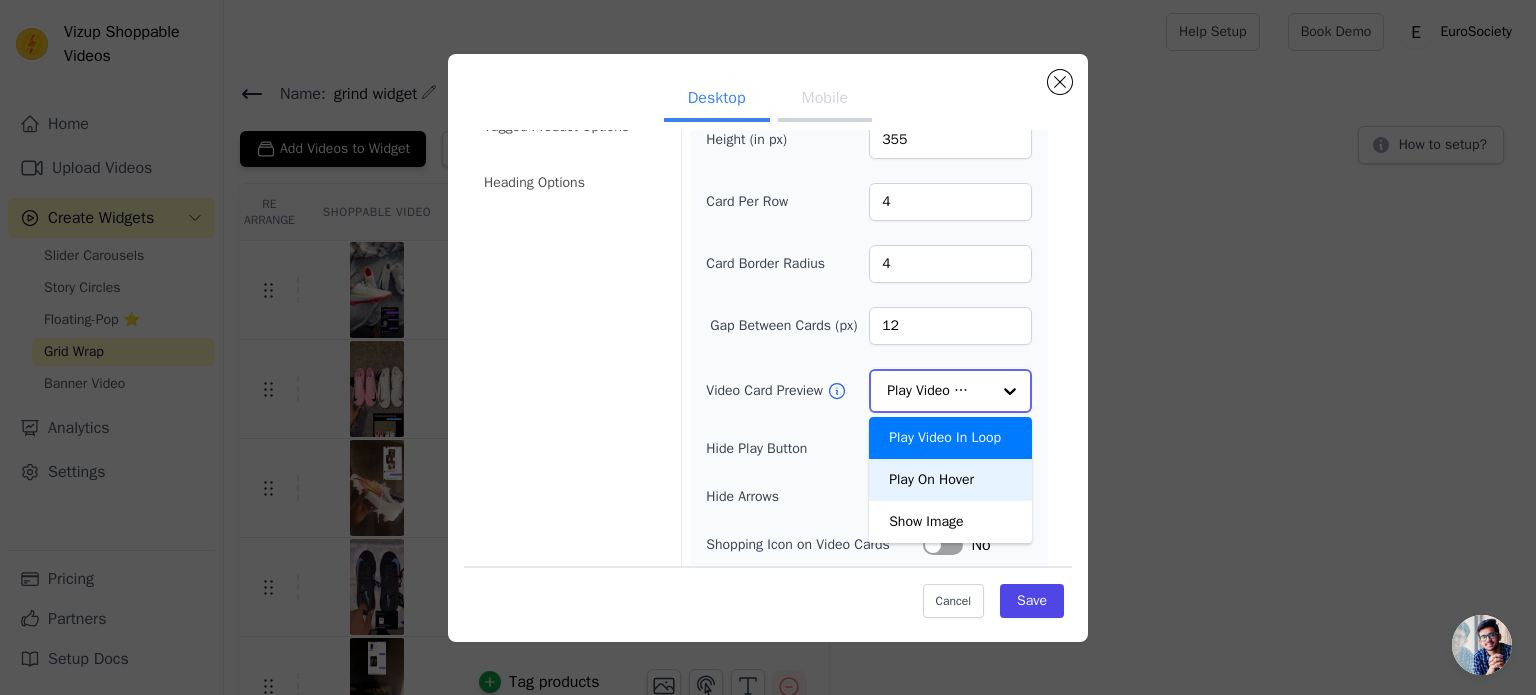click on "Play On Hover" at bounding box center [950, 480] 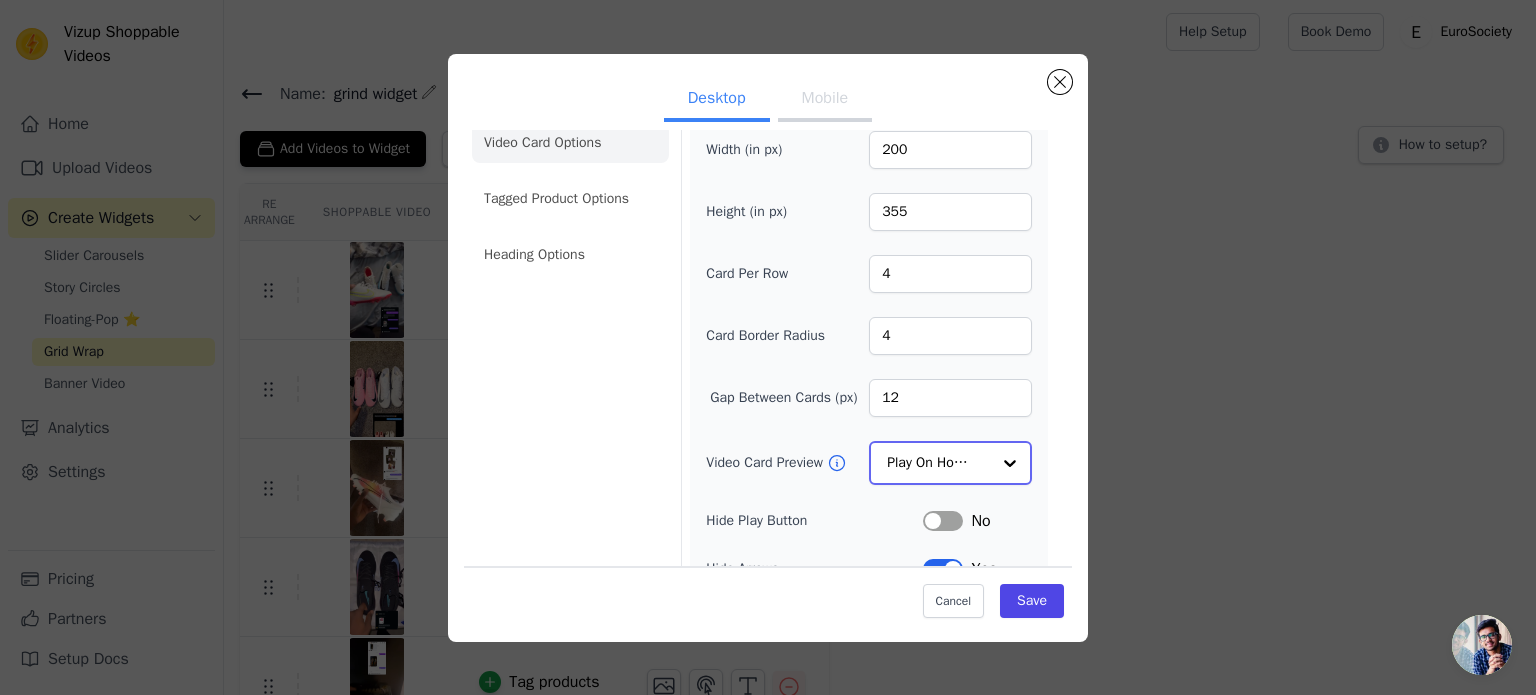 scroll, scrollTop: 0, scrollLeft: 0, axis: both 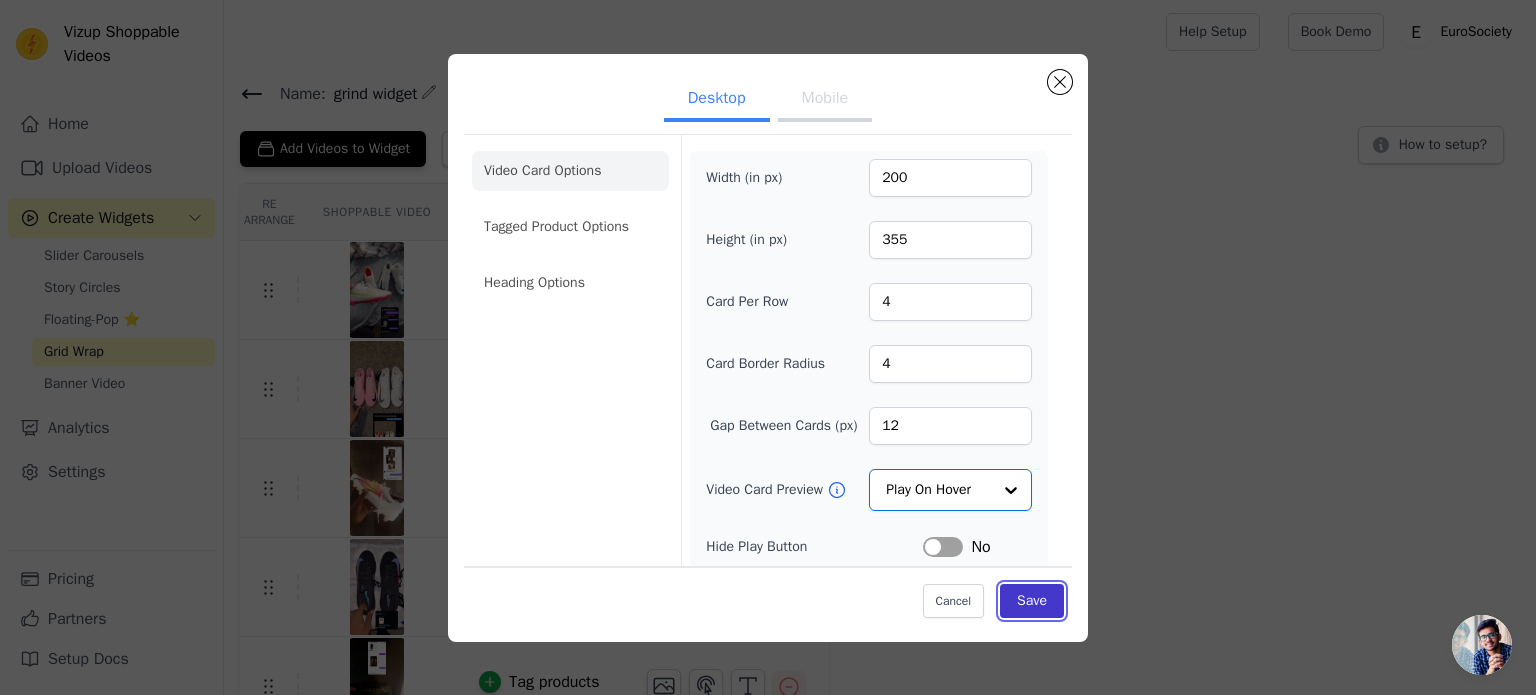 click on "Save" at bounding box center [1032, 601] 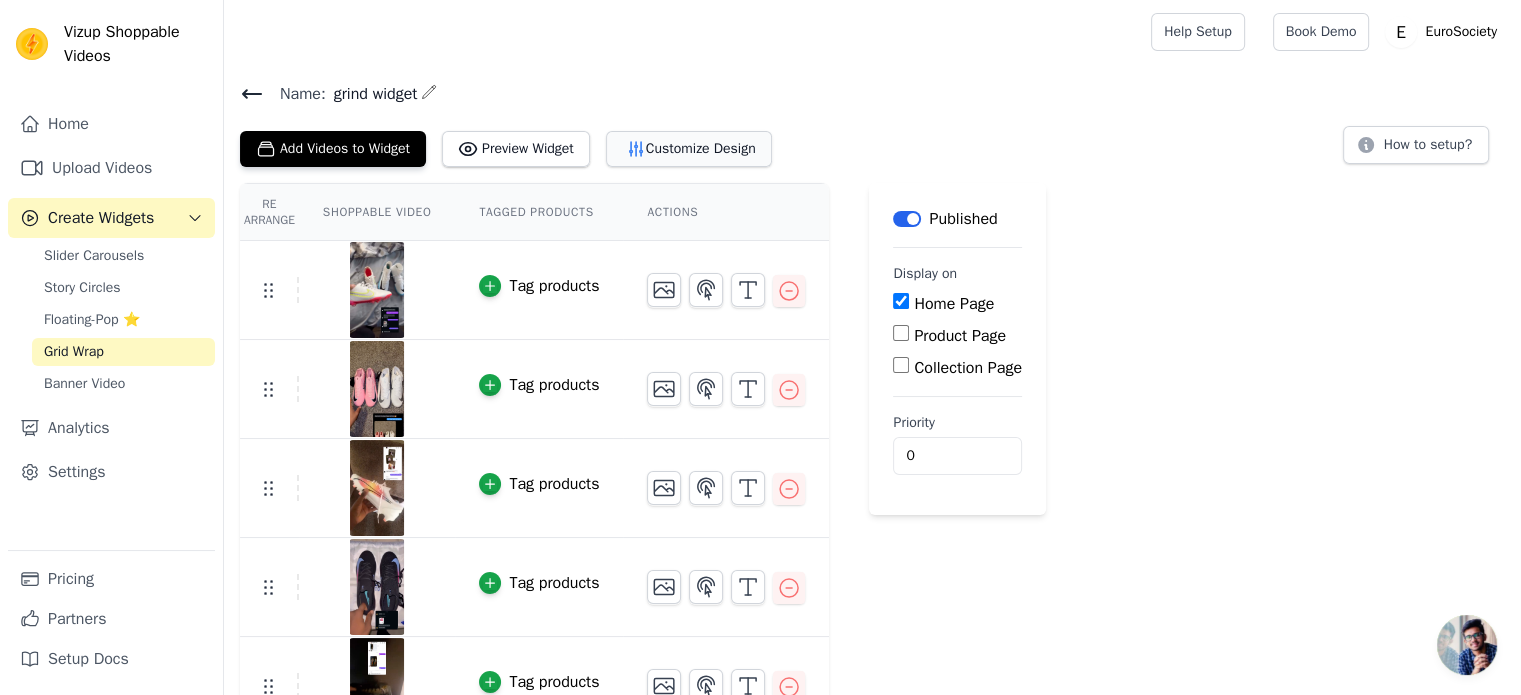 click on "Customize Design" at bounding box center [689, 149] 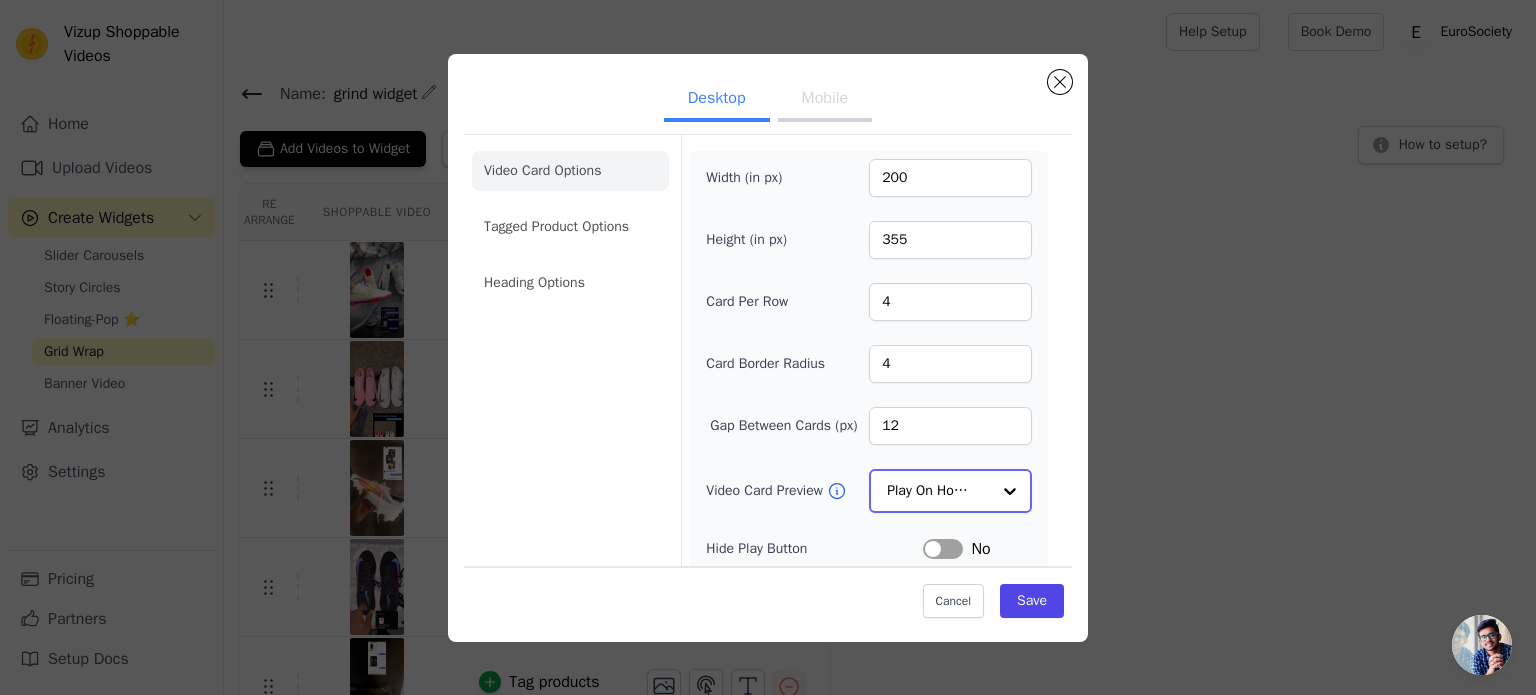 click on "Video Card Preview" 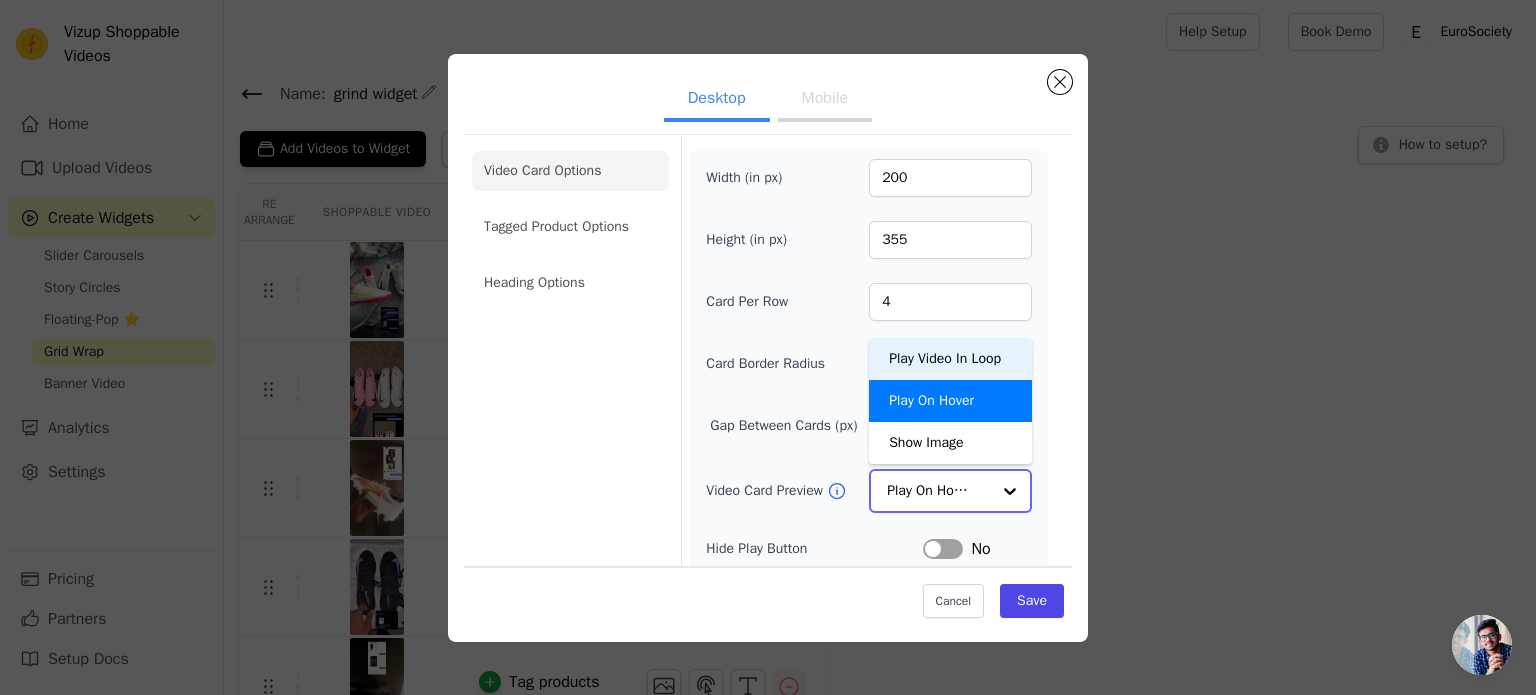 click on "Play Video In Loop" at bounding box center [950, 359] 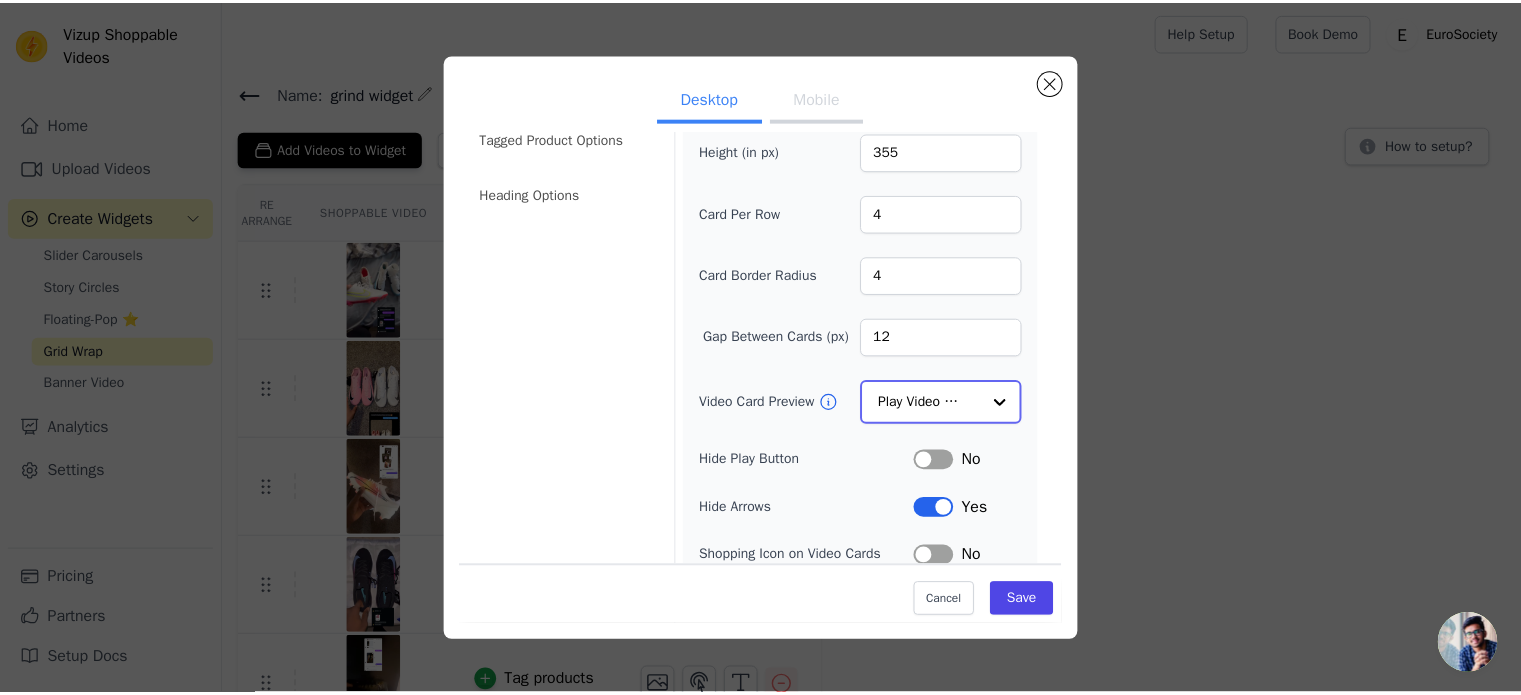 scroll, scrollTop: 0, scrollLeft: 0, axis: both 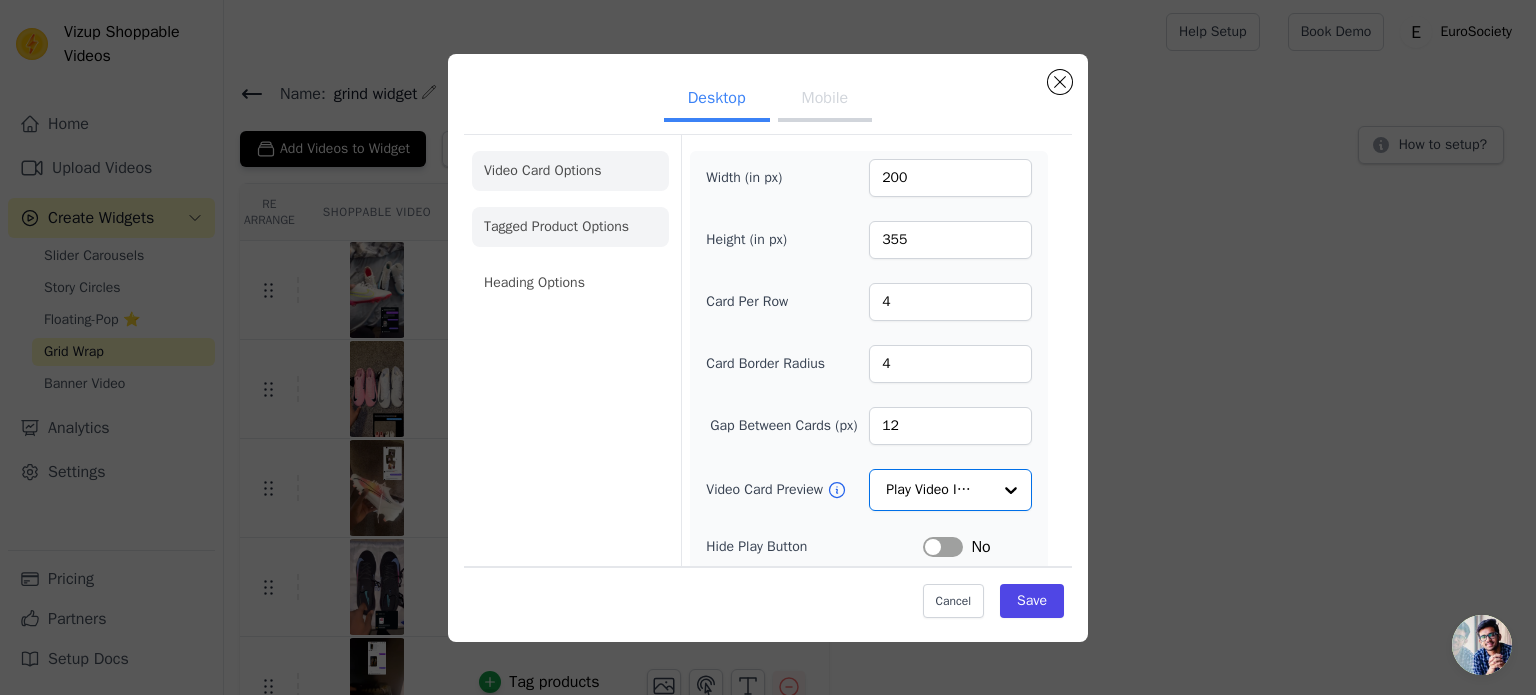 click on "Tagged Product Options" 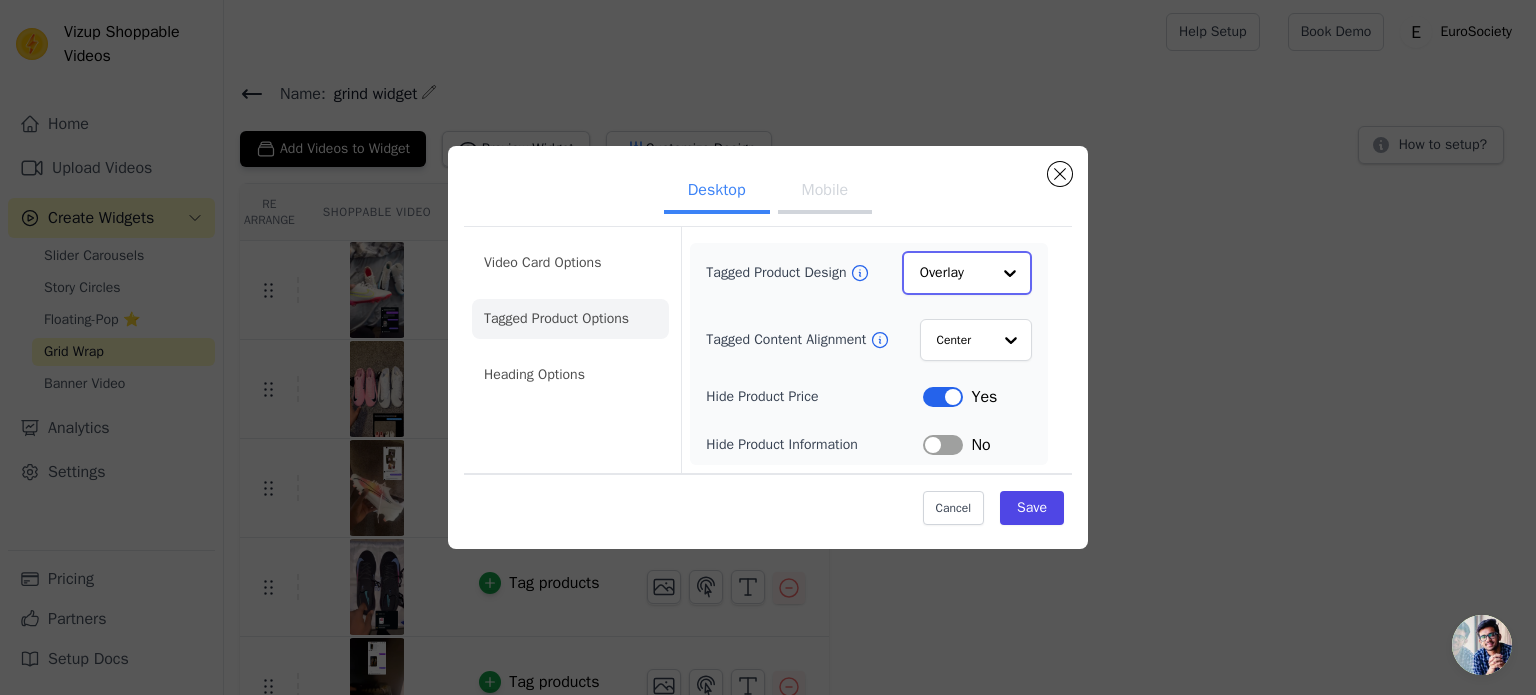 click on "Tagged Product Design" 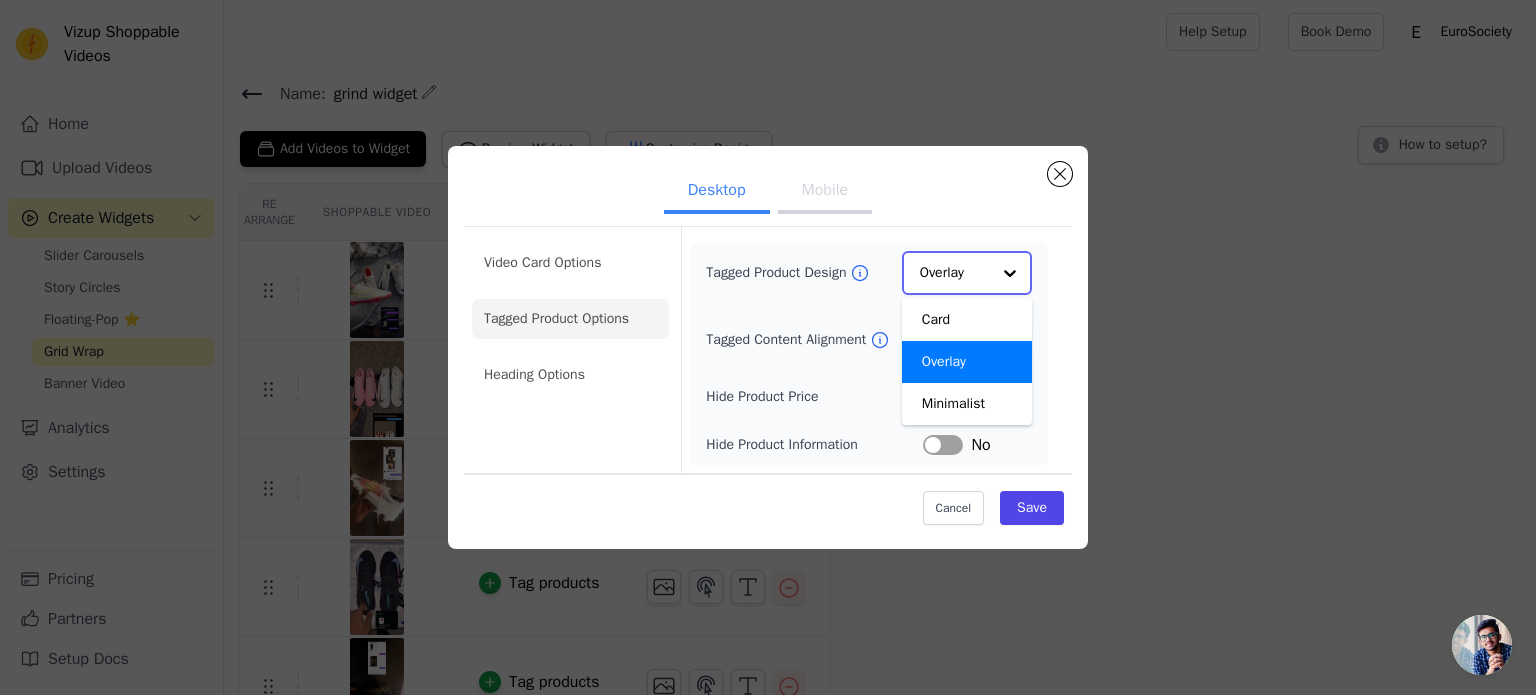 click on "Tagged Product Design" 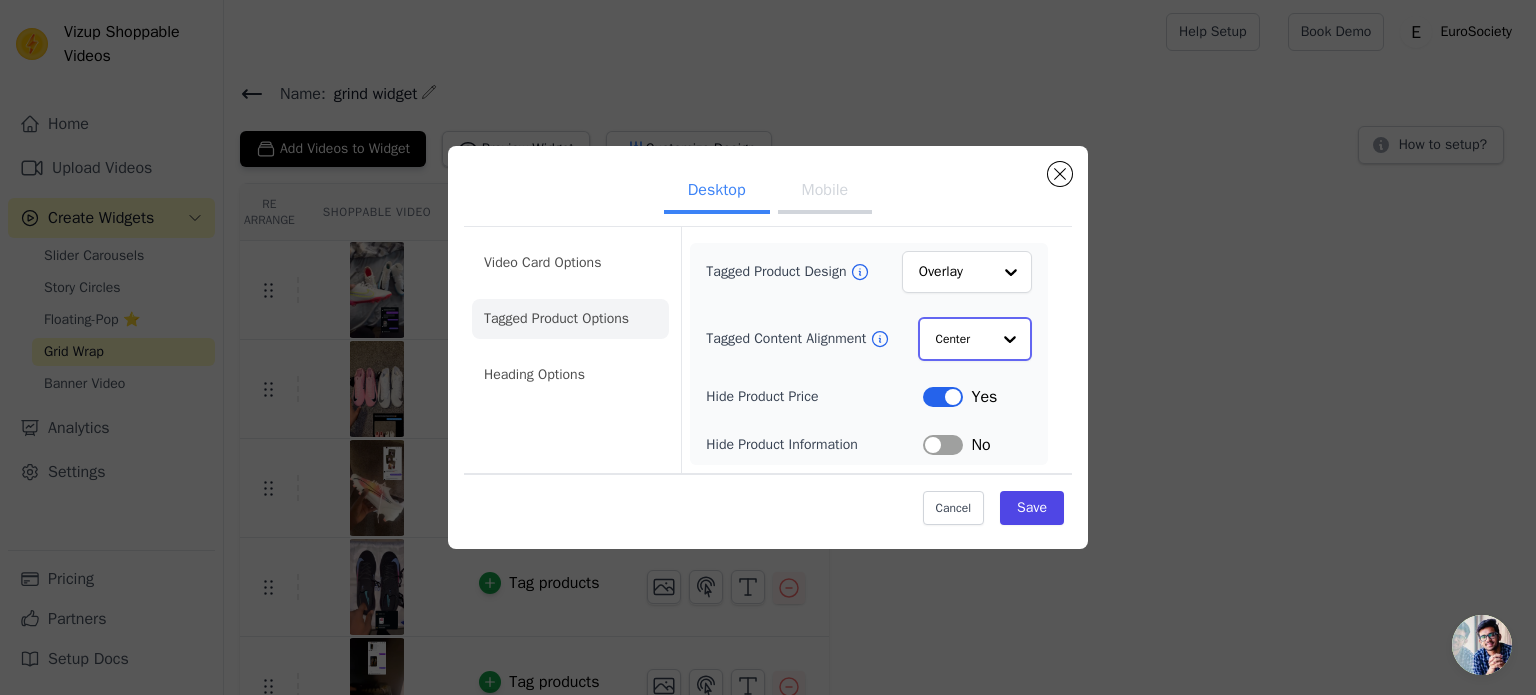 click on "Center" at bounding box center [975, 339] 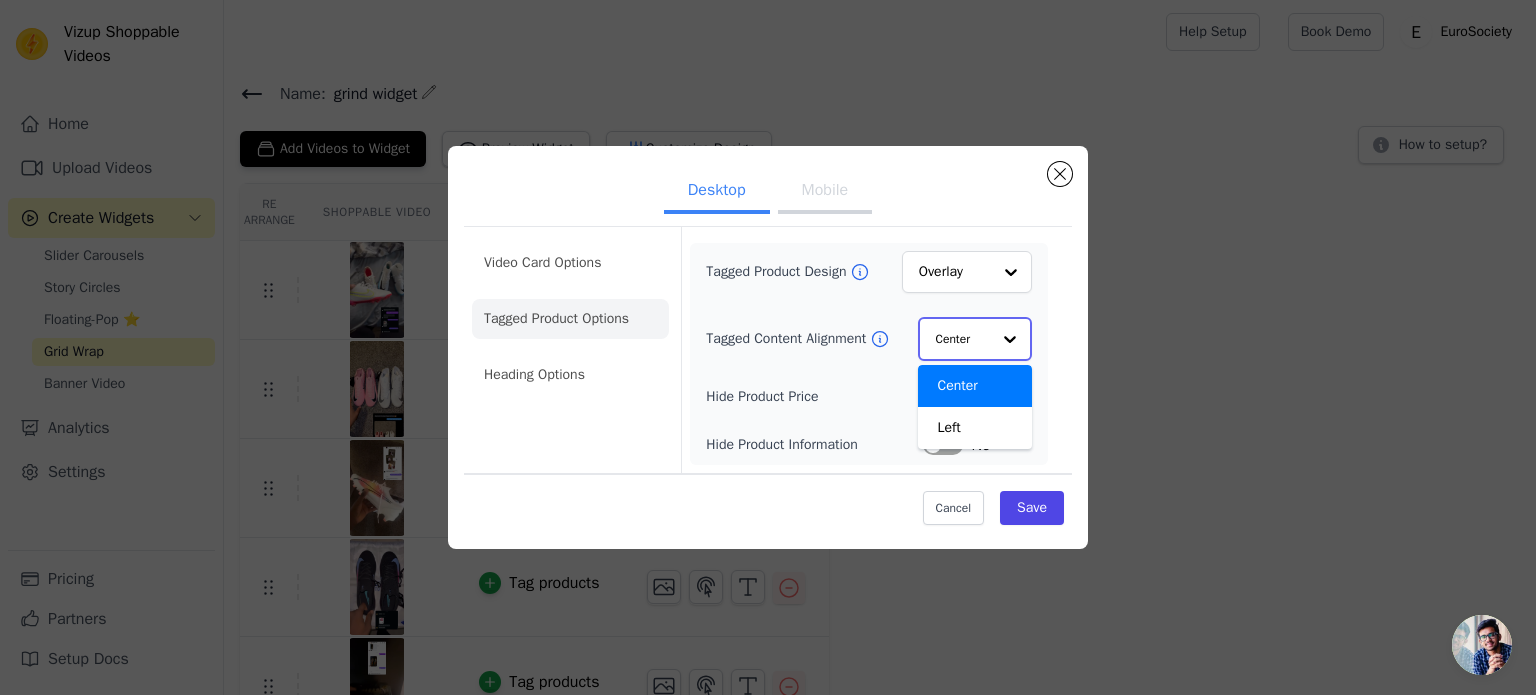 click on "Tagged Content Alignment" 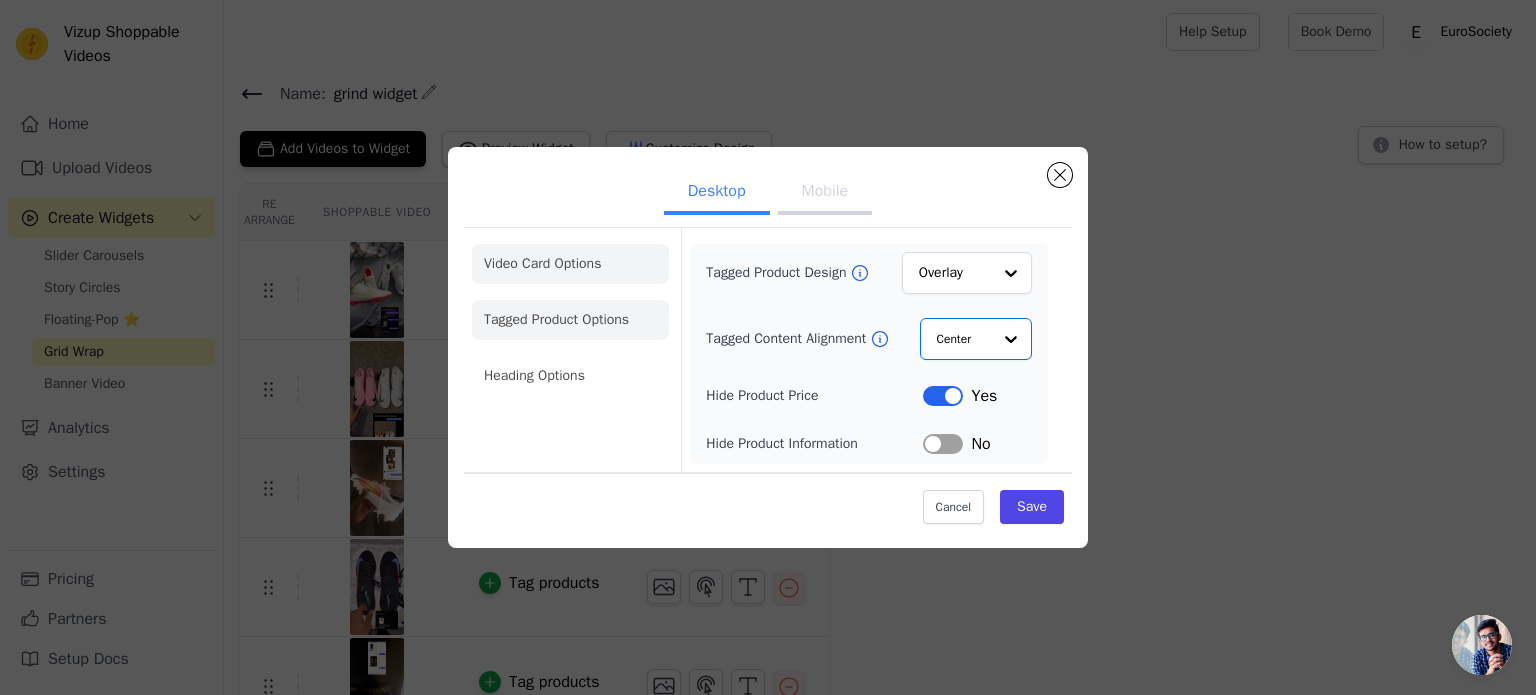click on "Video Card Options" 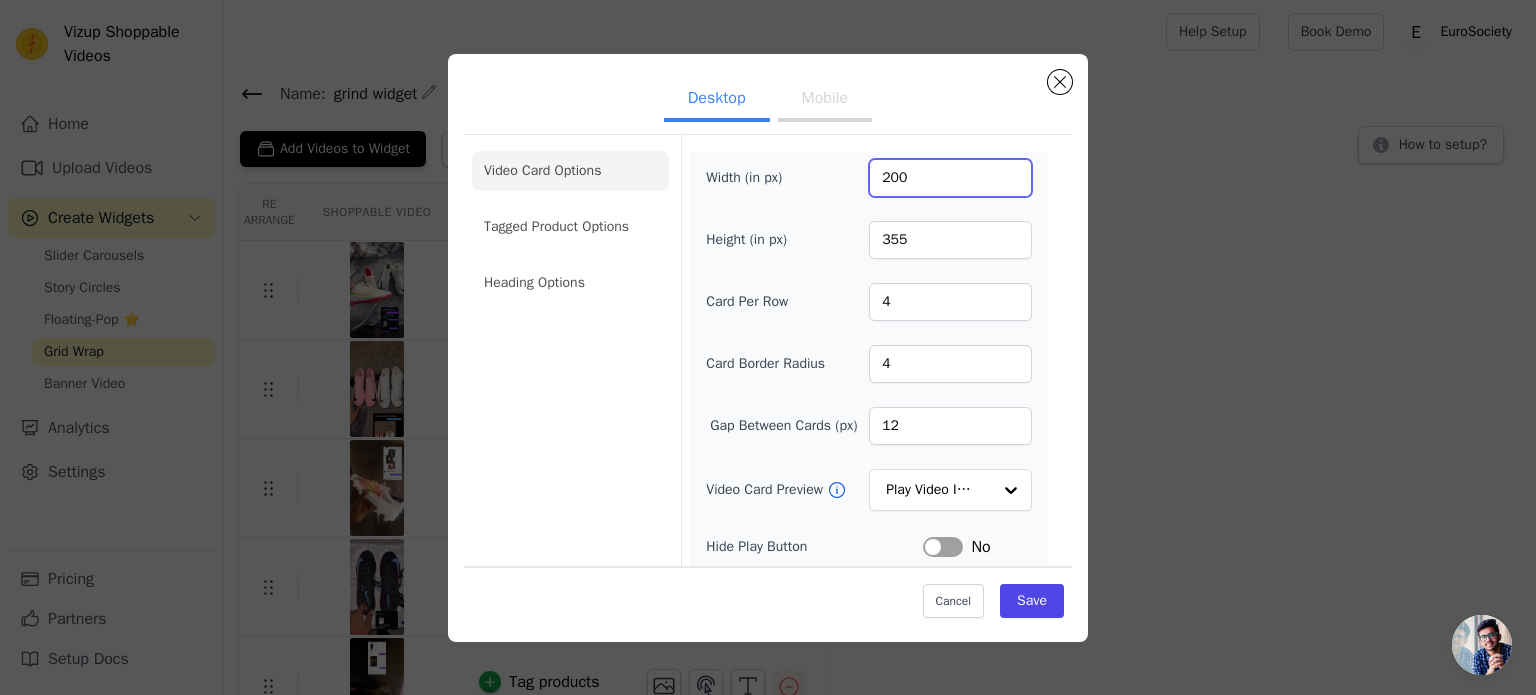 click on "200" at bounding box center [950, 178] 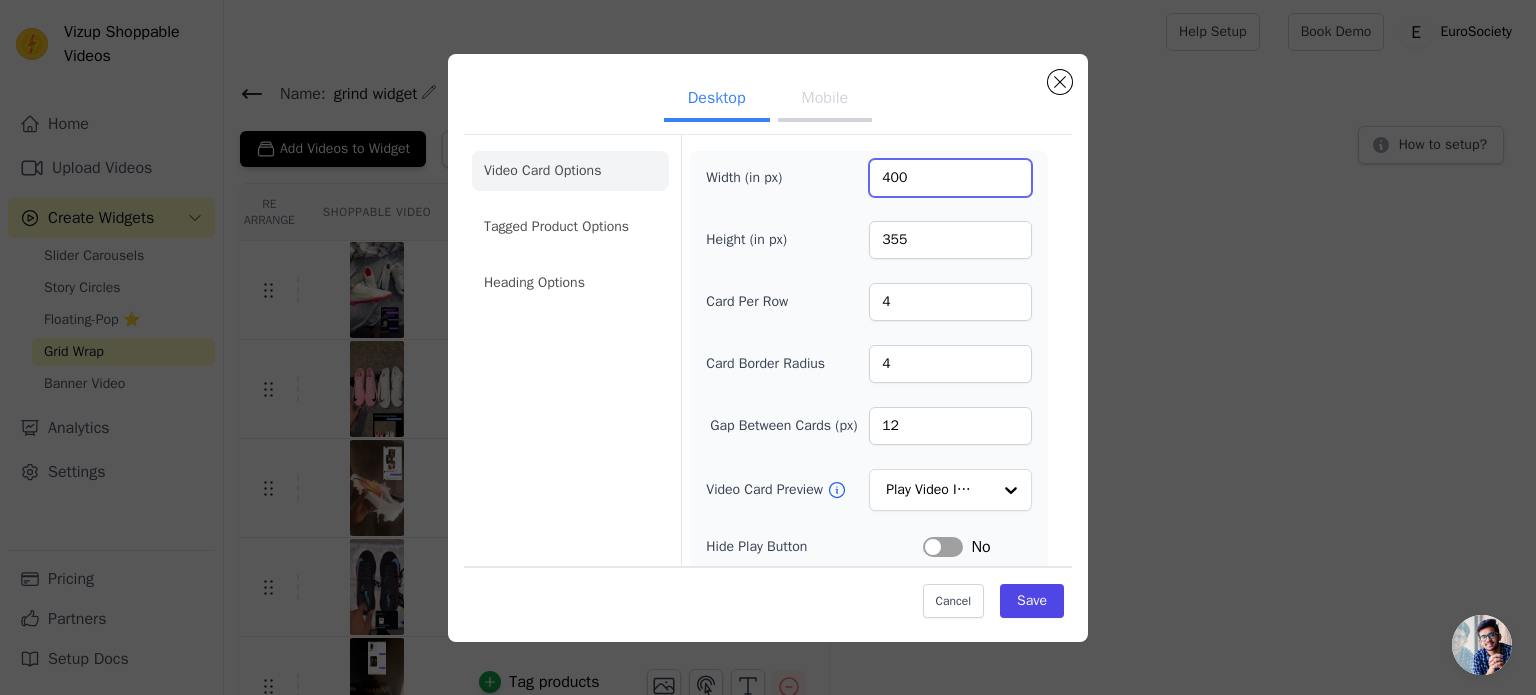 type on "400" 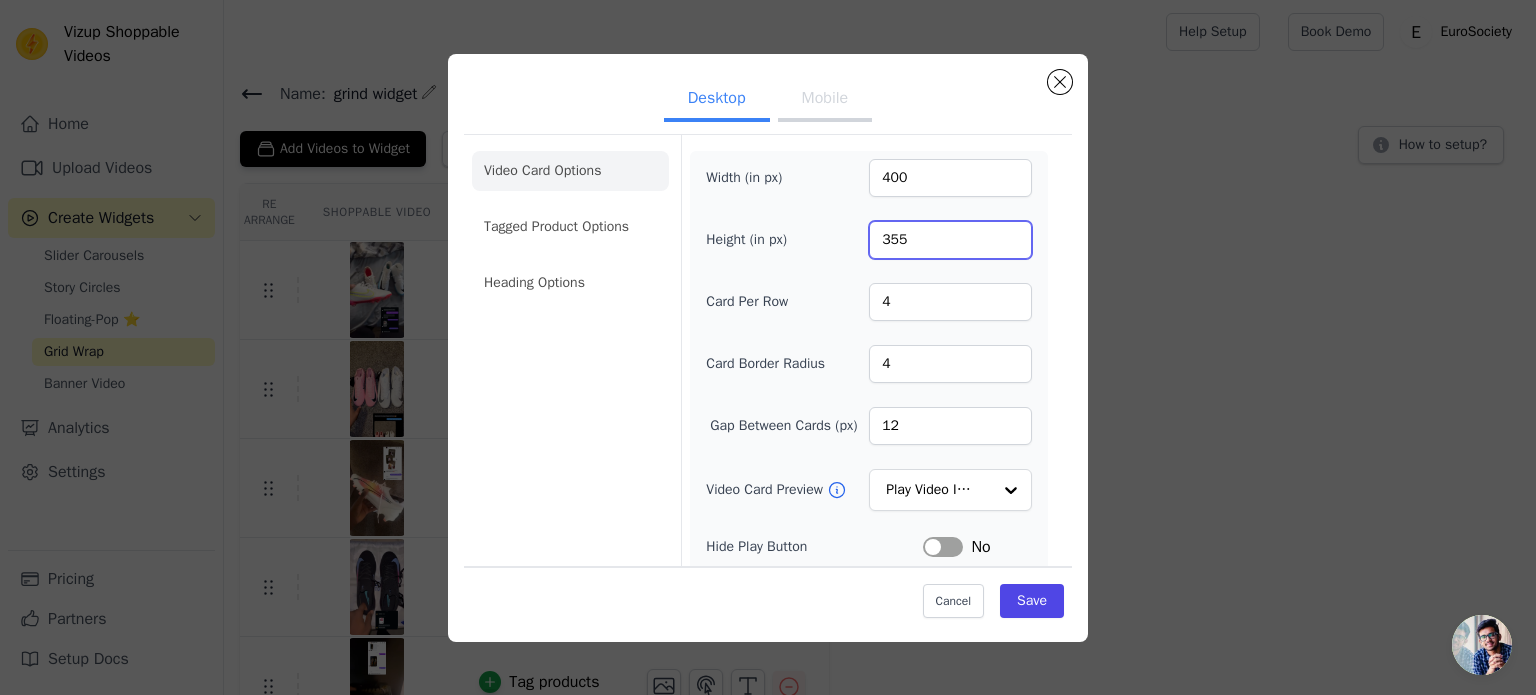 click on "355" at bounding box center (950, 240) 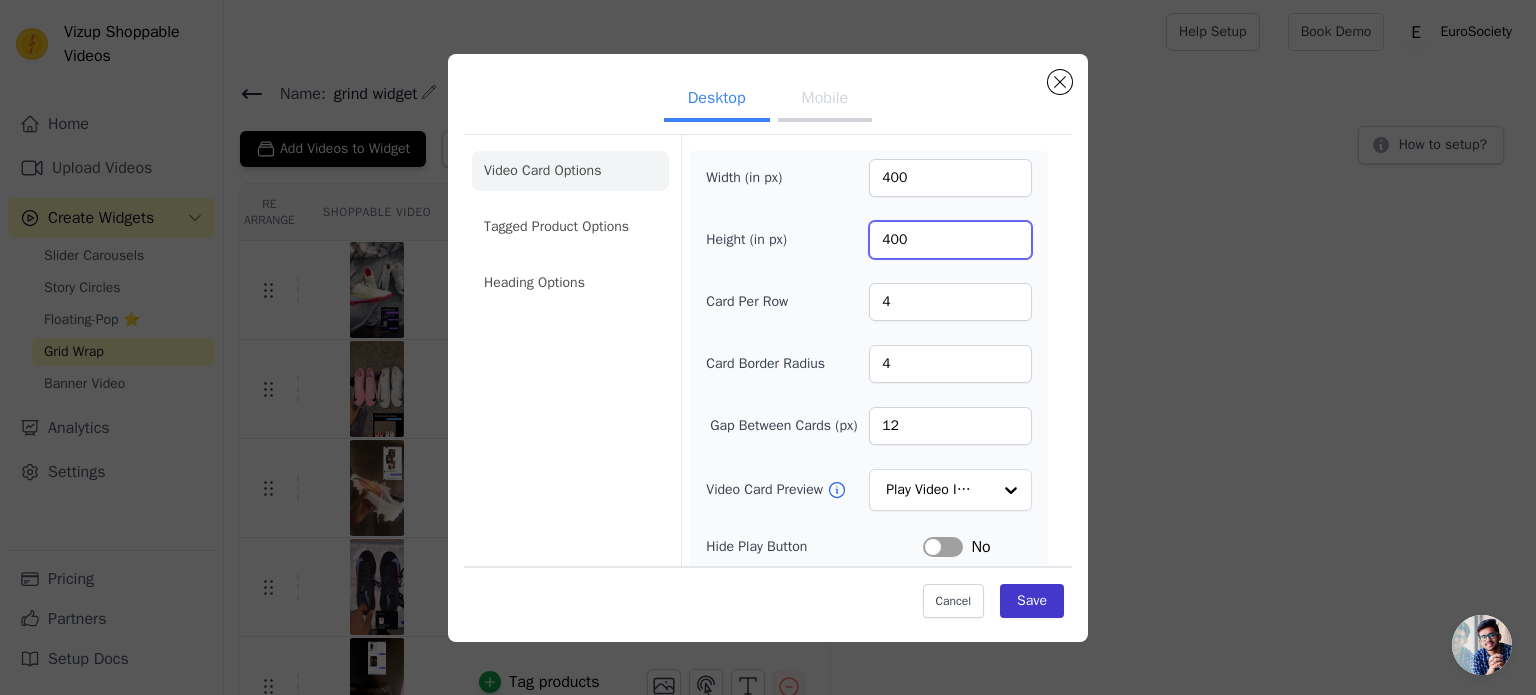 type on "400" 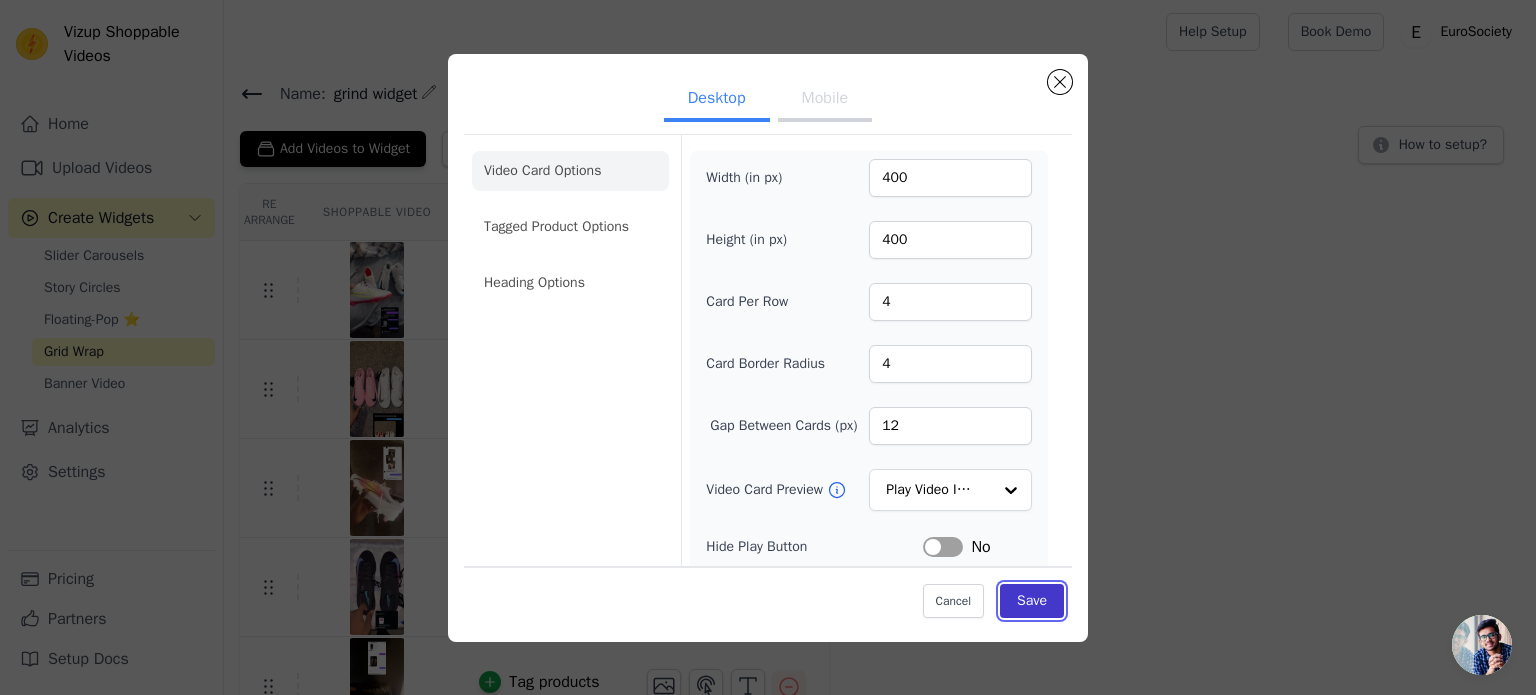 click on "Save" at bounding box center [1032, 601] 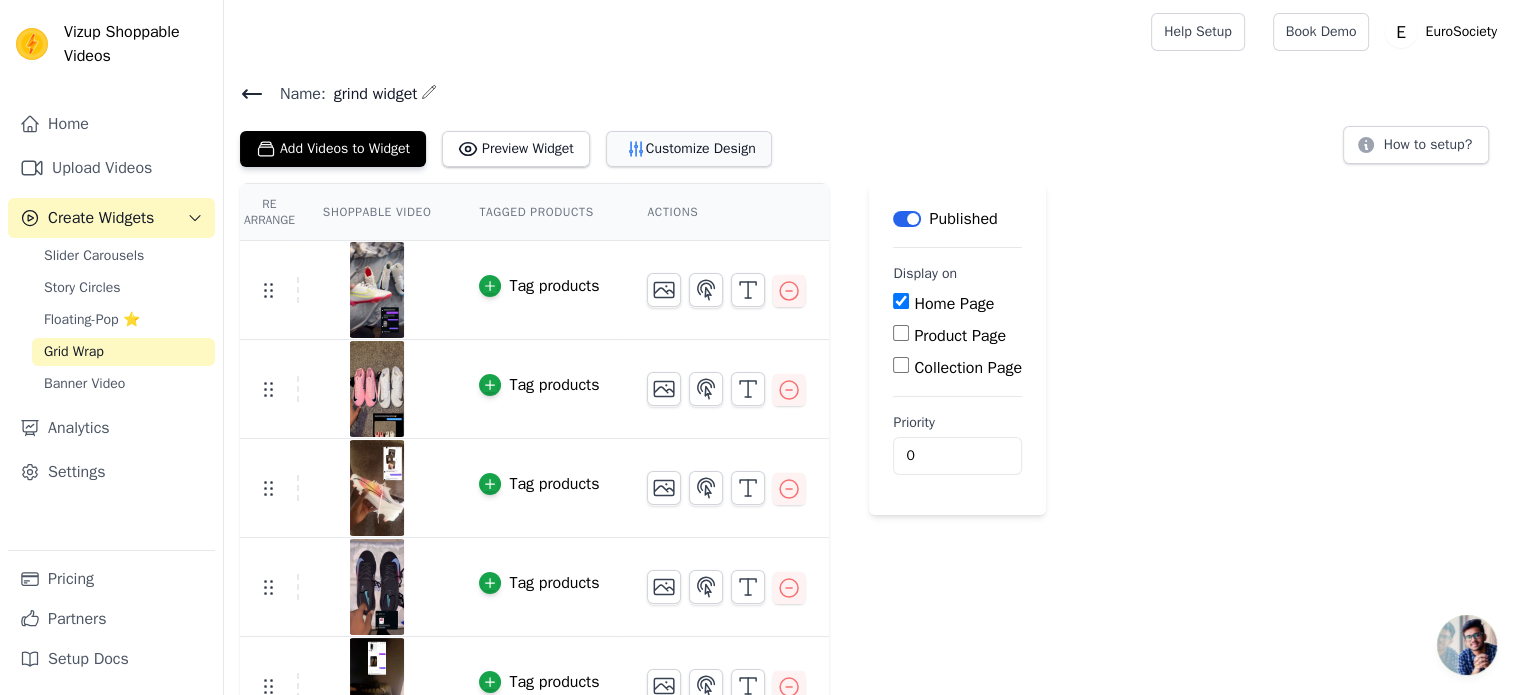click on "Customize Design" at bounding box center [689, 149] 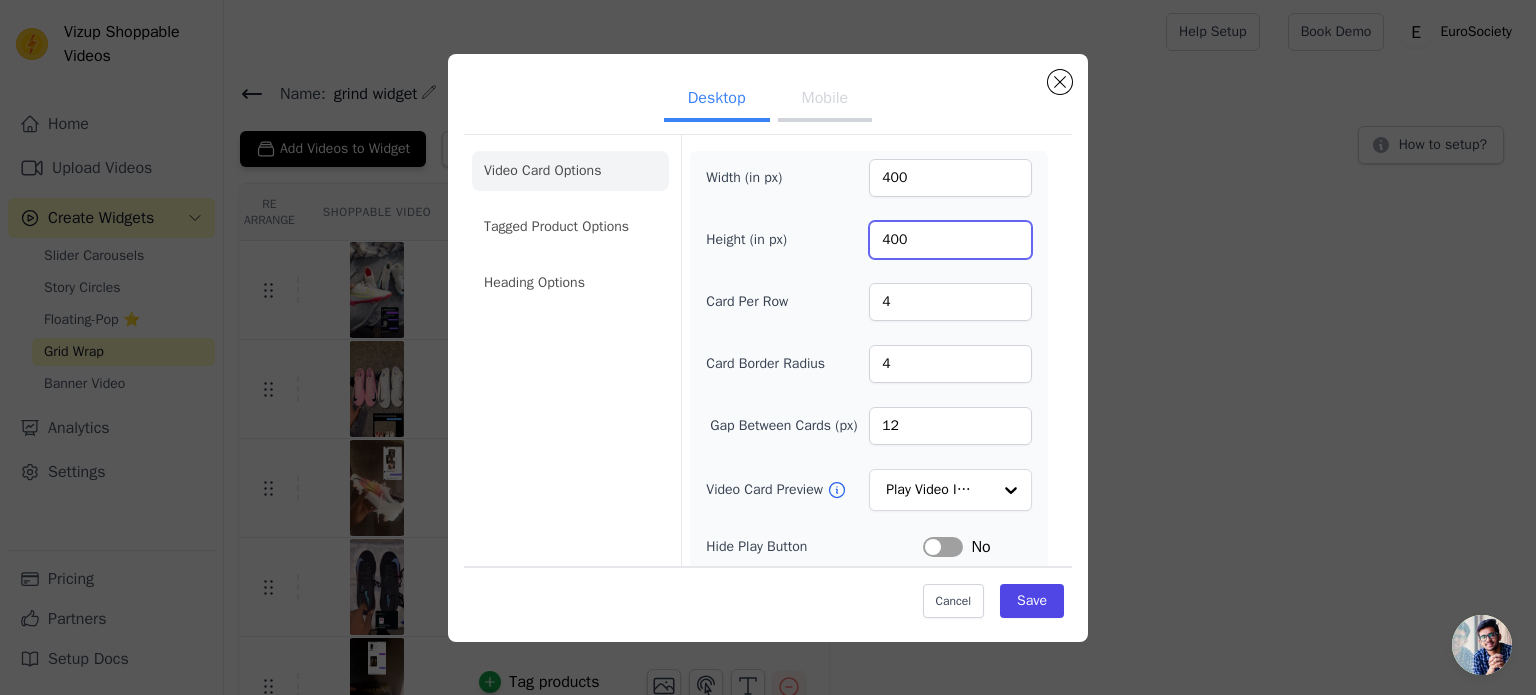 click on "400" at bounding box center [950, 240] 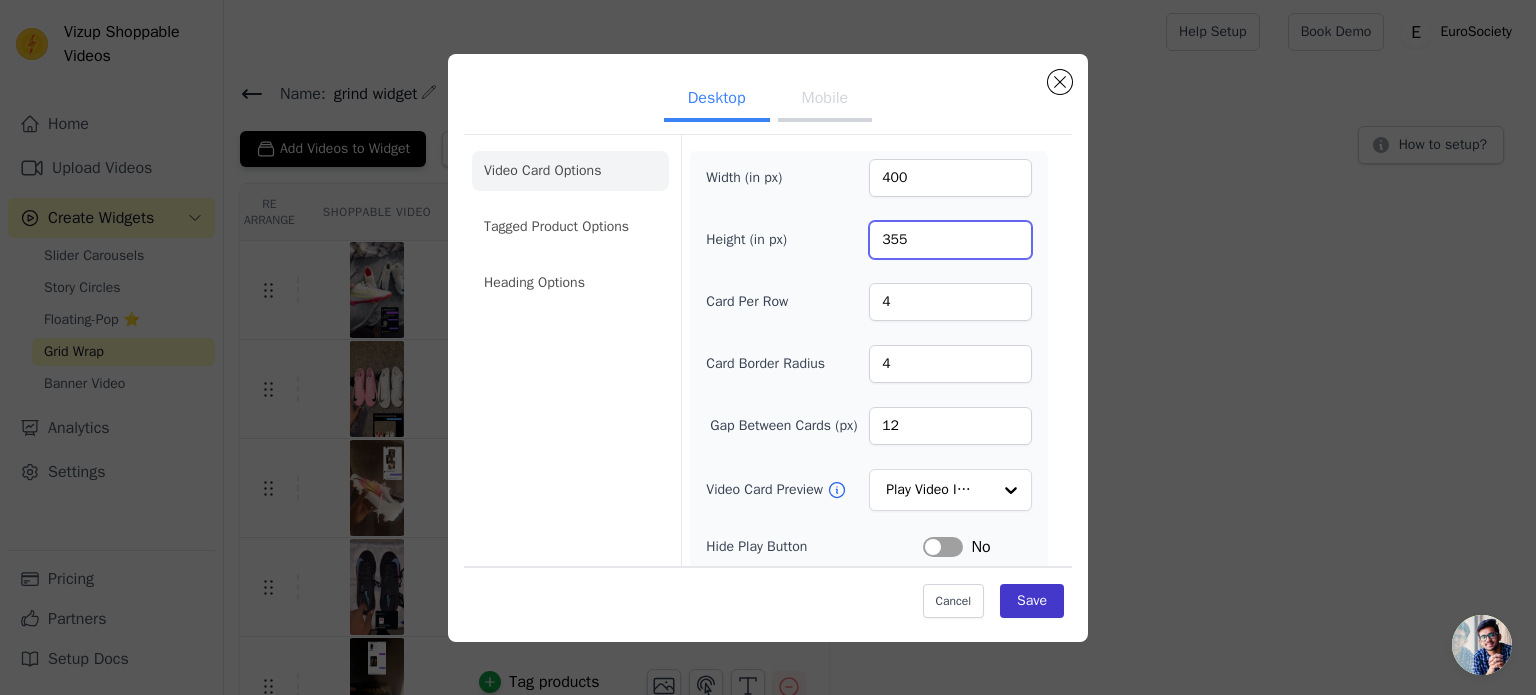 type on "355" 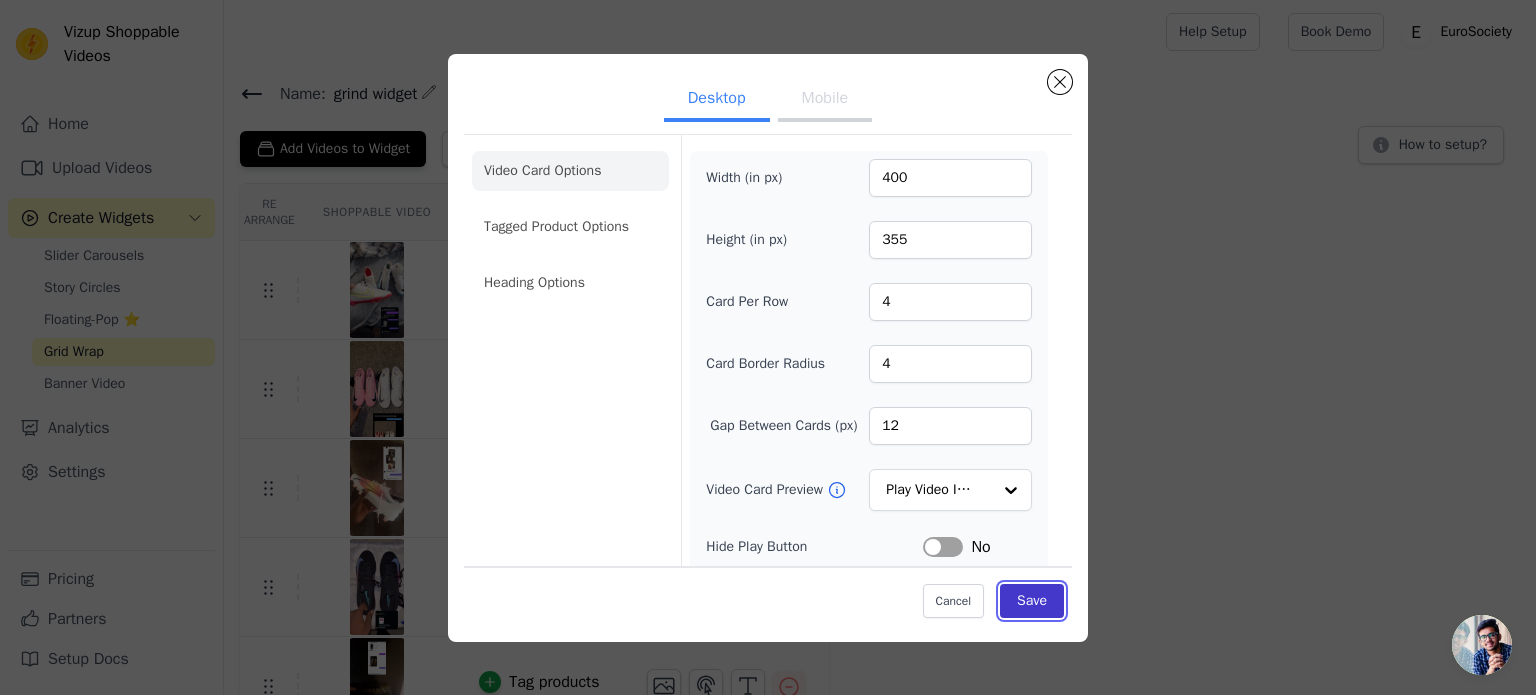 click on "Save" at bounding box center (1032, 601) 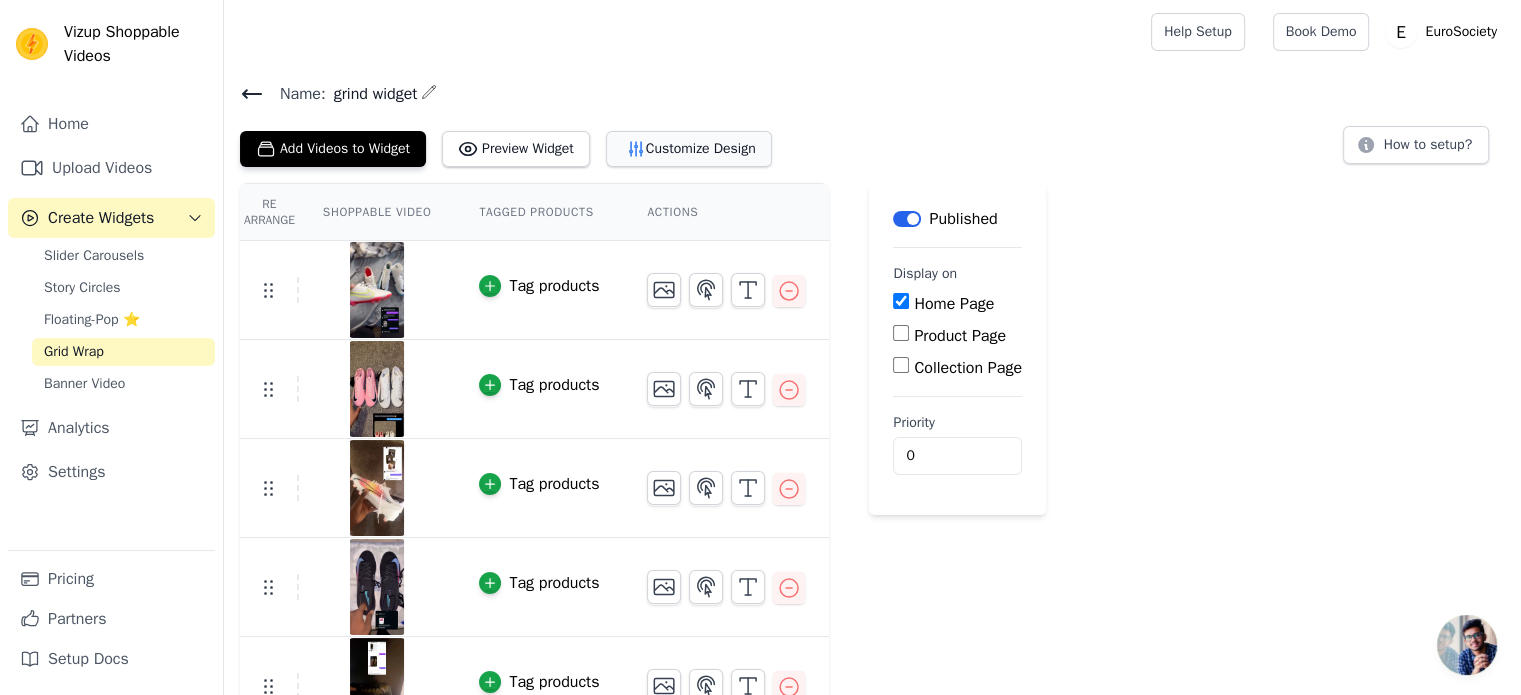 click on "Customize Design" at bounding box center [689, 149] 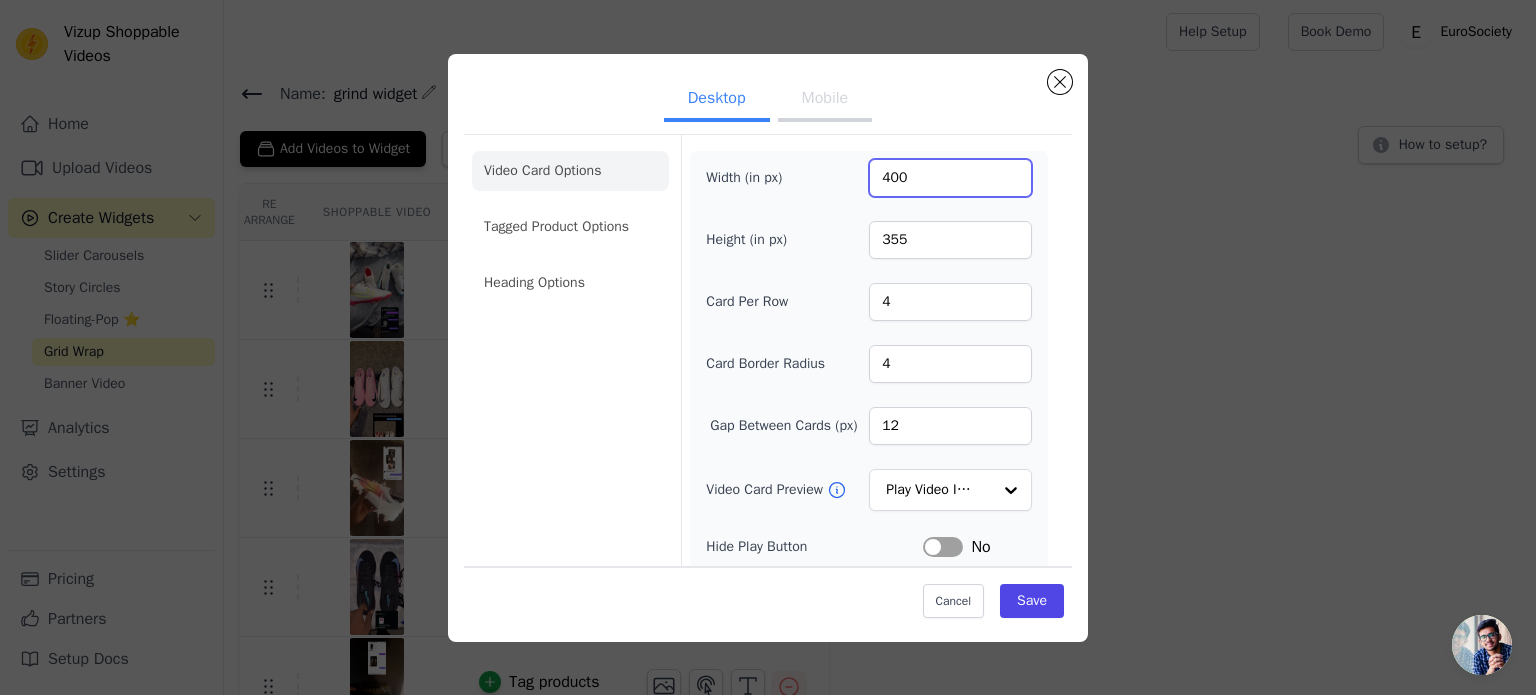 click on "400" at bounding box center (950, 178) 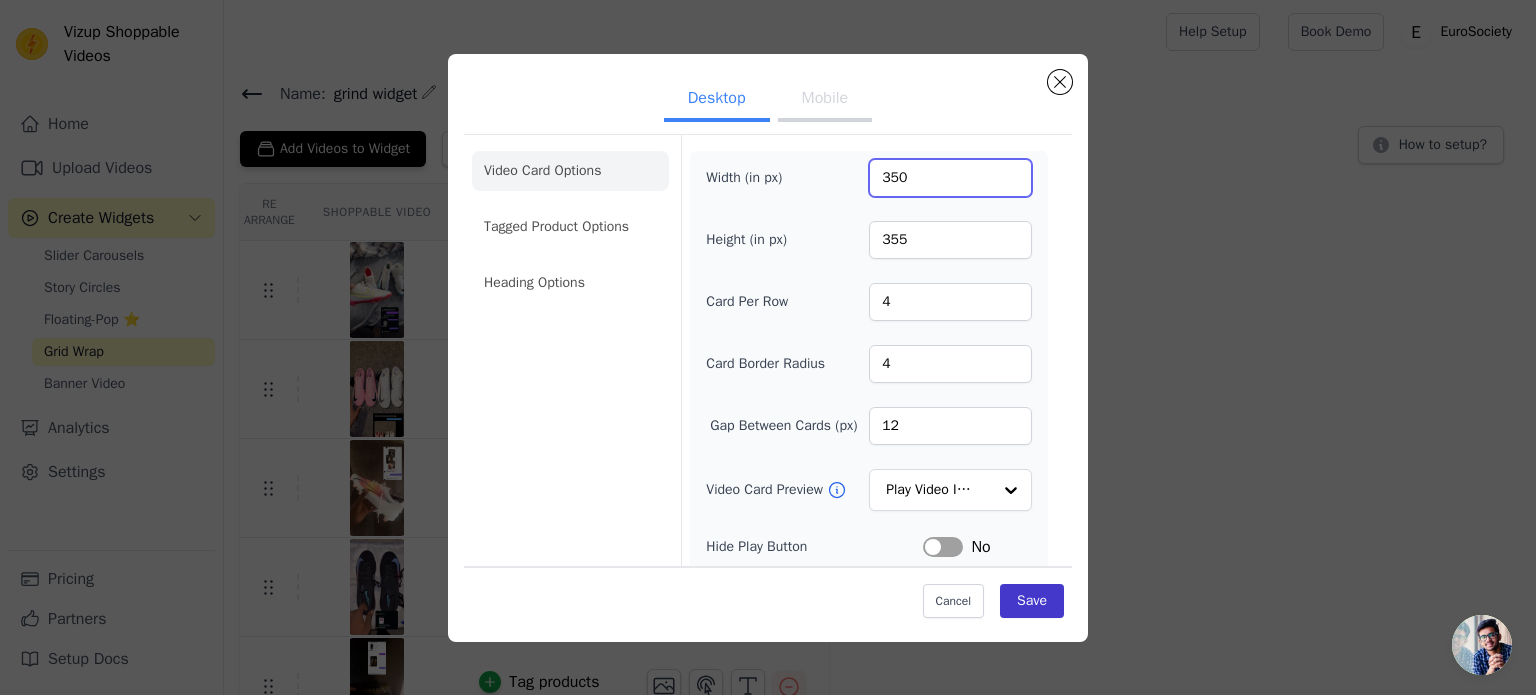 type on "350" 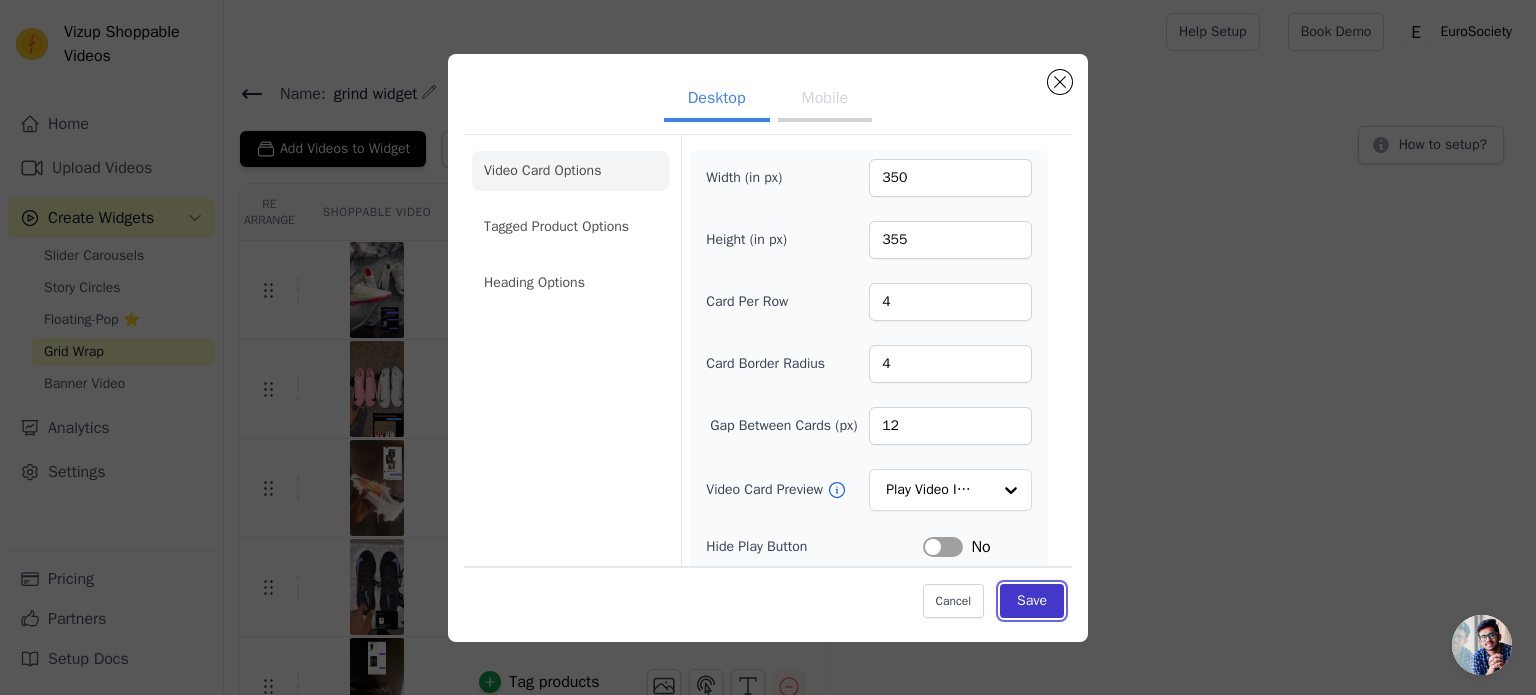 click on "Save" at bounding box center [1032, 601] 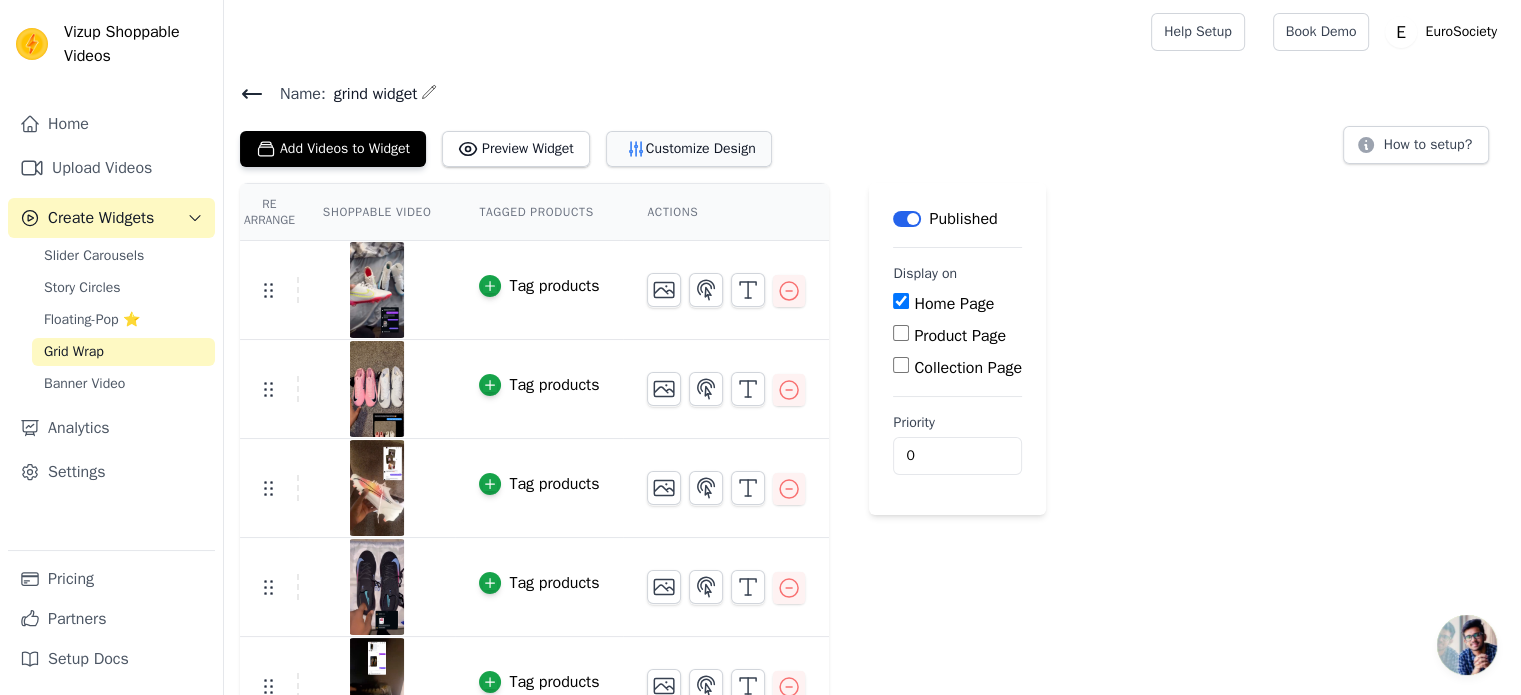 click on "Customize Design" at bounding box center (689, 149) 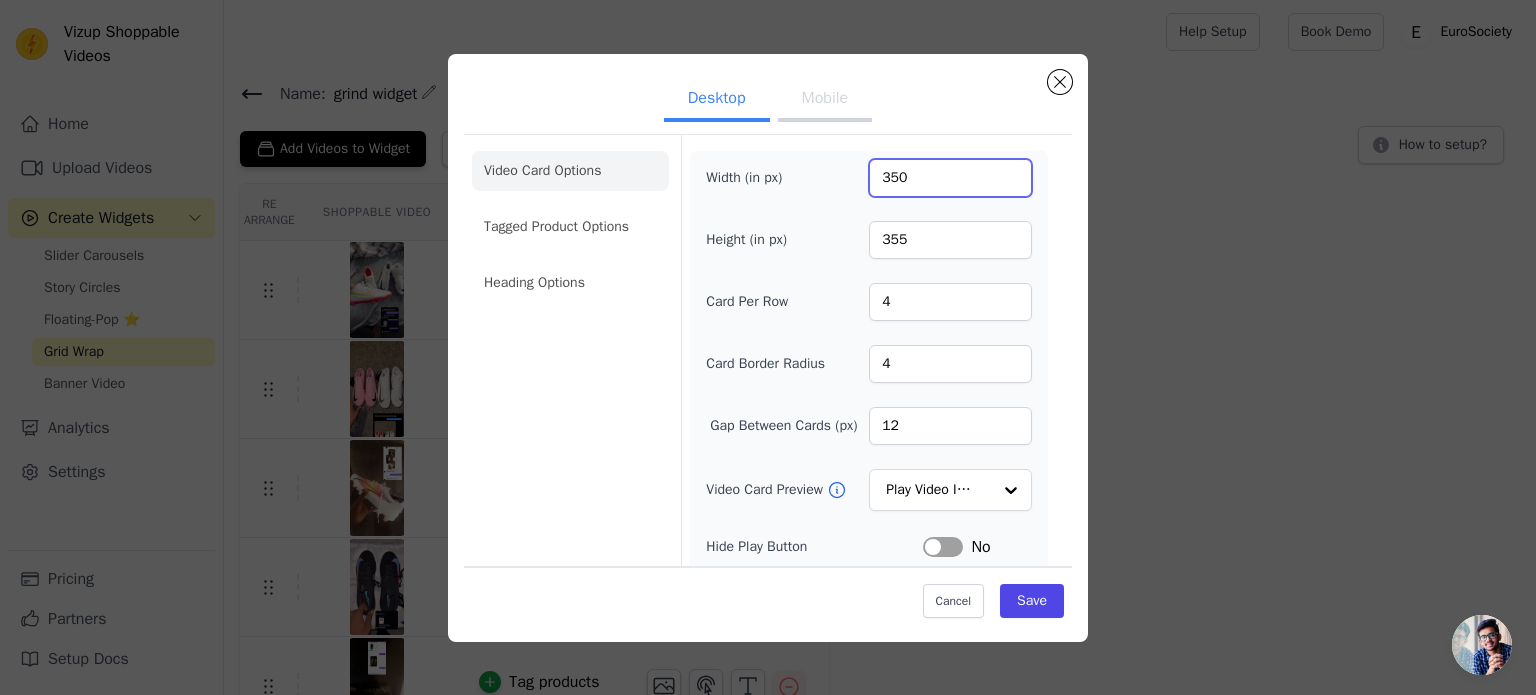 click on "350" at bounding box center [950, 178] 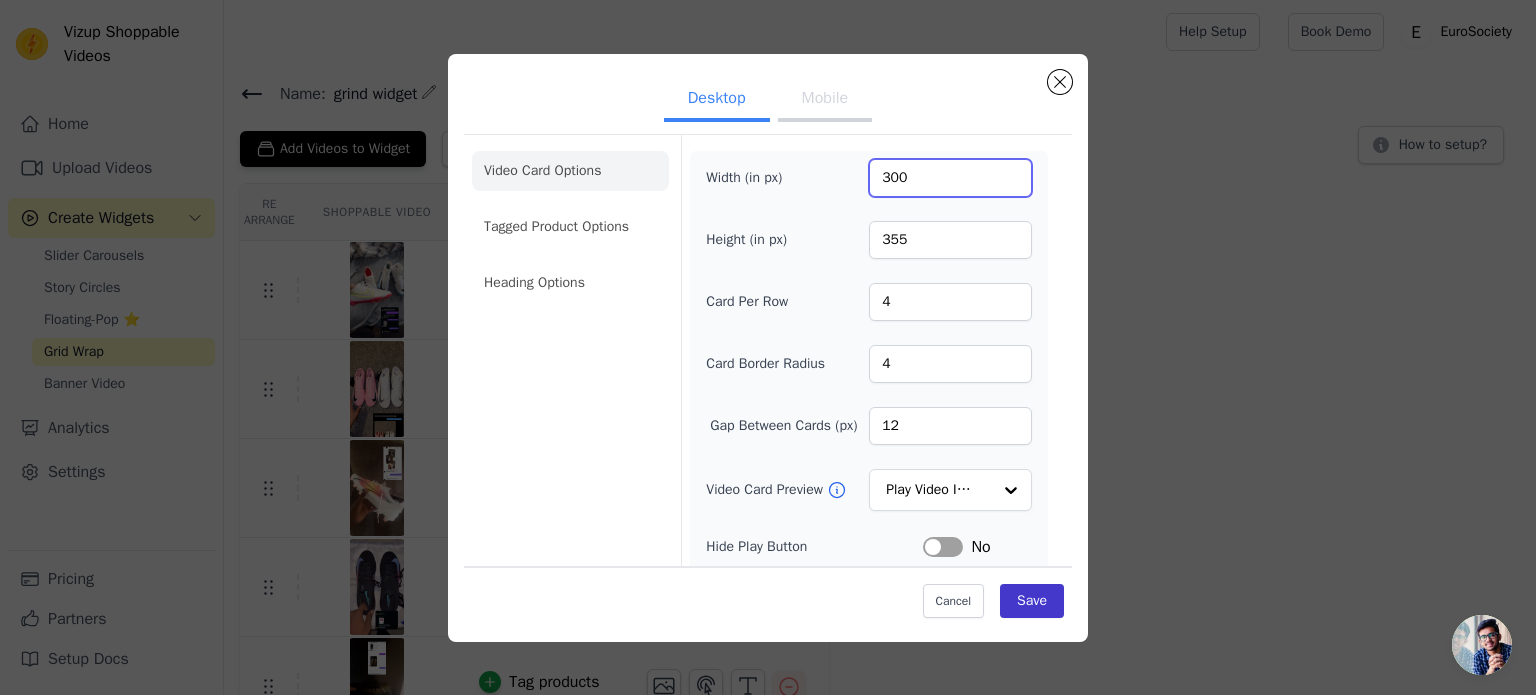type on "300" 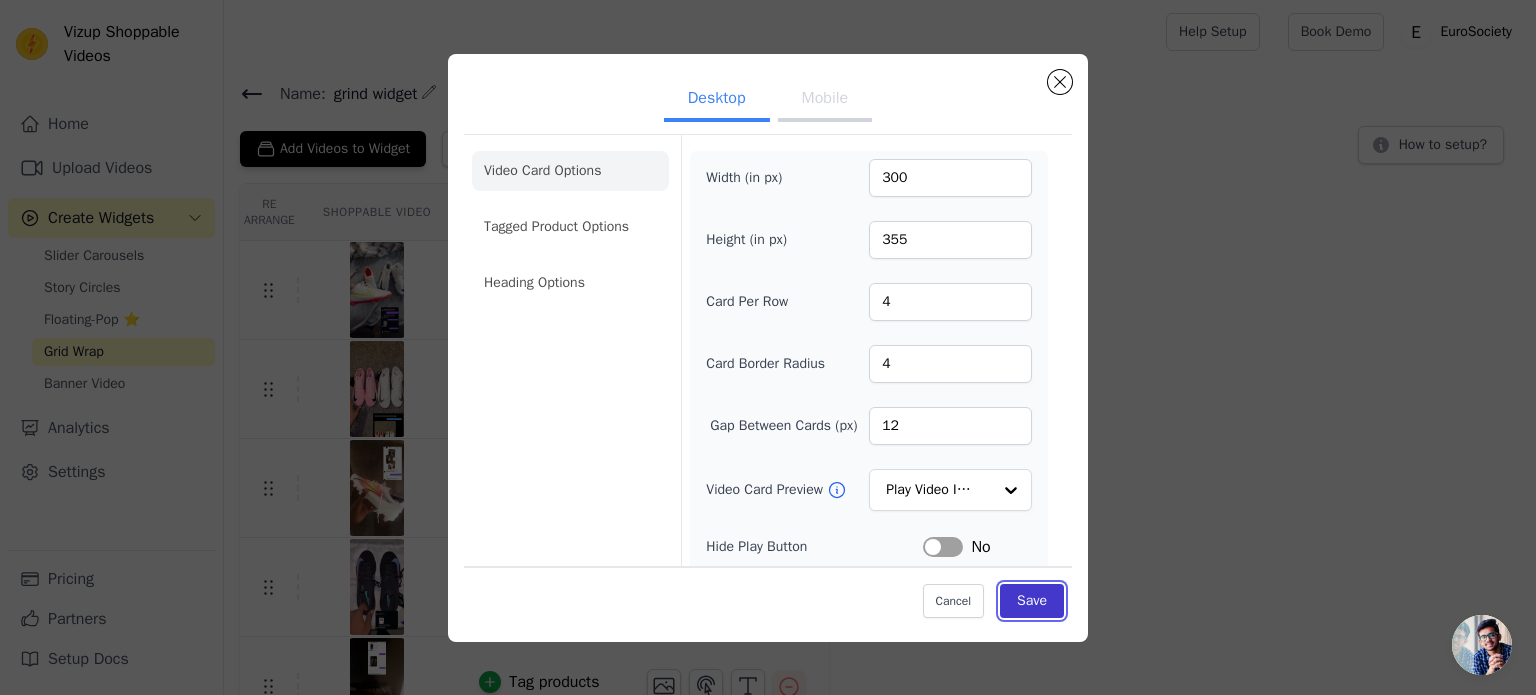 click on "Save" at bounding box center (1032, 601) 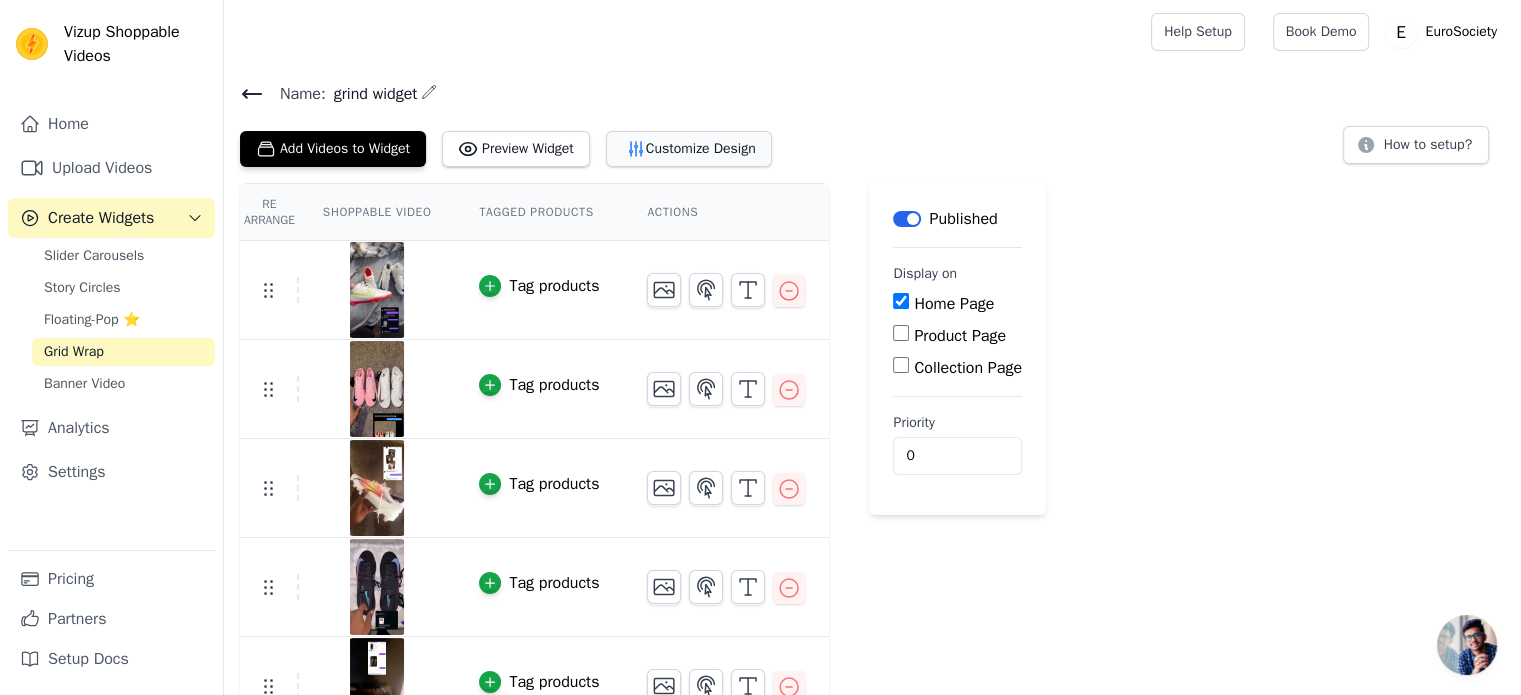 click on "Customize Design" at bounding box center [689, 149] 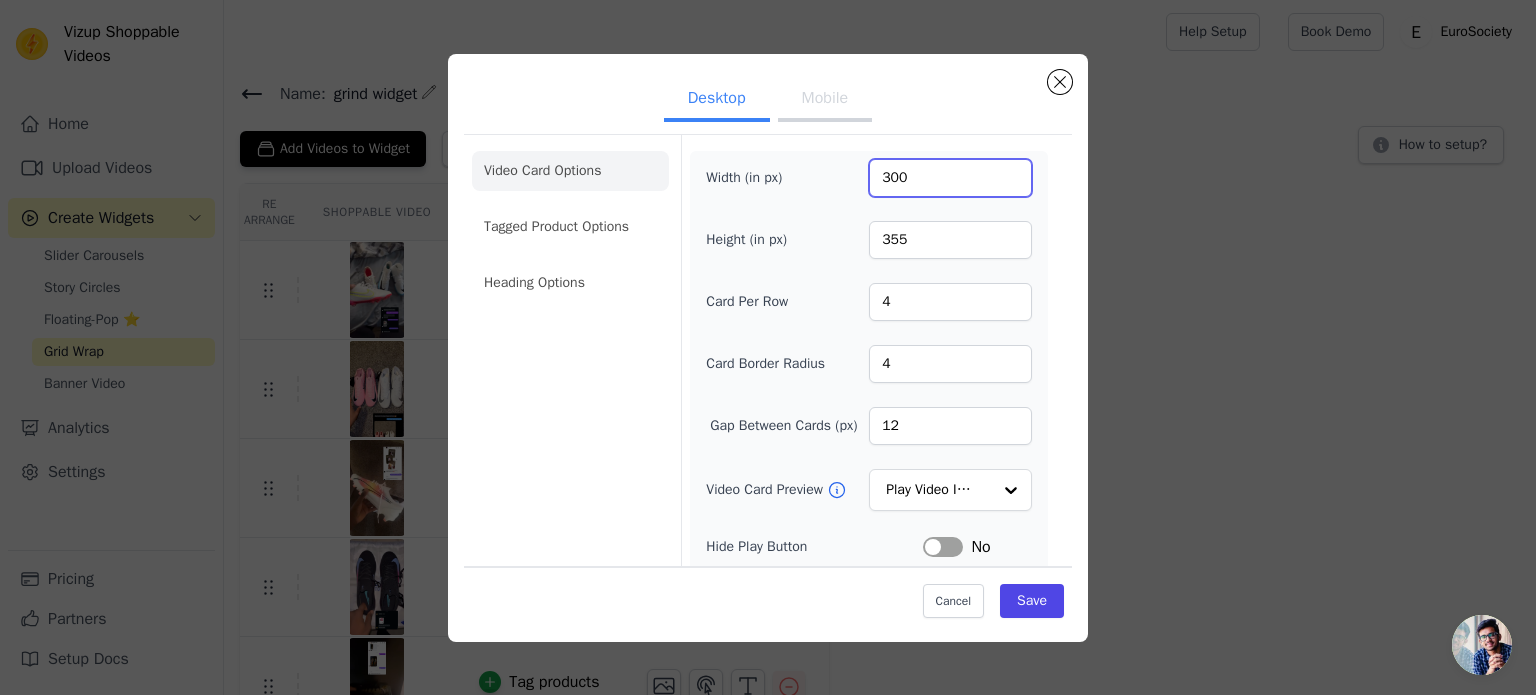 click on "300" at bounding box center (950, 178) 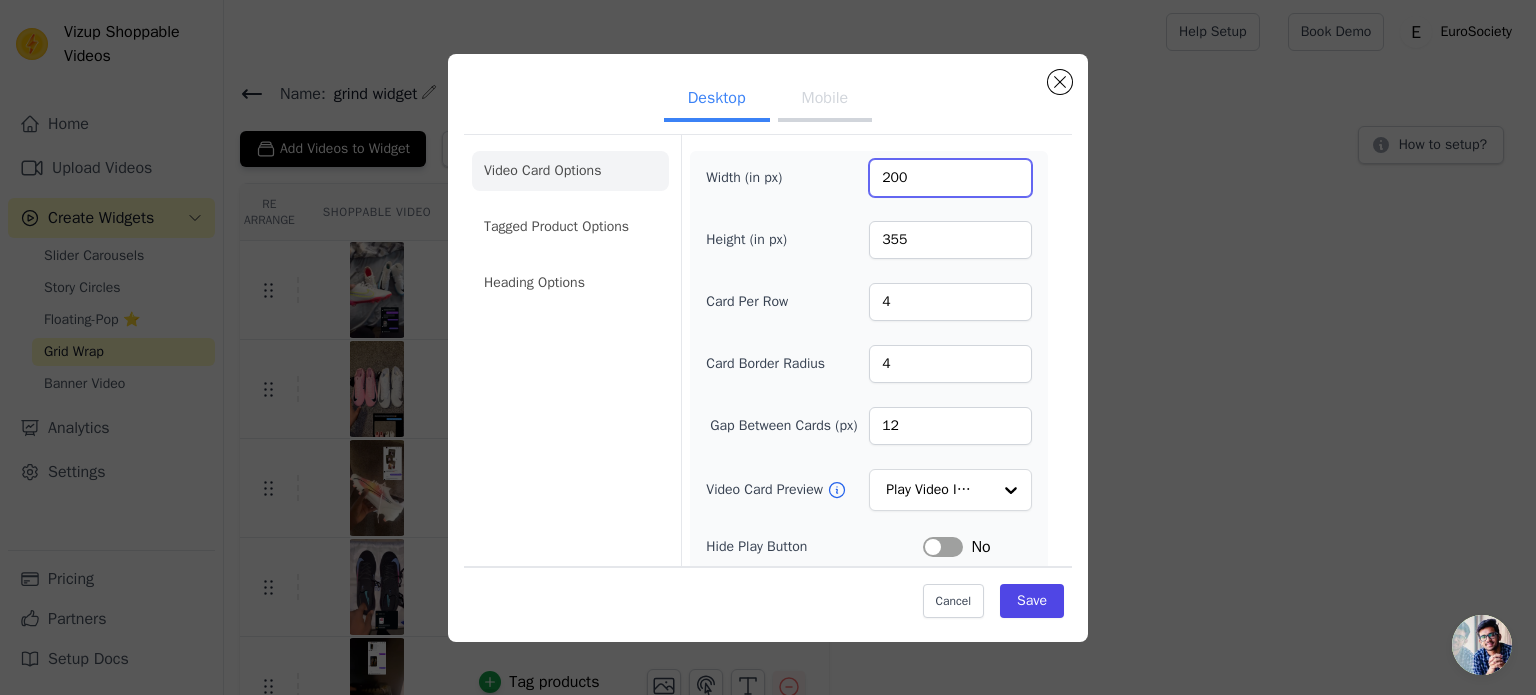 type on "200" 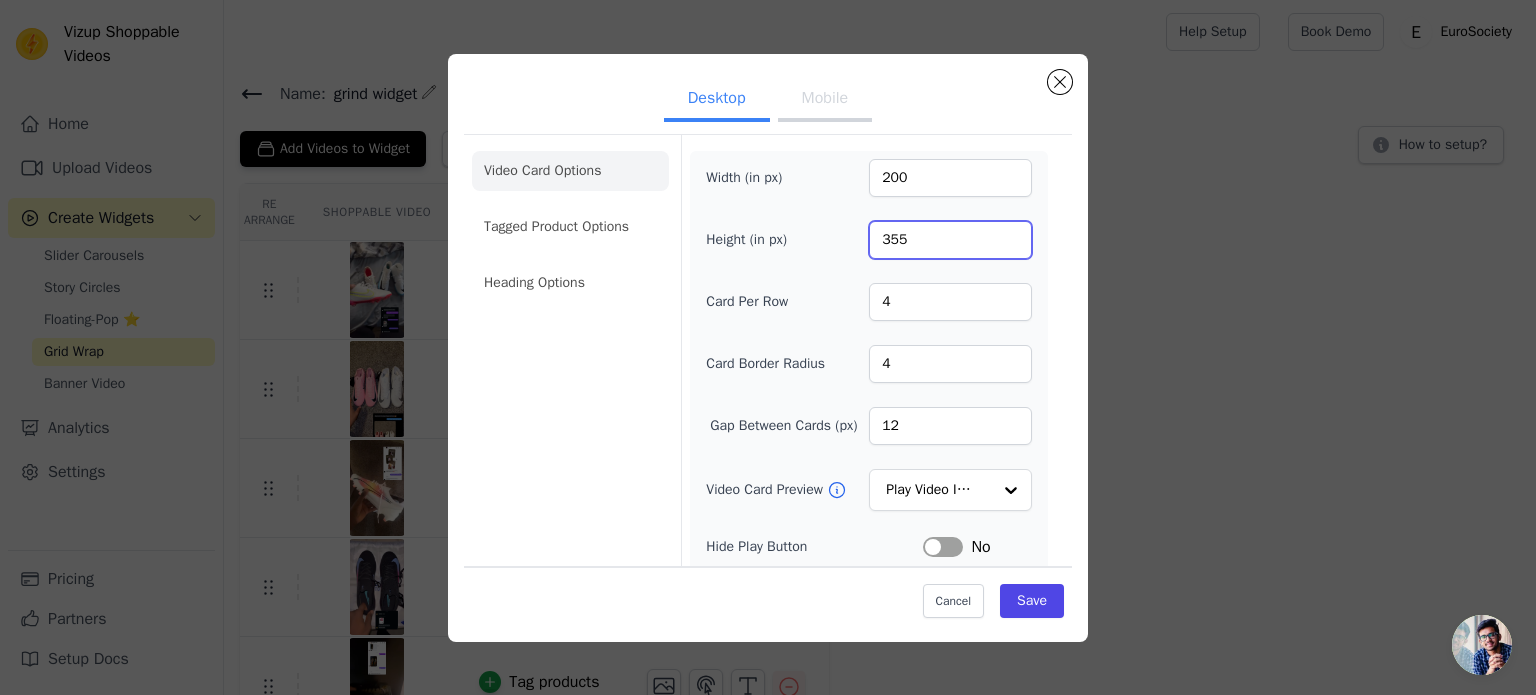 click on "355" at bounding box center (950, 240) 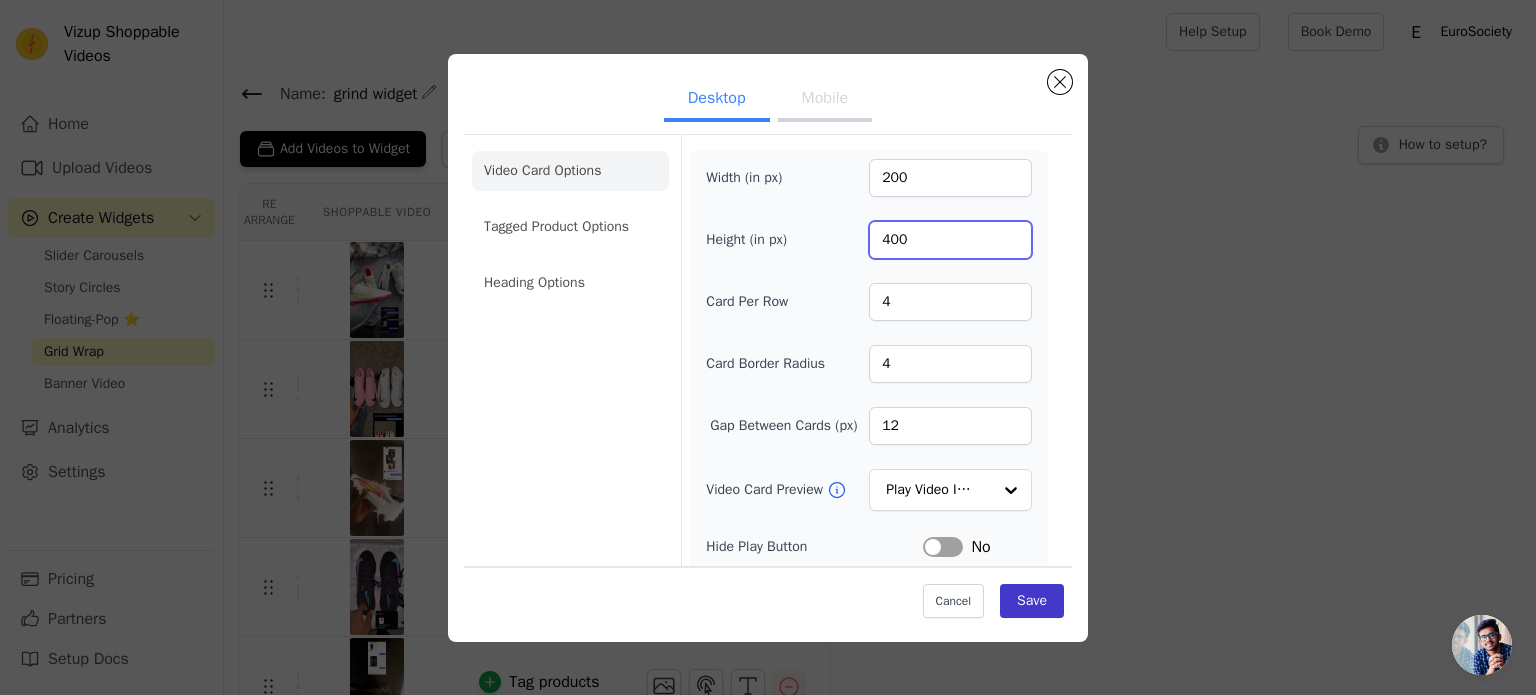 type on "400" 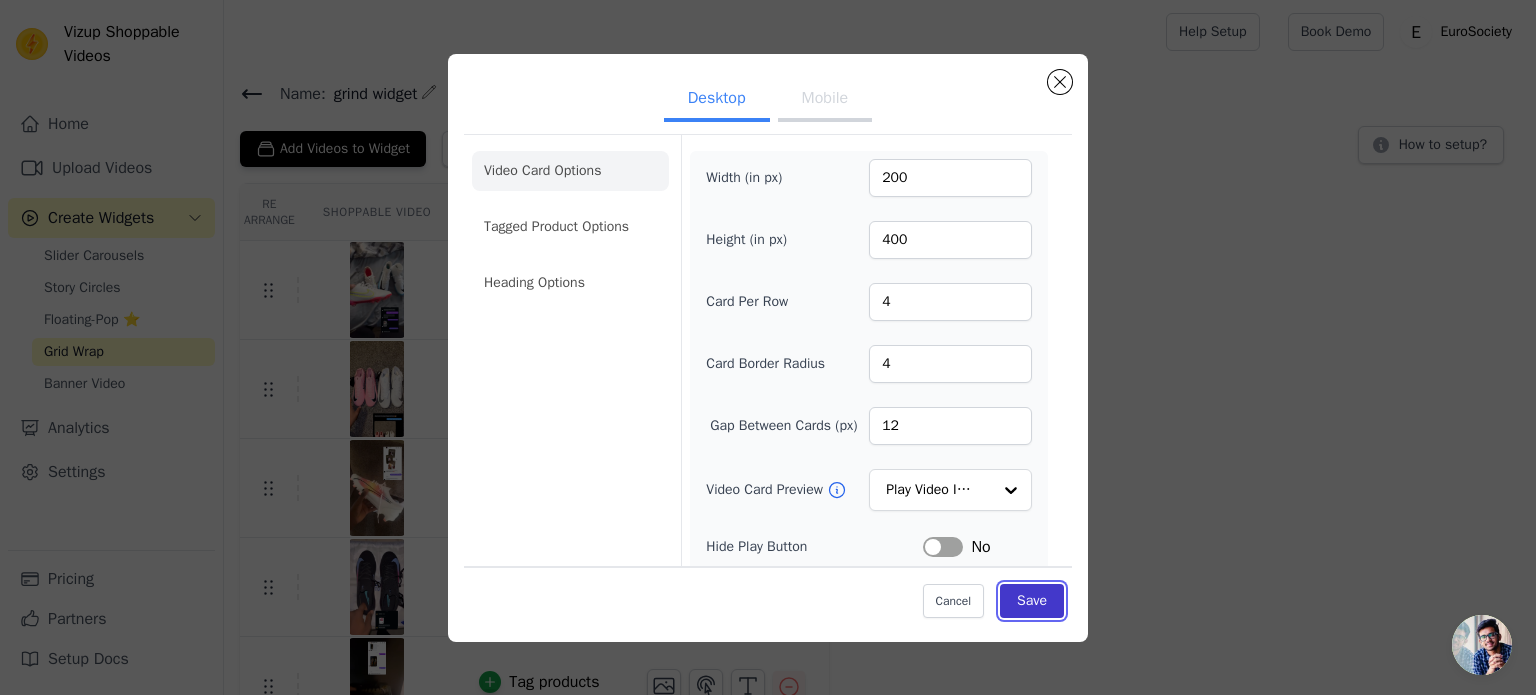 click on "Save" at bounding box center [1032, 601] 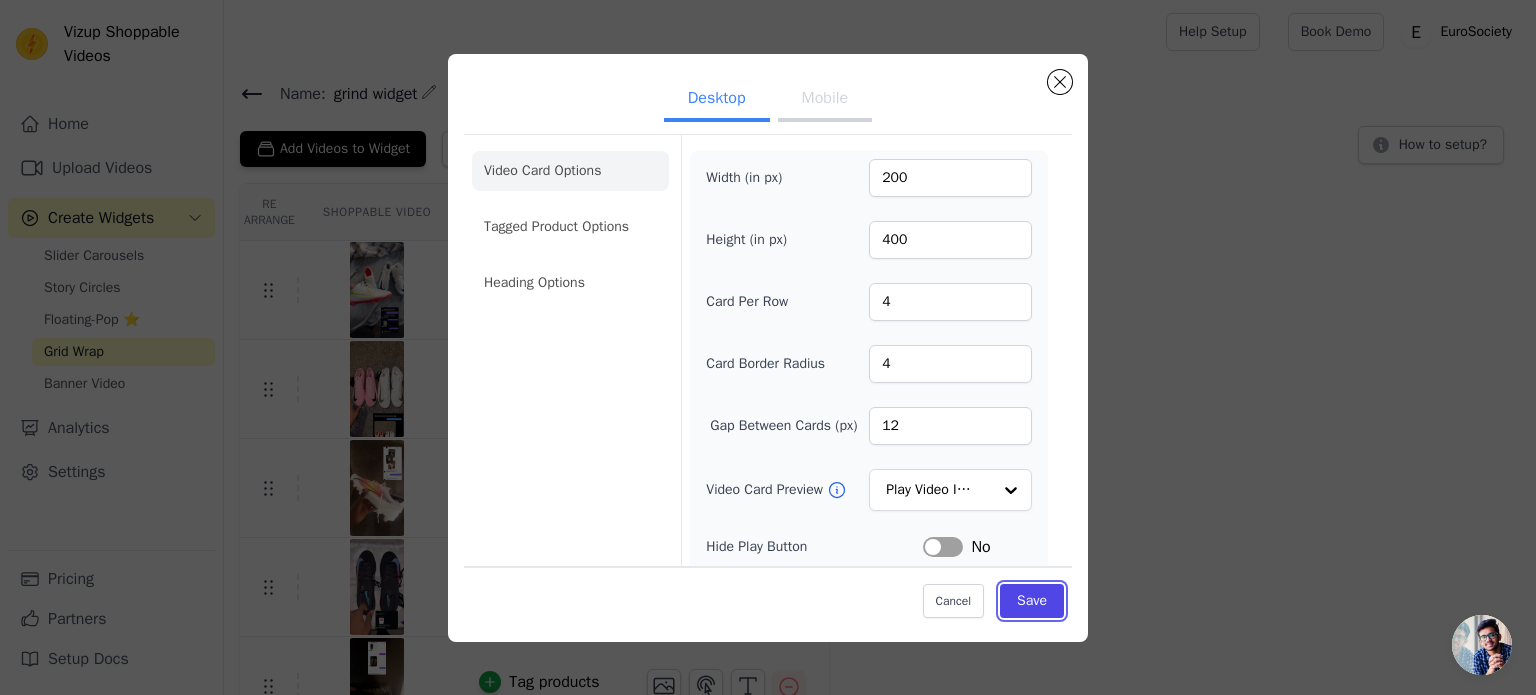 click on "Save" at bounding box center (1032, 601) 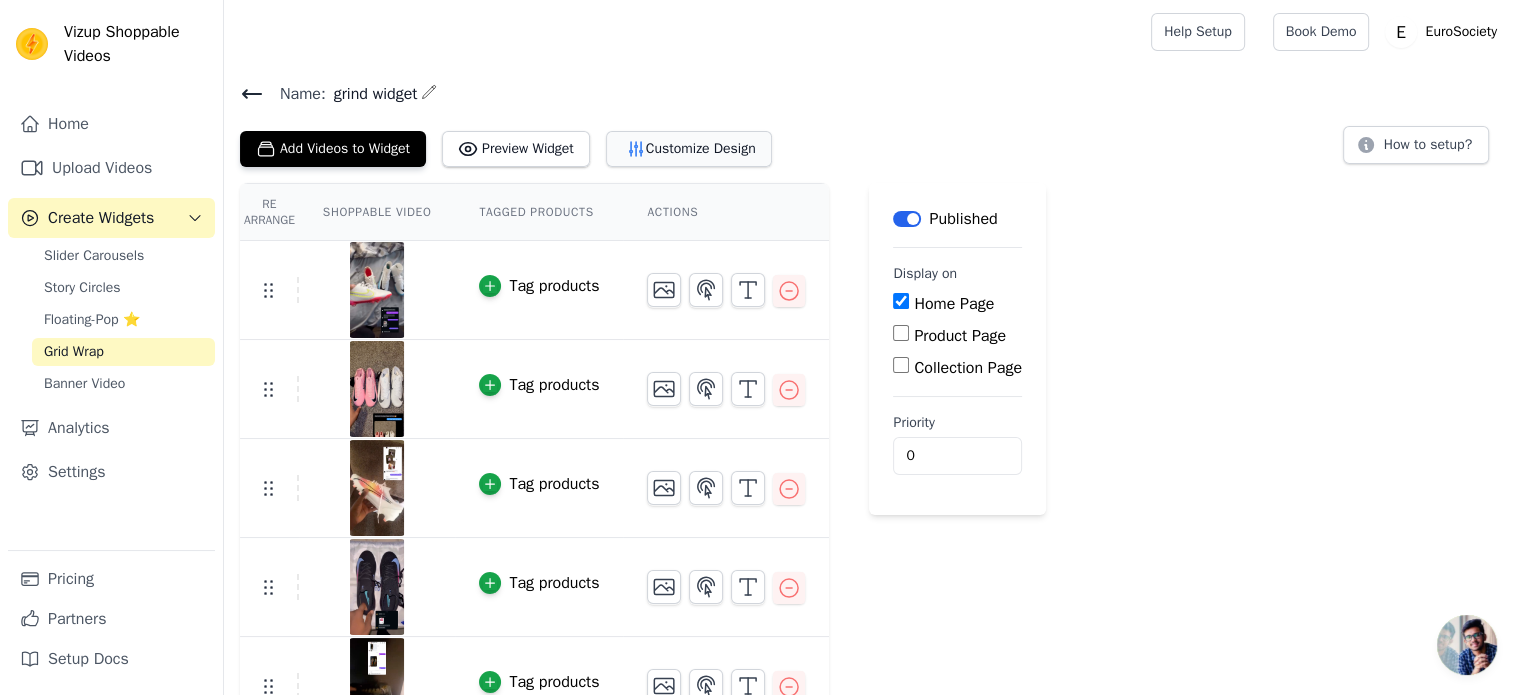 click on "Customize Design" at bounding box center (689, 149) 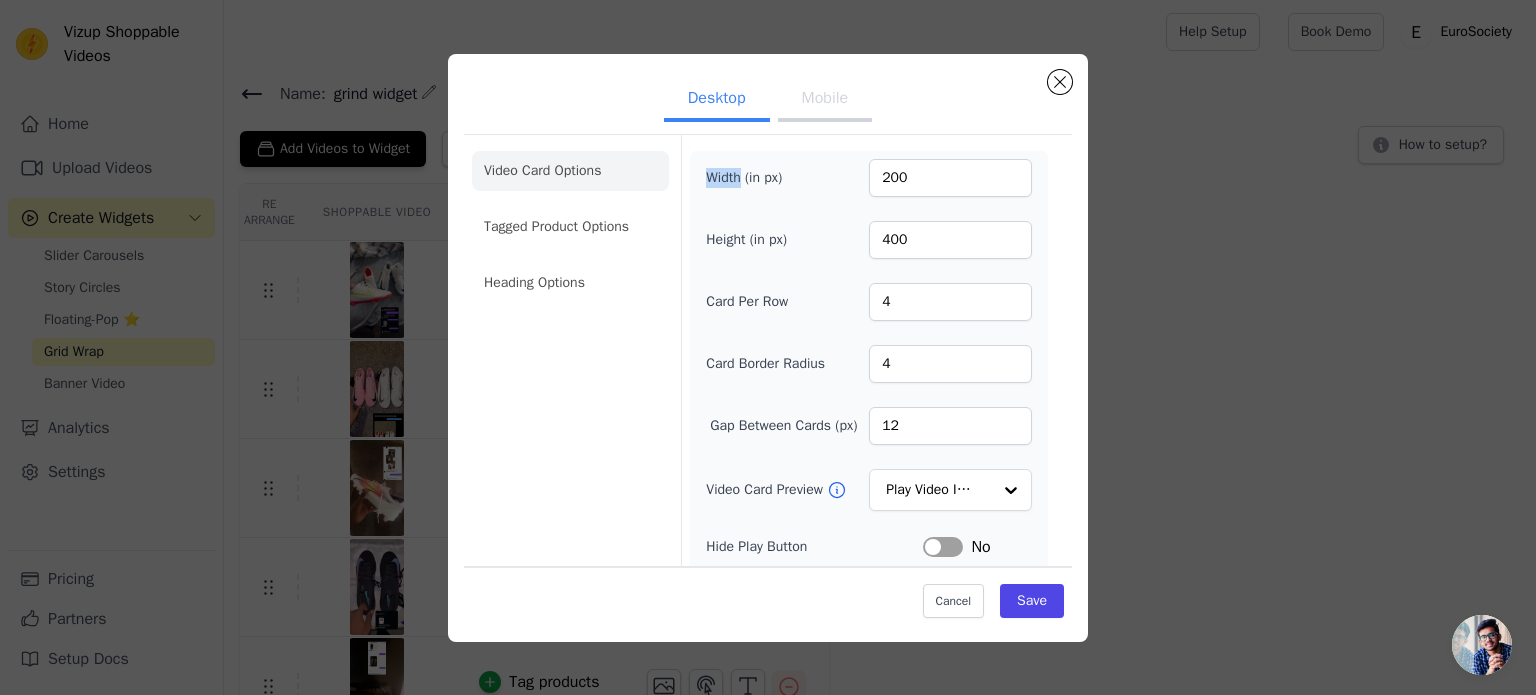drag, startPoint x: 700, startPoint y: 176, endPoint x: 745, endPoint y: 176, distance: 45 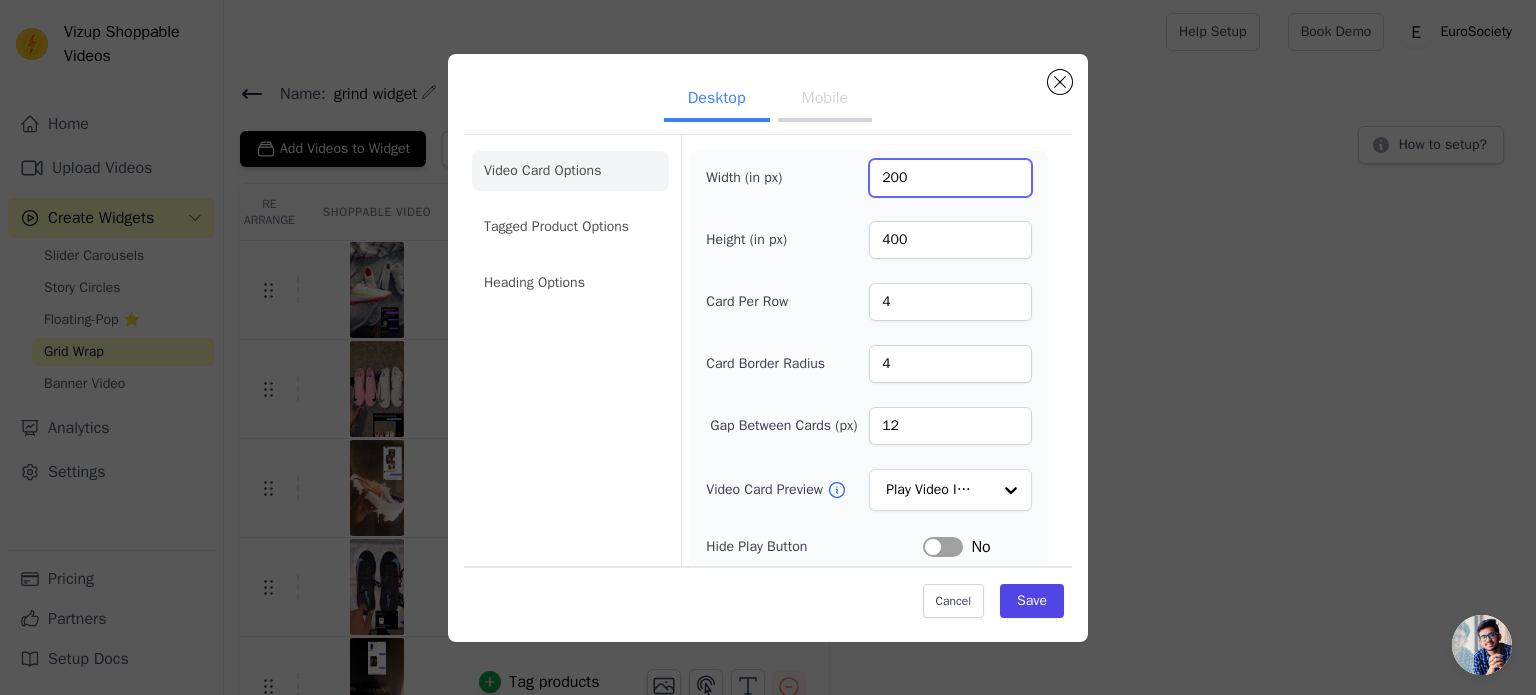 click on "200" at bounding box center [950, 178] 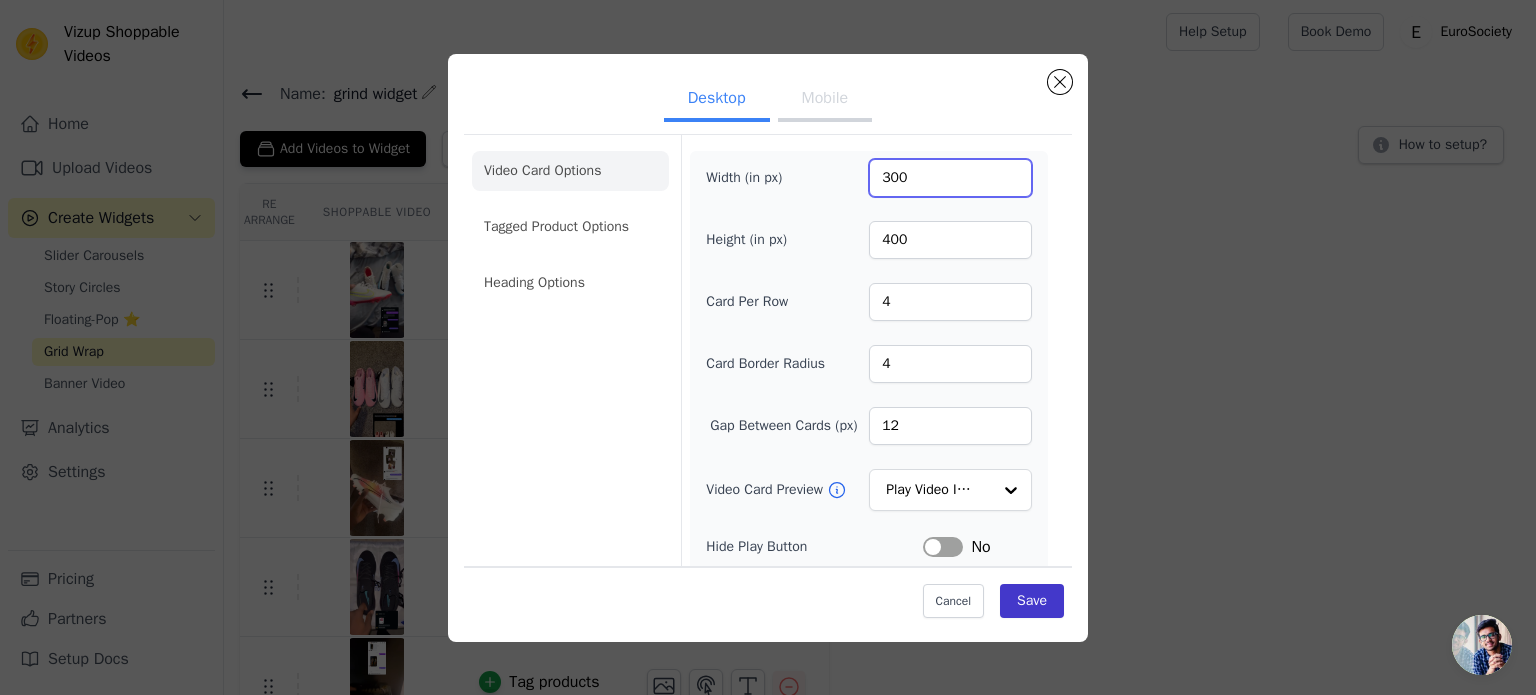 type on "300" 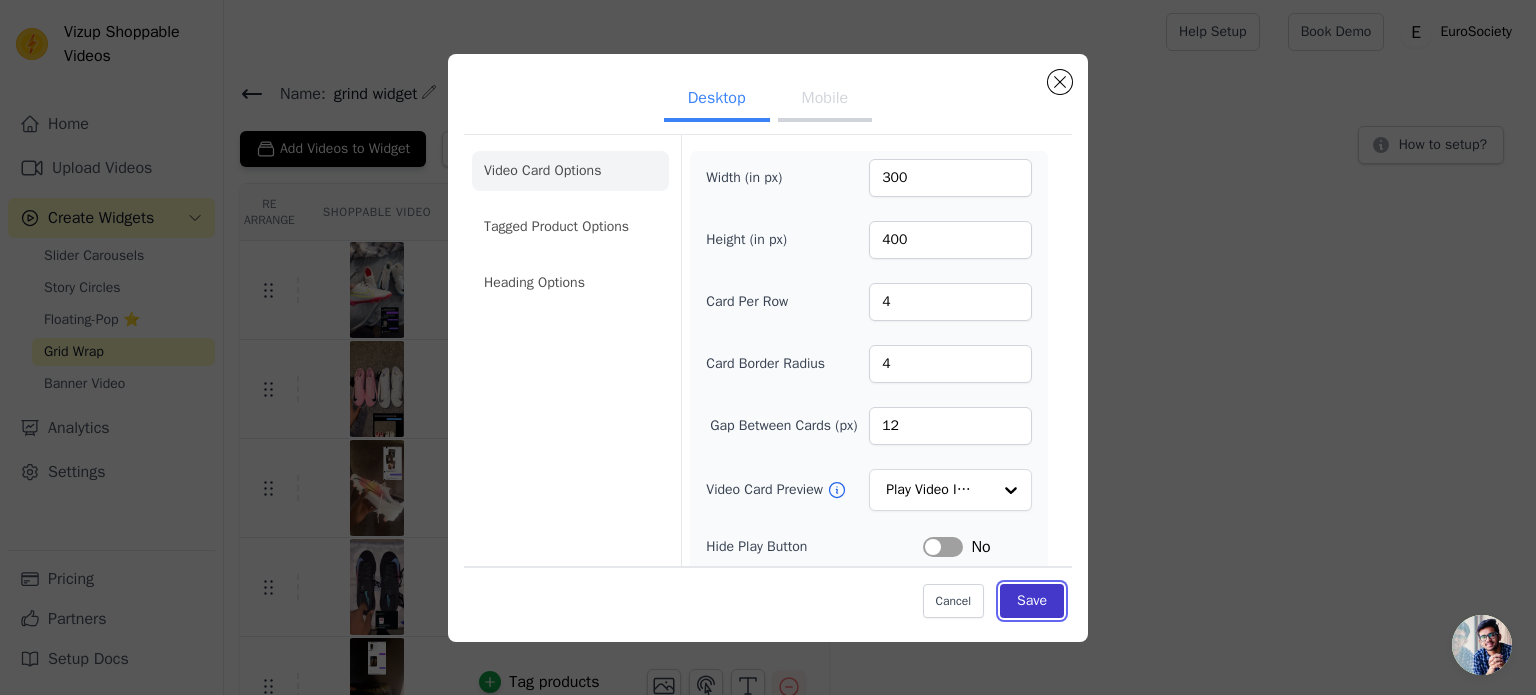 click on "Save" at bounding box center (1032, 601) 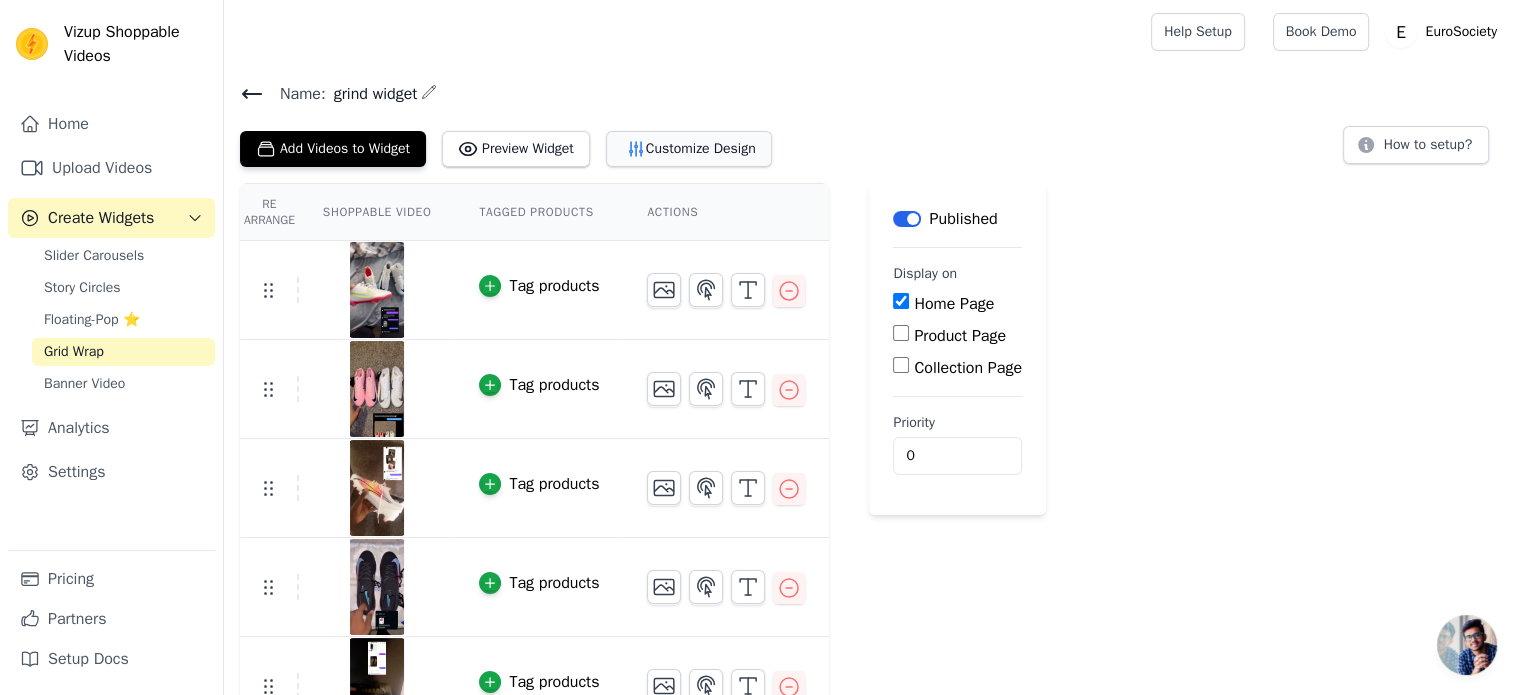 click on "Customize Design" at bounding box center (689, 149) 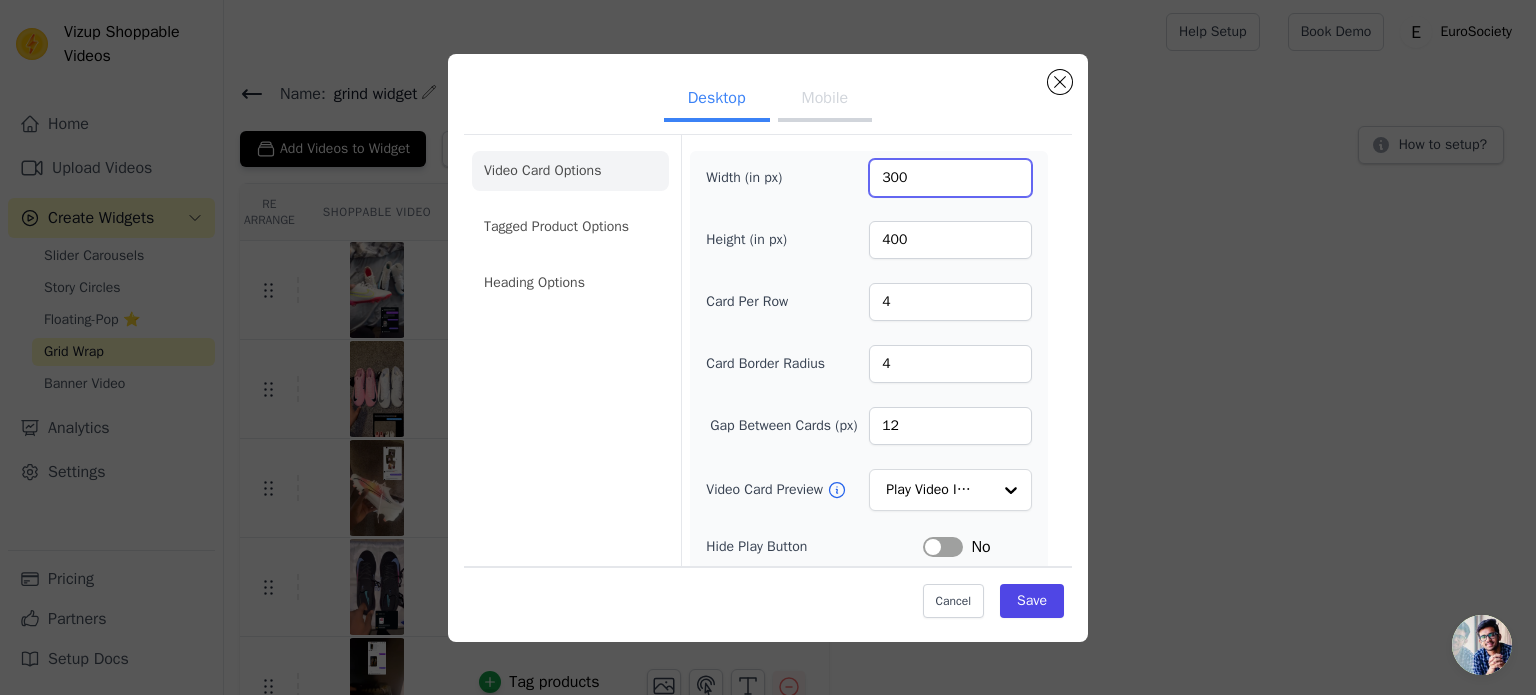 click on "300" at bounding box center [950, 178] 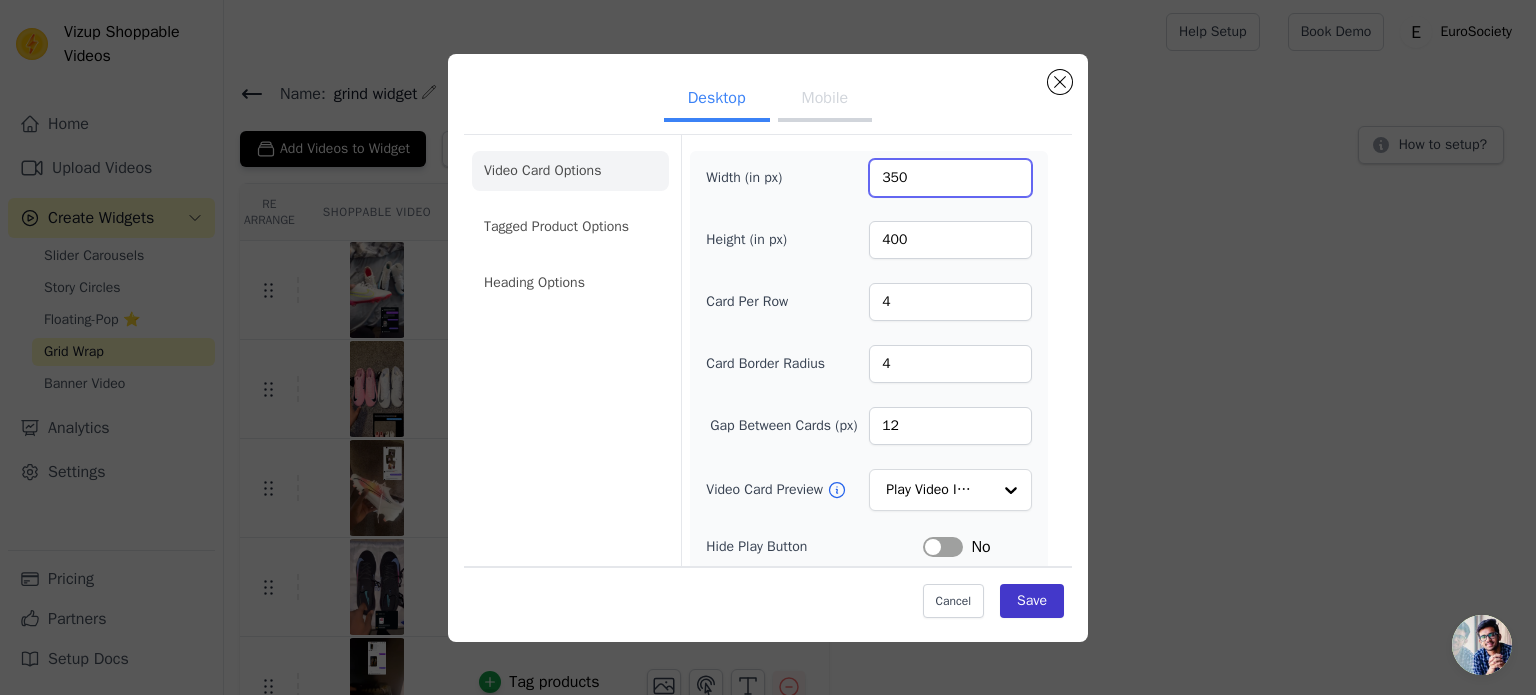 type on "350" 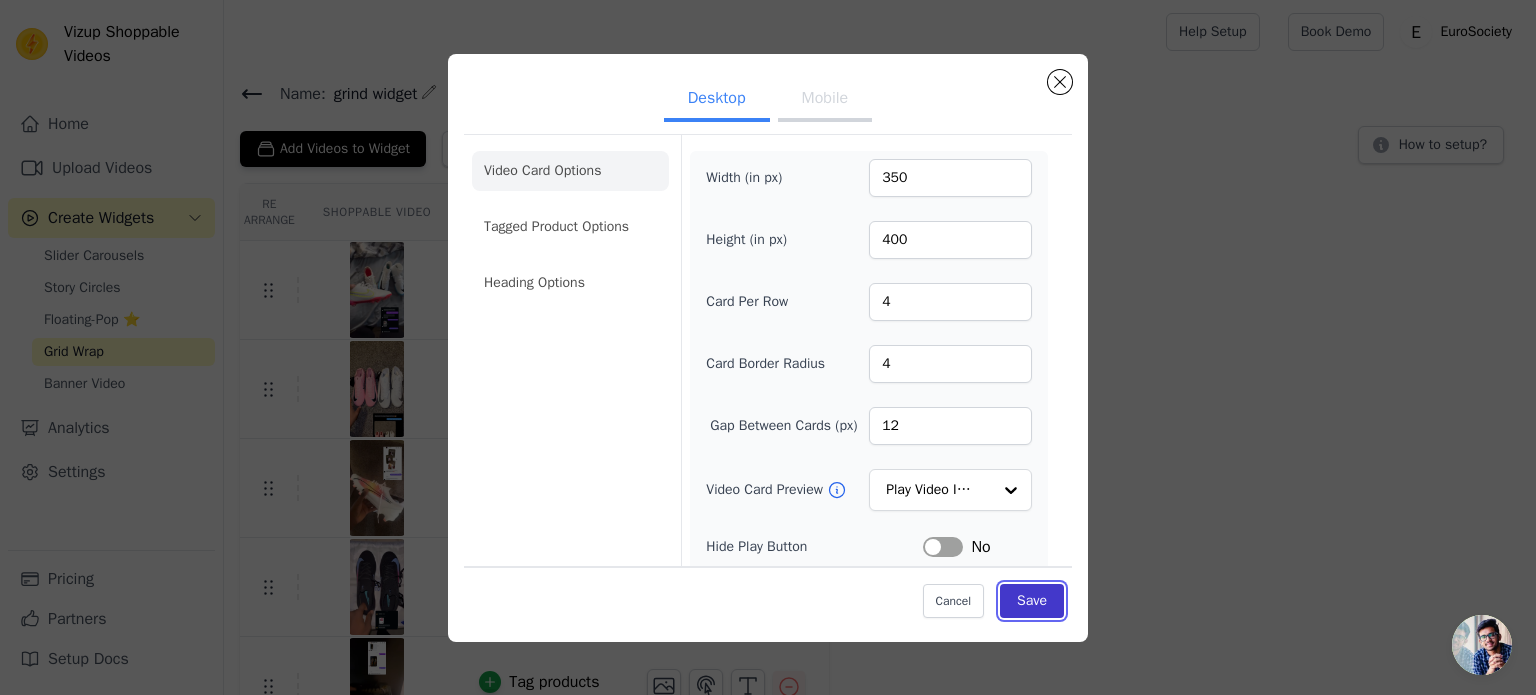 click on "Save" at bounding box center [1032, 601] 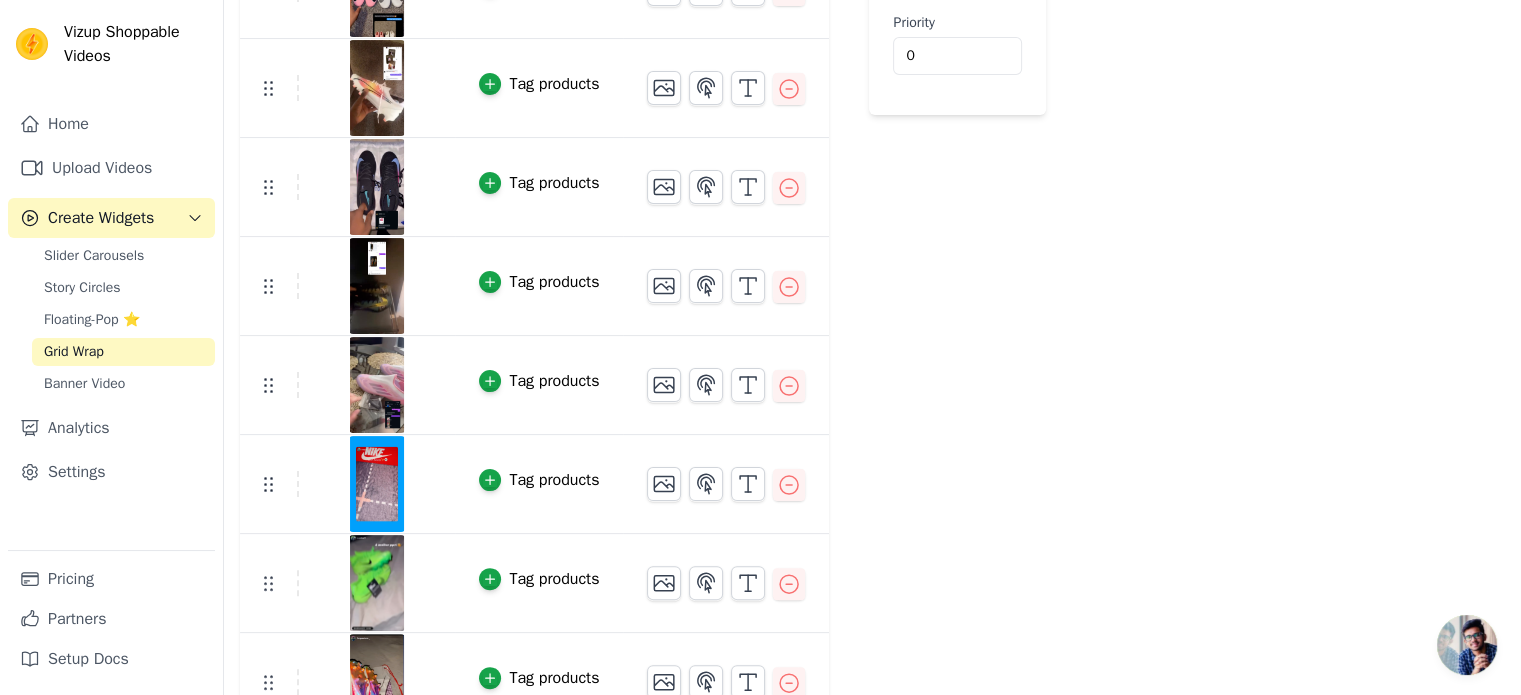 scroll, scrollTop: 532, scrollLeft: 0, axis: vertical 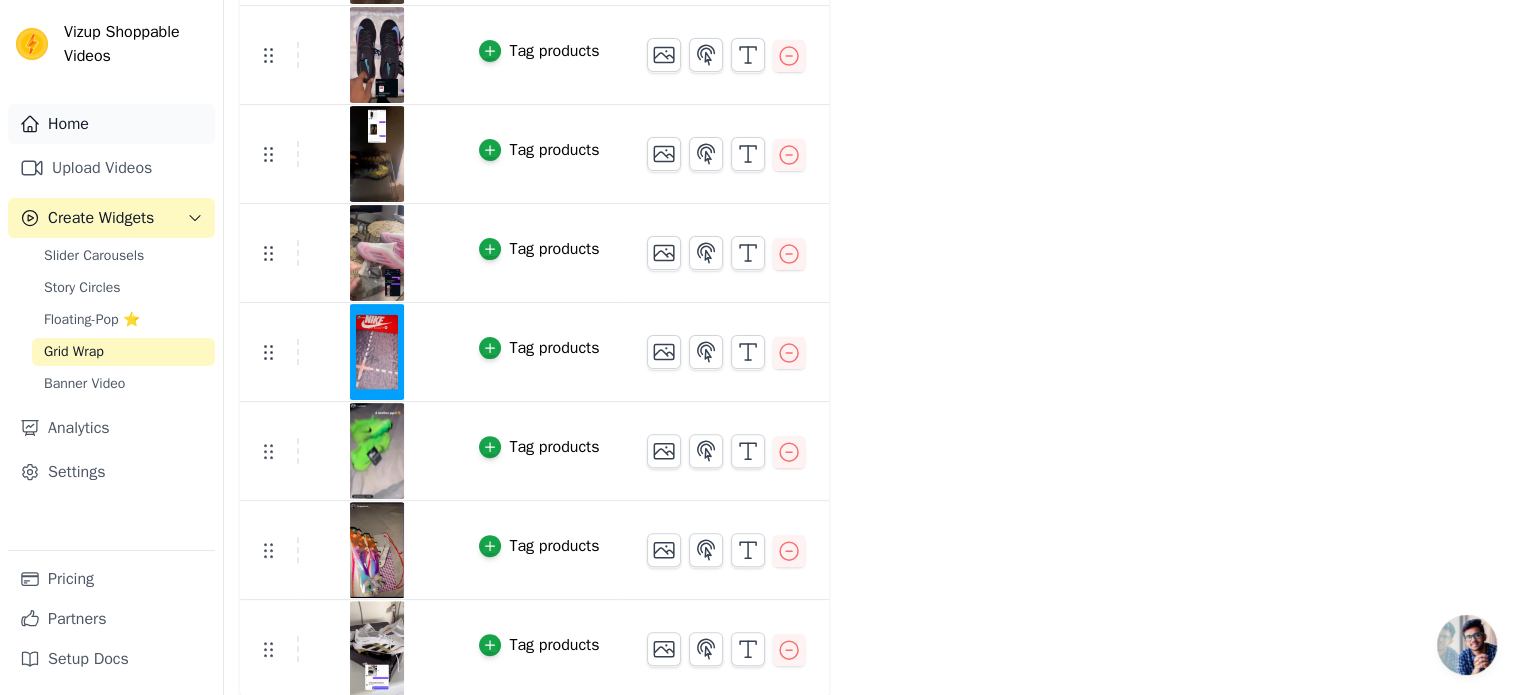 click on "Home" at bounding box center [111, 124] 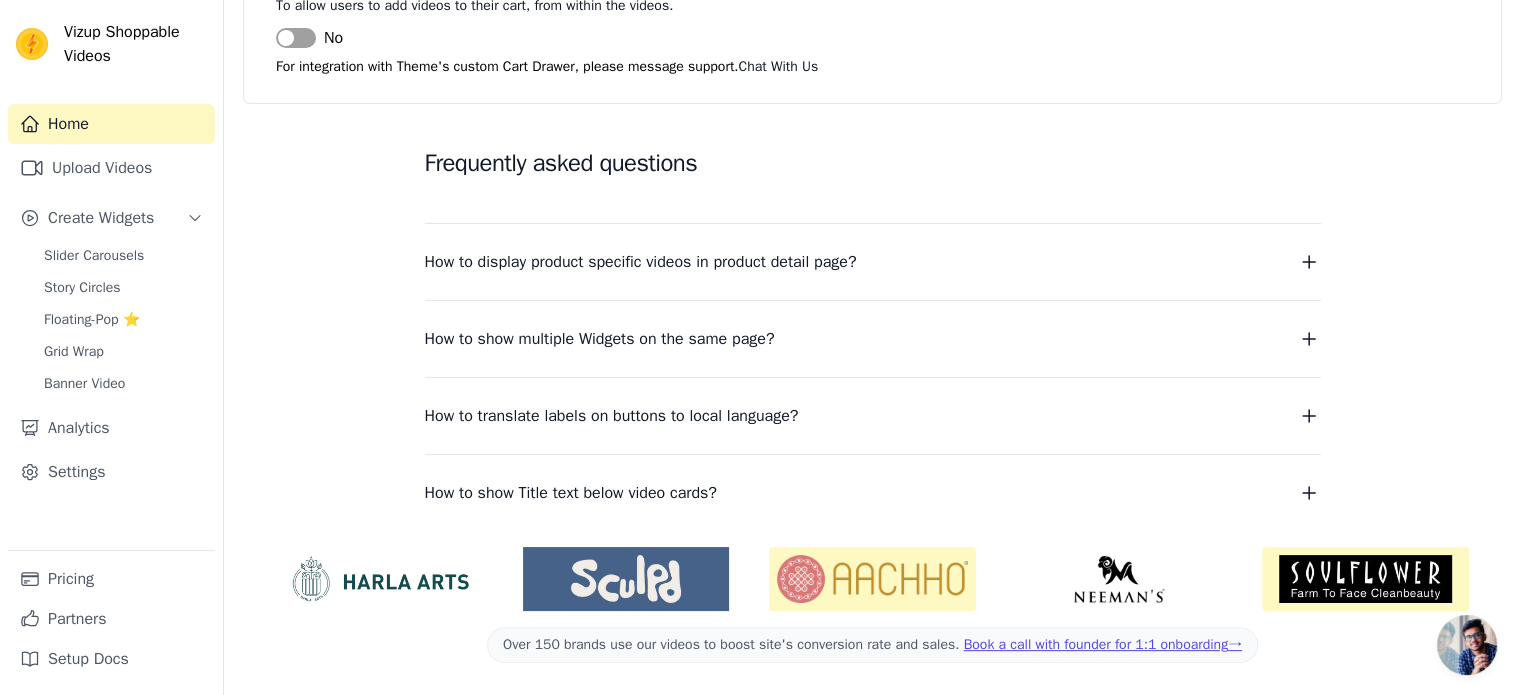 scroll, scrollTop: 428, scrollLeft: 0, axis: vertical 